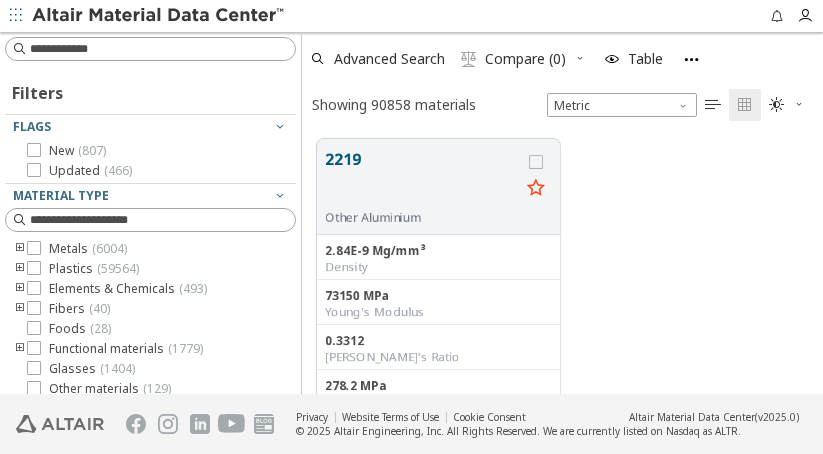 scroll, scrollTop: 0, scrollLeft: 0, axis: both 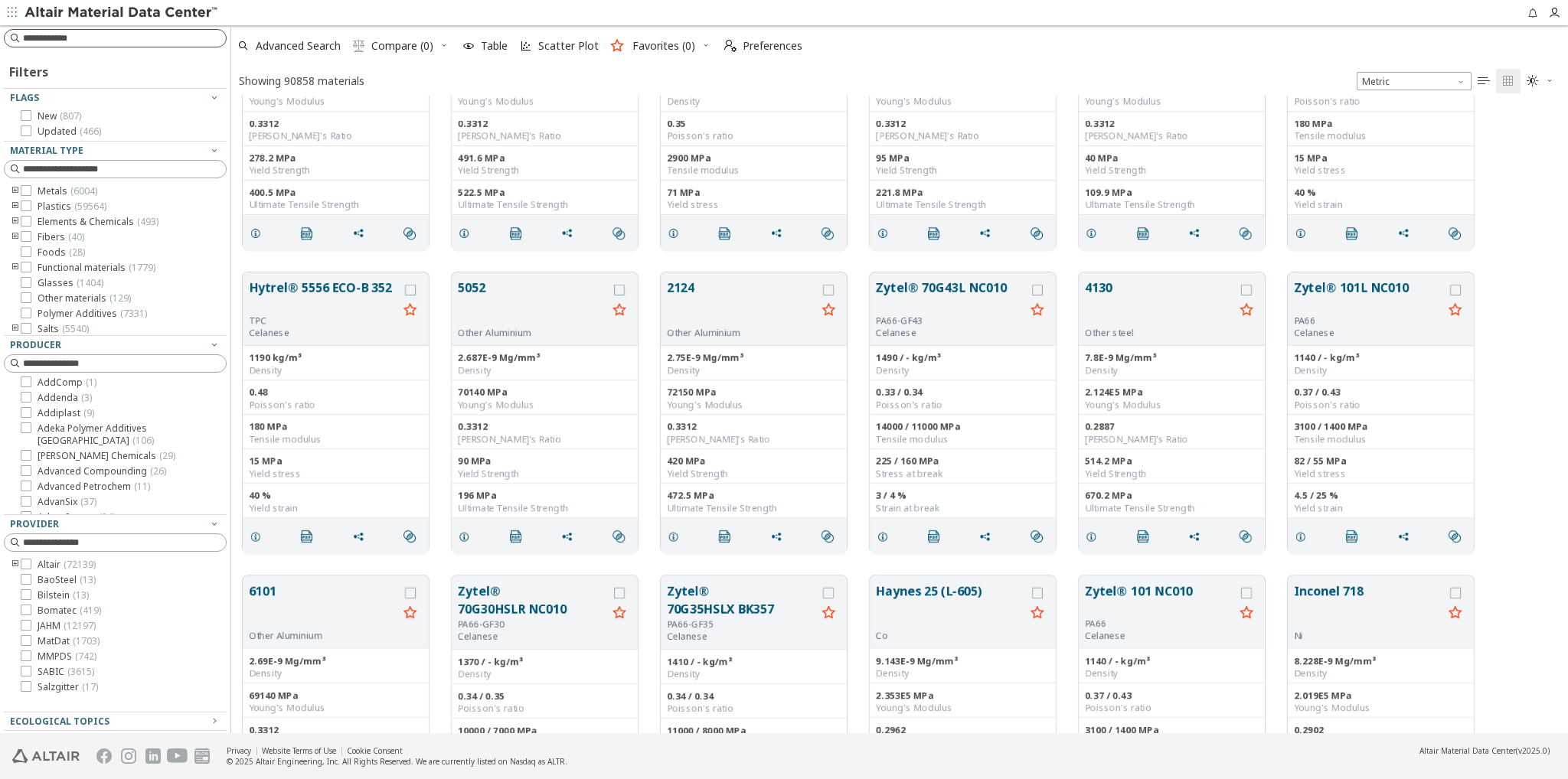 click at bounding box center [124, 37] 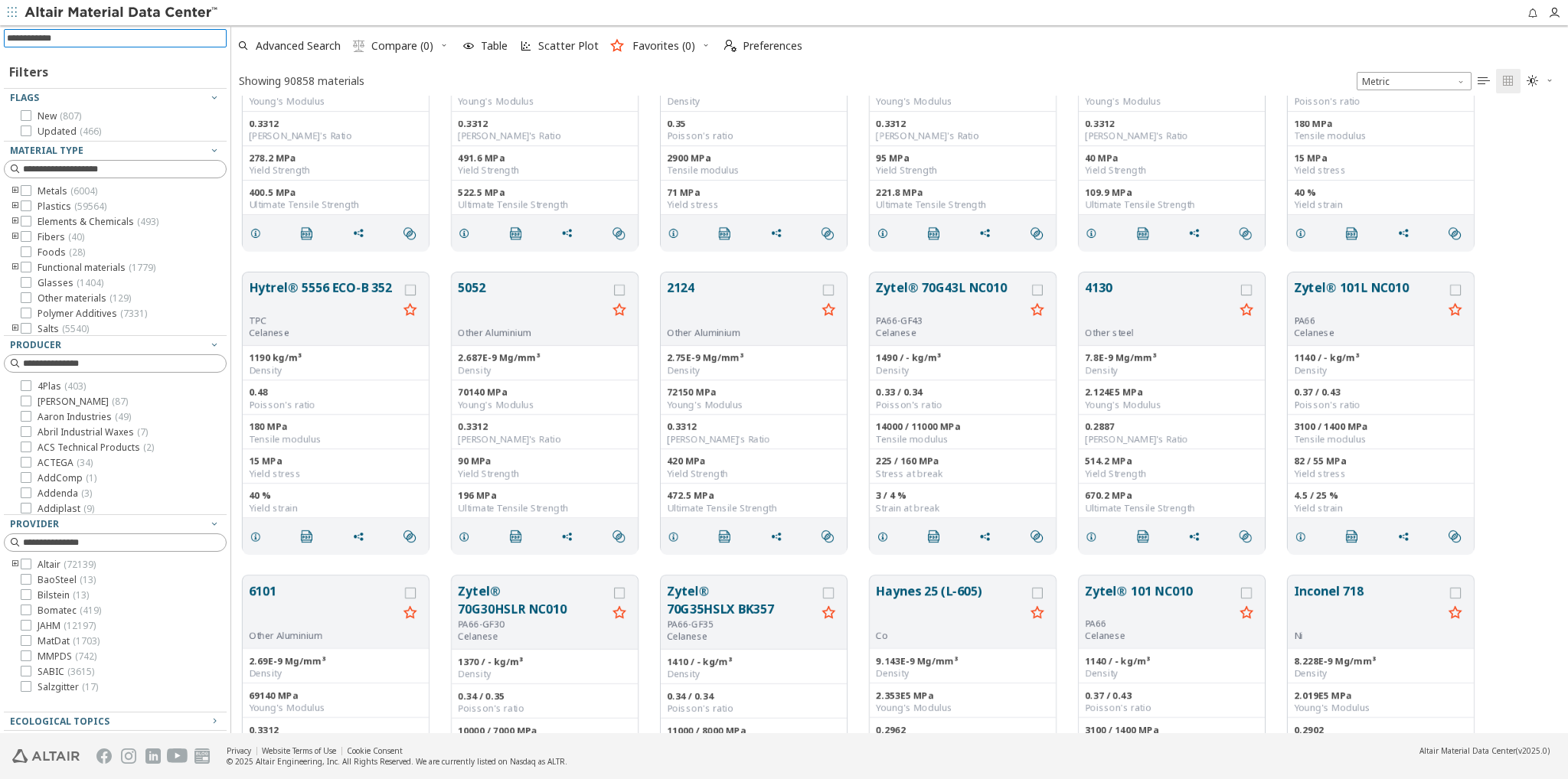 scroll, scrollTop: 41, scrollLeft: 0, axis: vertical 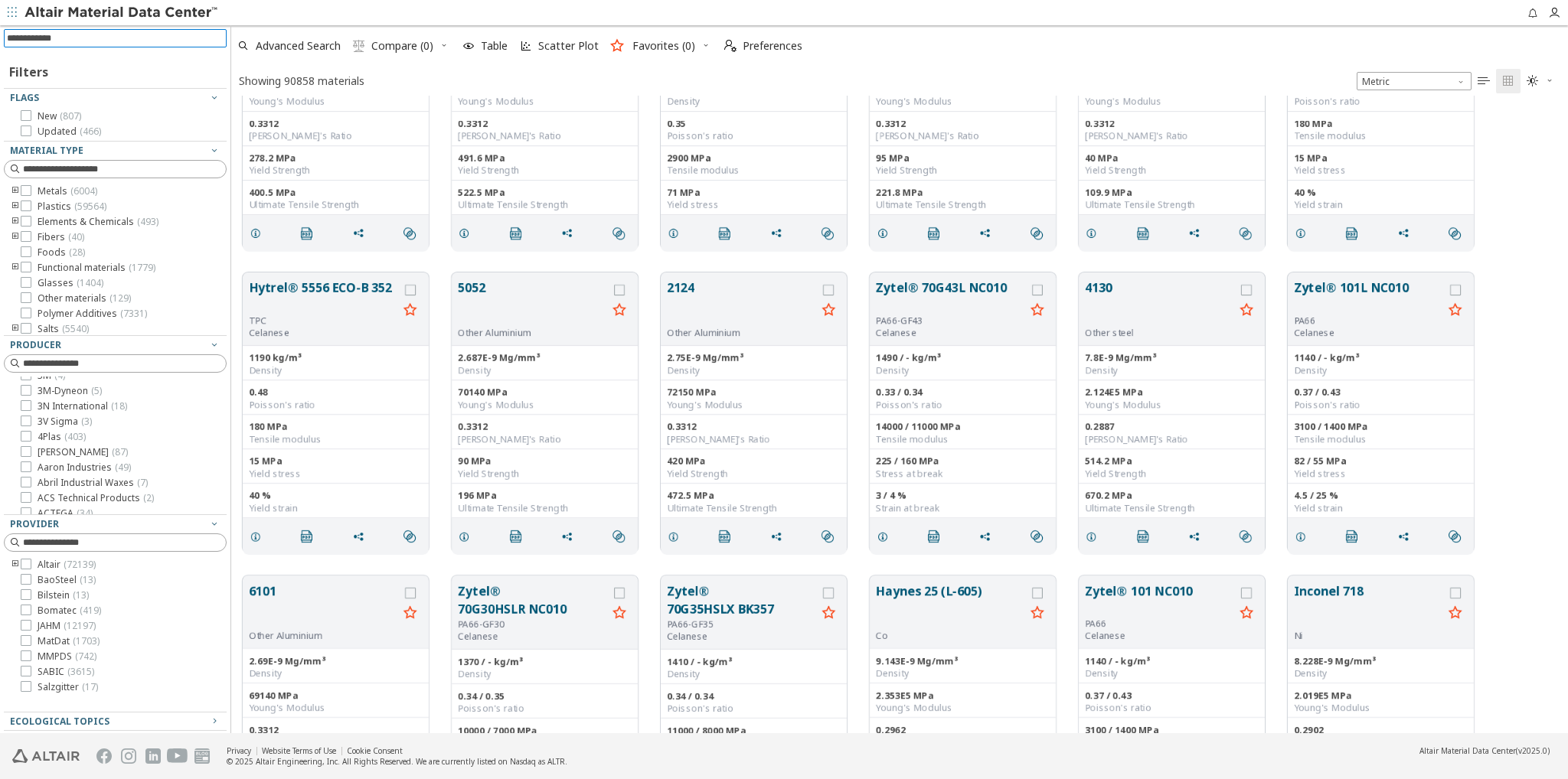 click at bounding box center [15, 206] 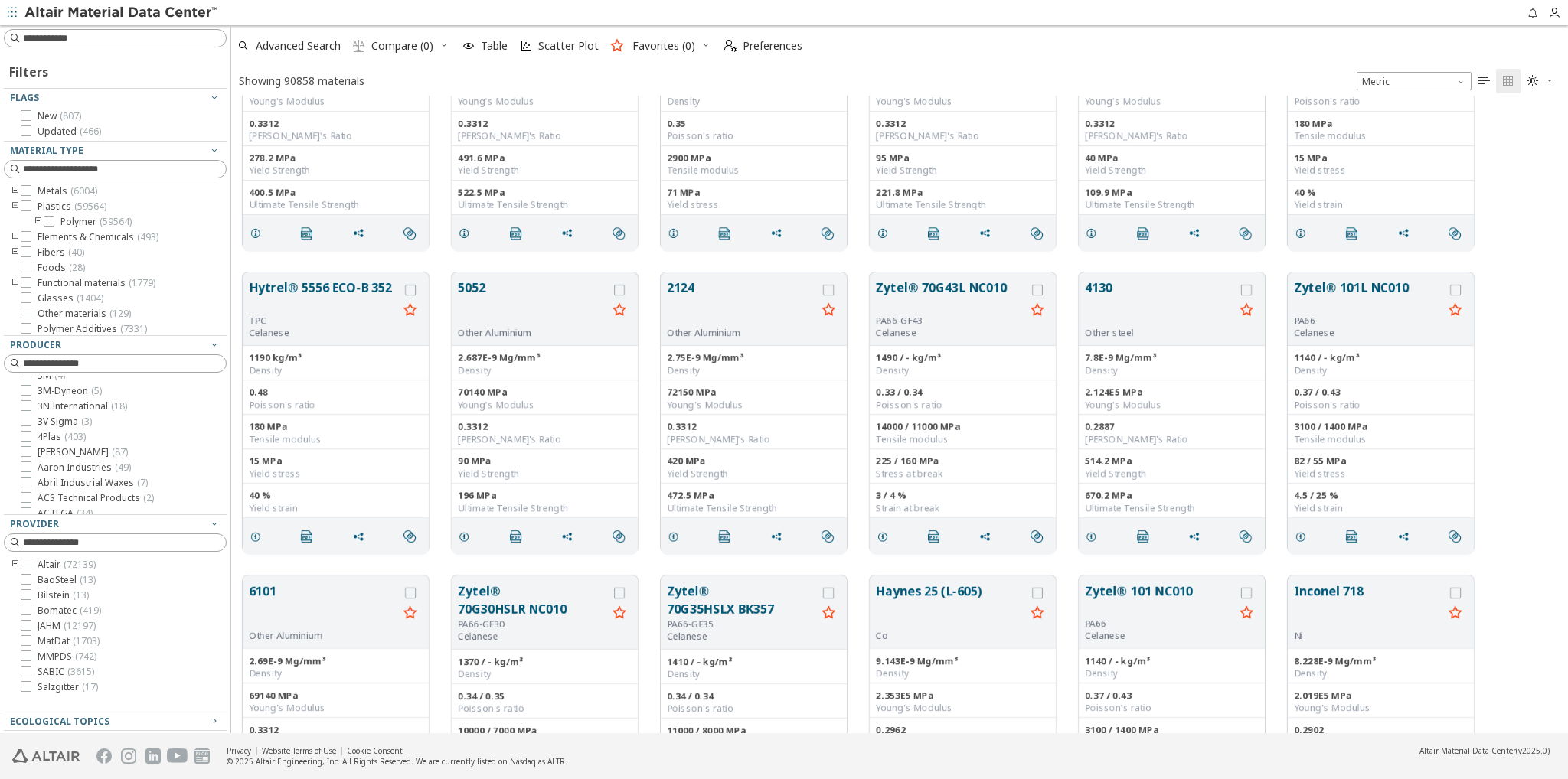 click at bounding box center [38, 221] 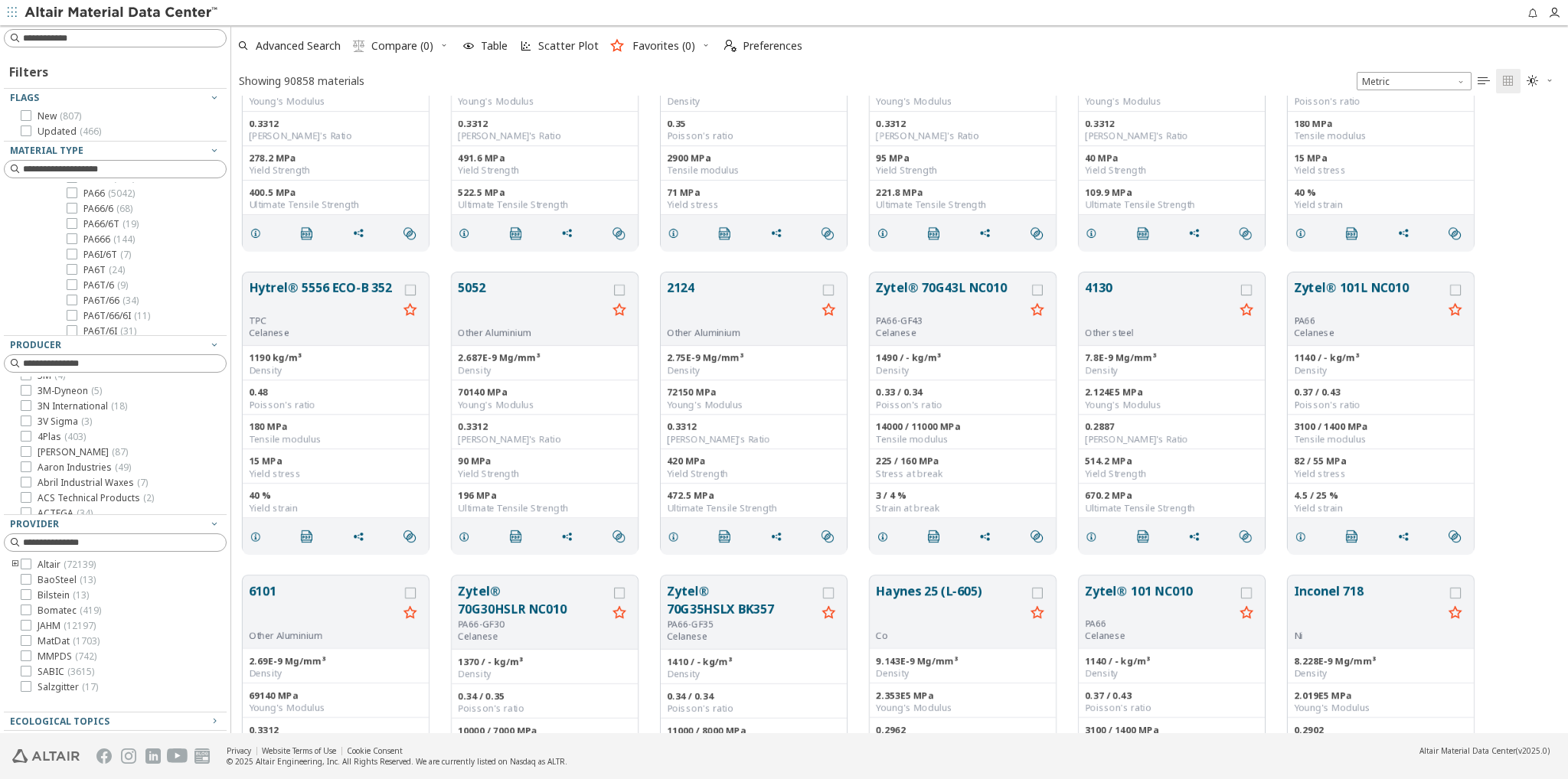 scroll, scrollTop: 920, scrollLeft: 0, axis: vertical 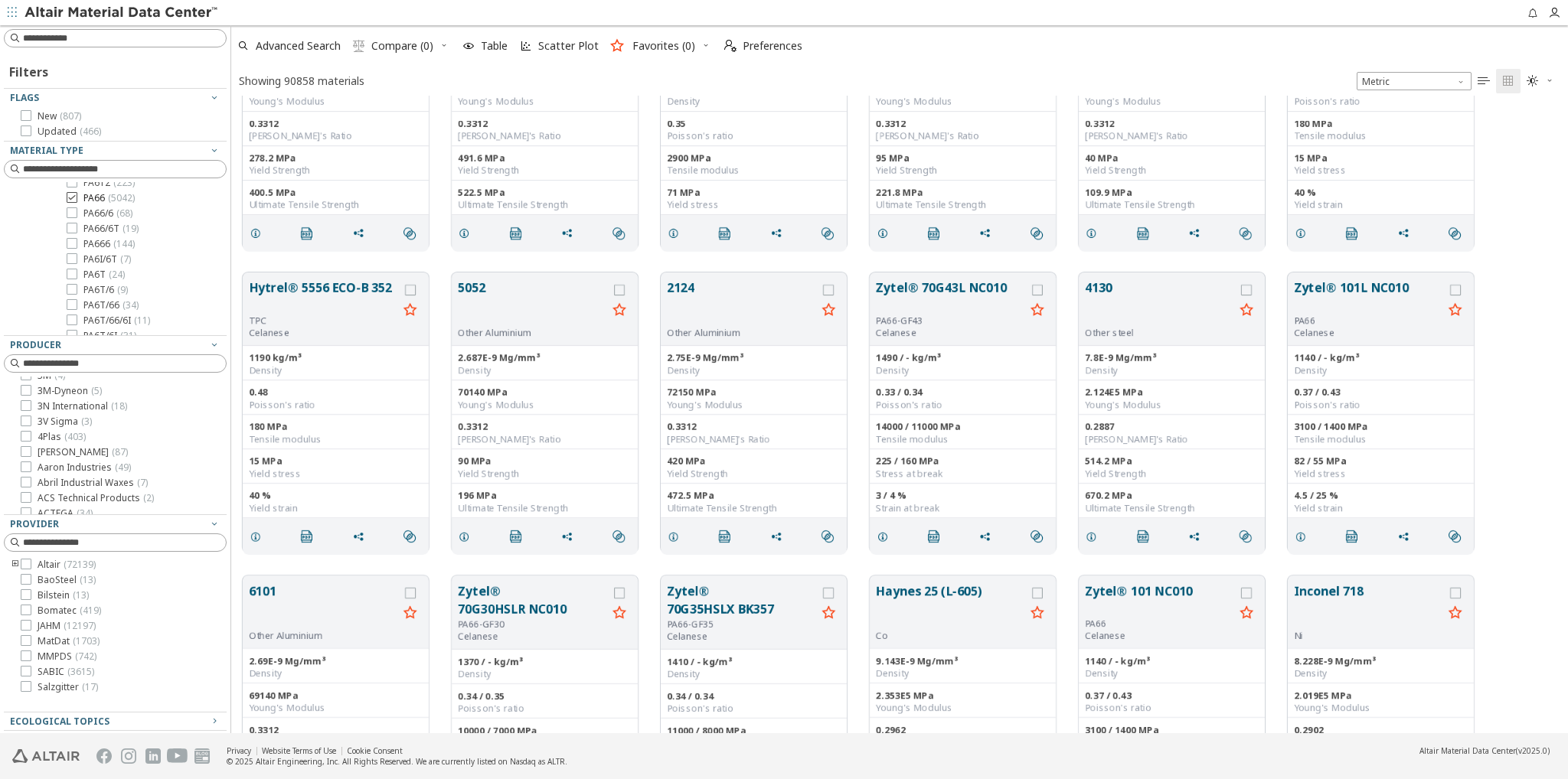 click at bounding box center (72, 197) 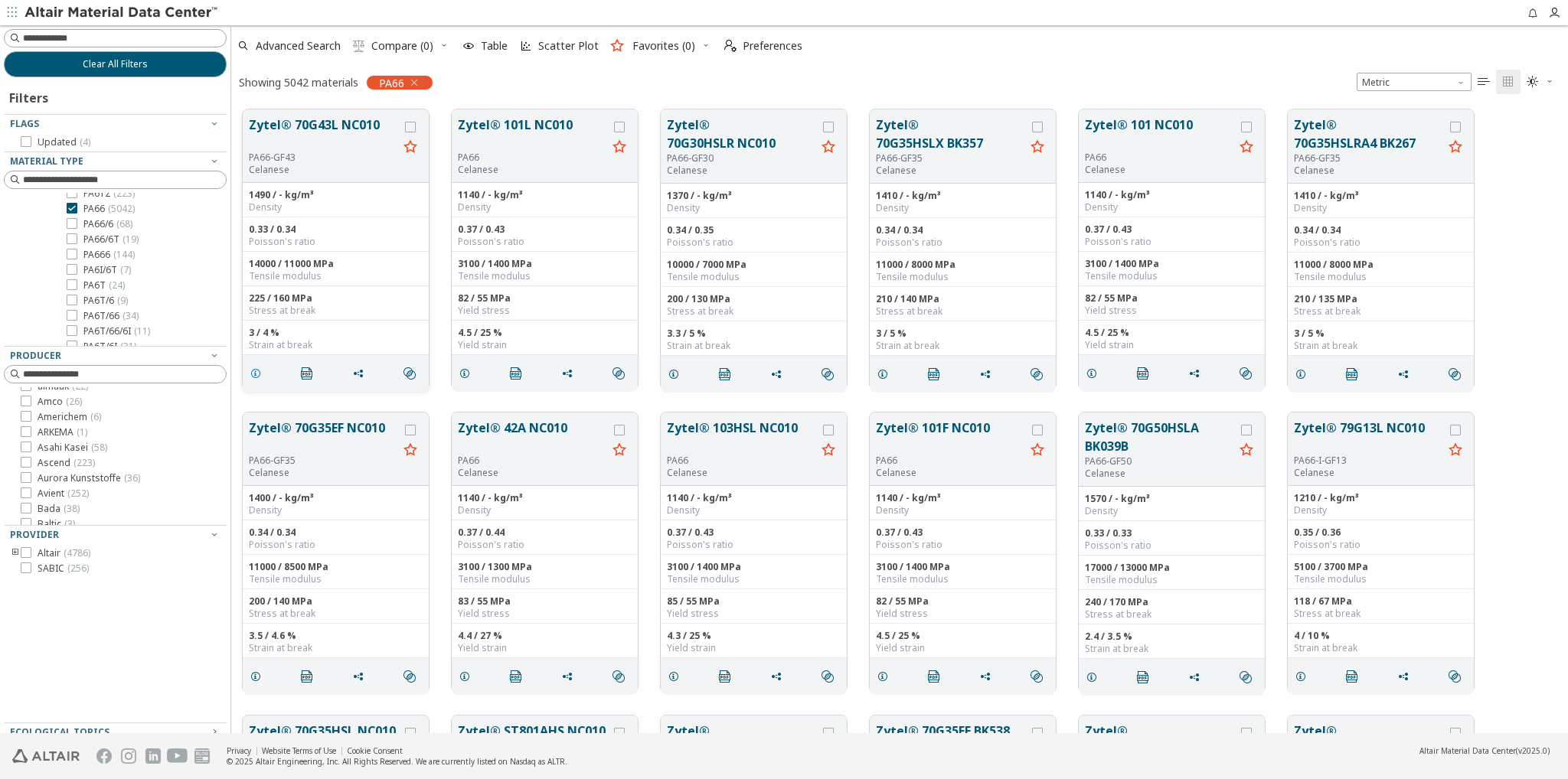 click at bounding box center [256, 373] 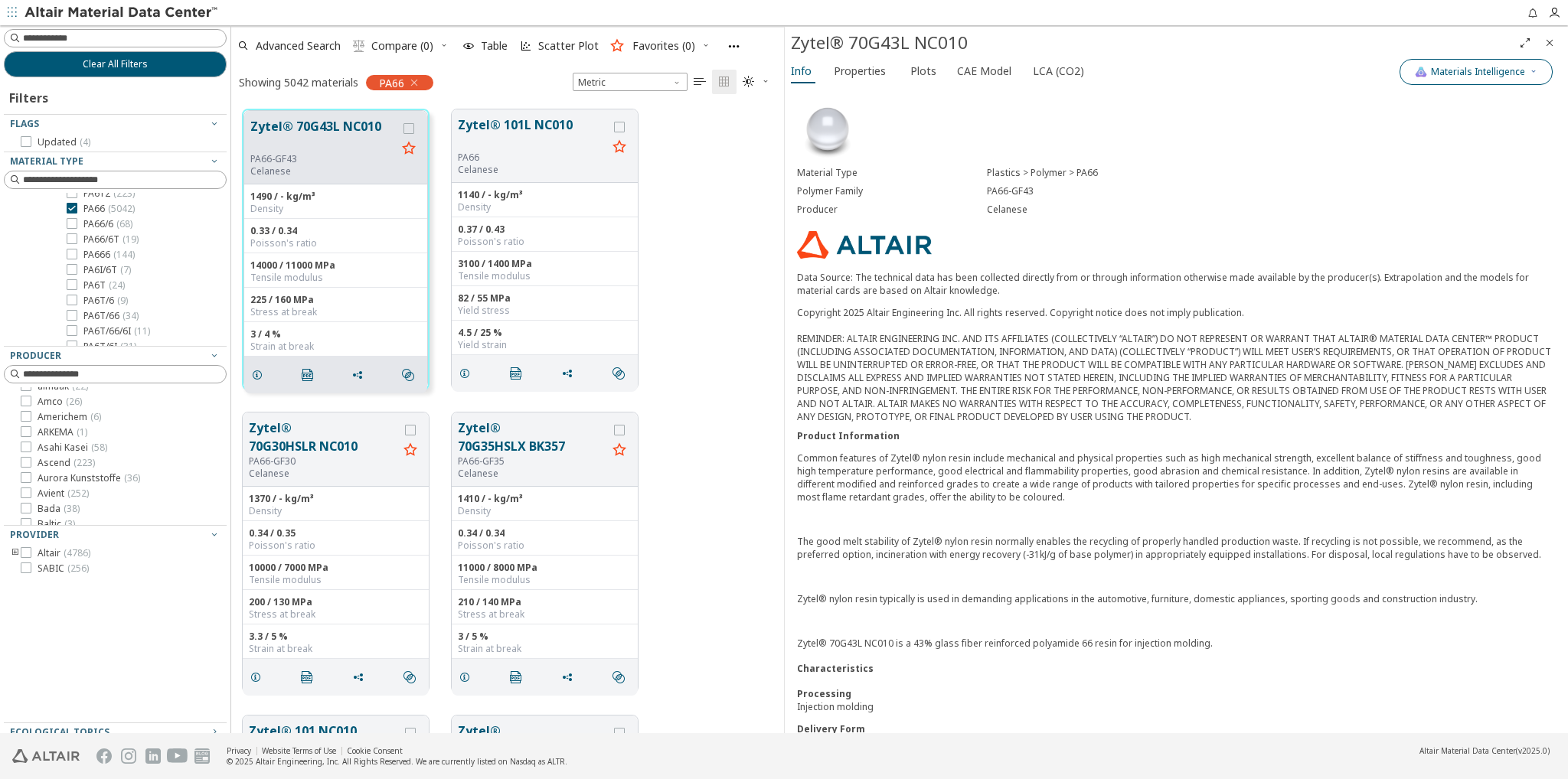 click on "Materials Intelligence" at bounding box center [1476, 71] 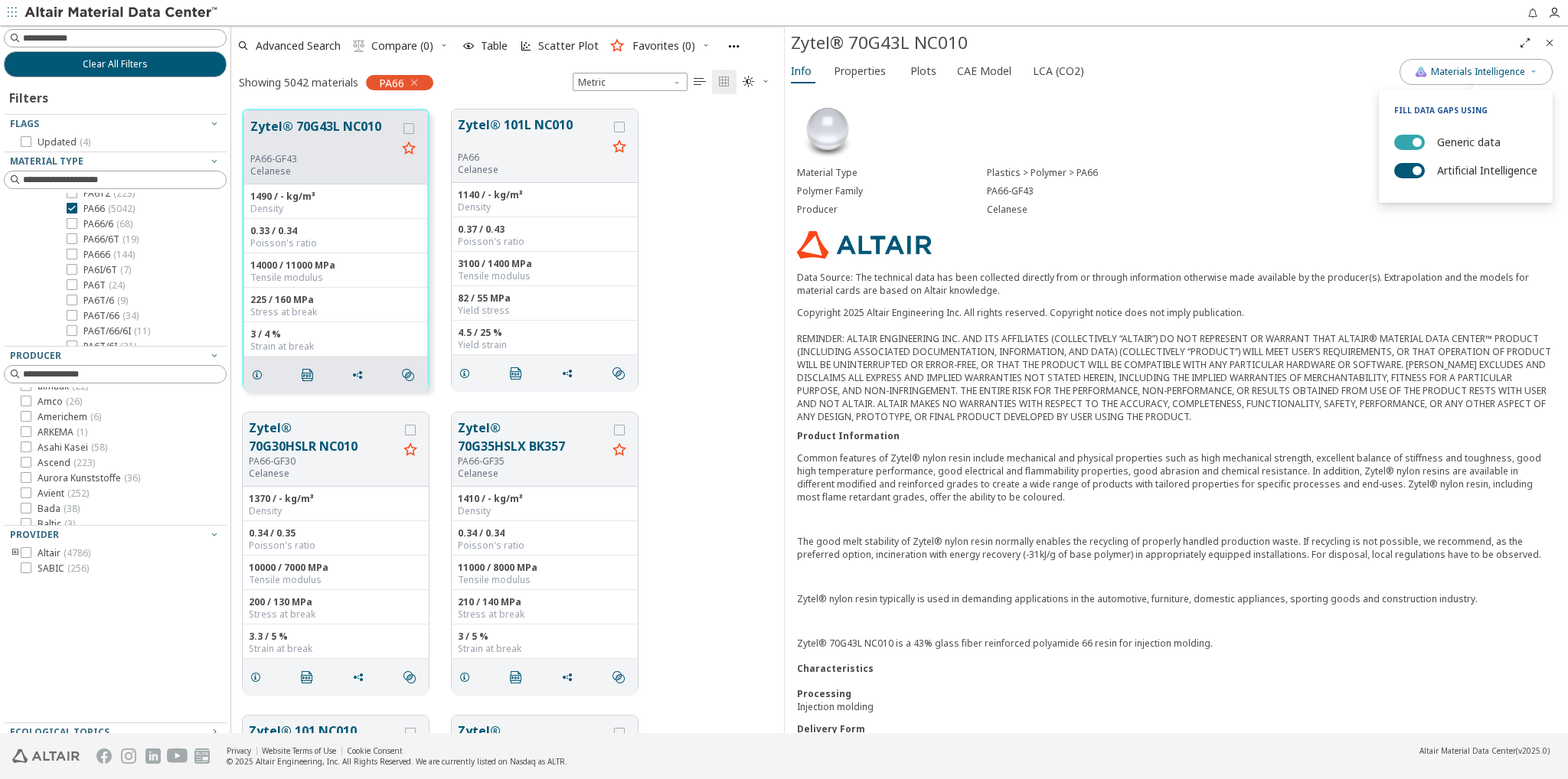 click on "Generic data" at bounding box center (1410, 142) 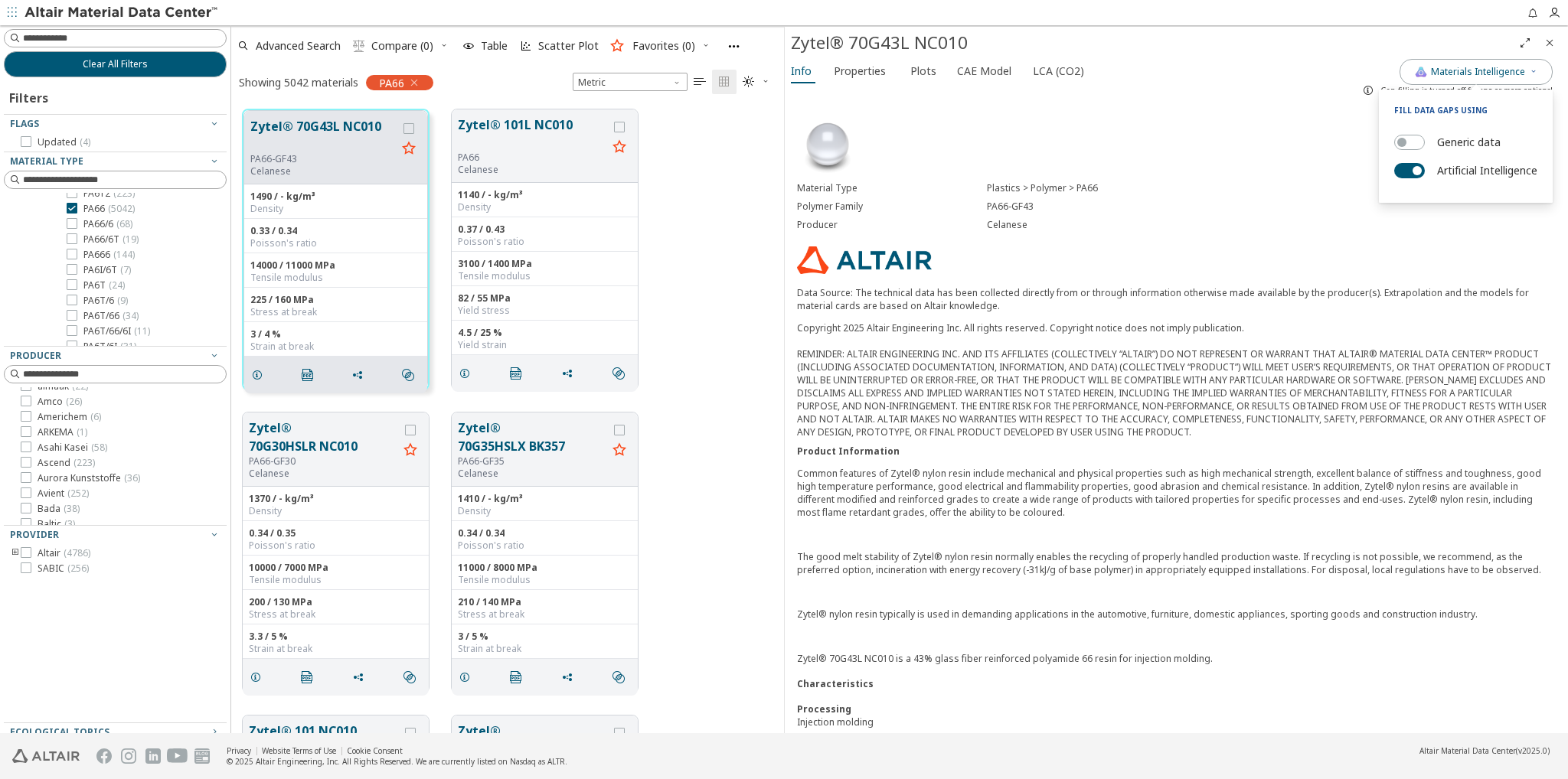 drag, startPoint x: 1188, startPoint y: 154, endPoint x: 1043, endPoint y: 119, distance: 149.16434 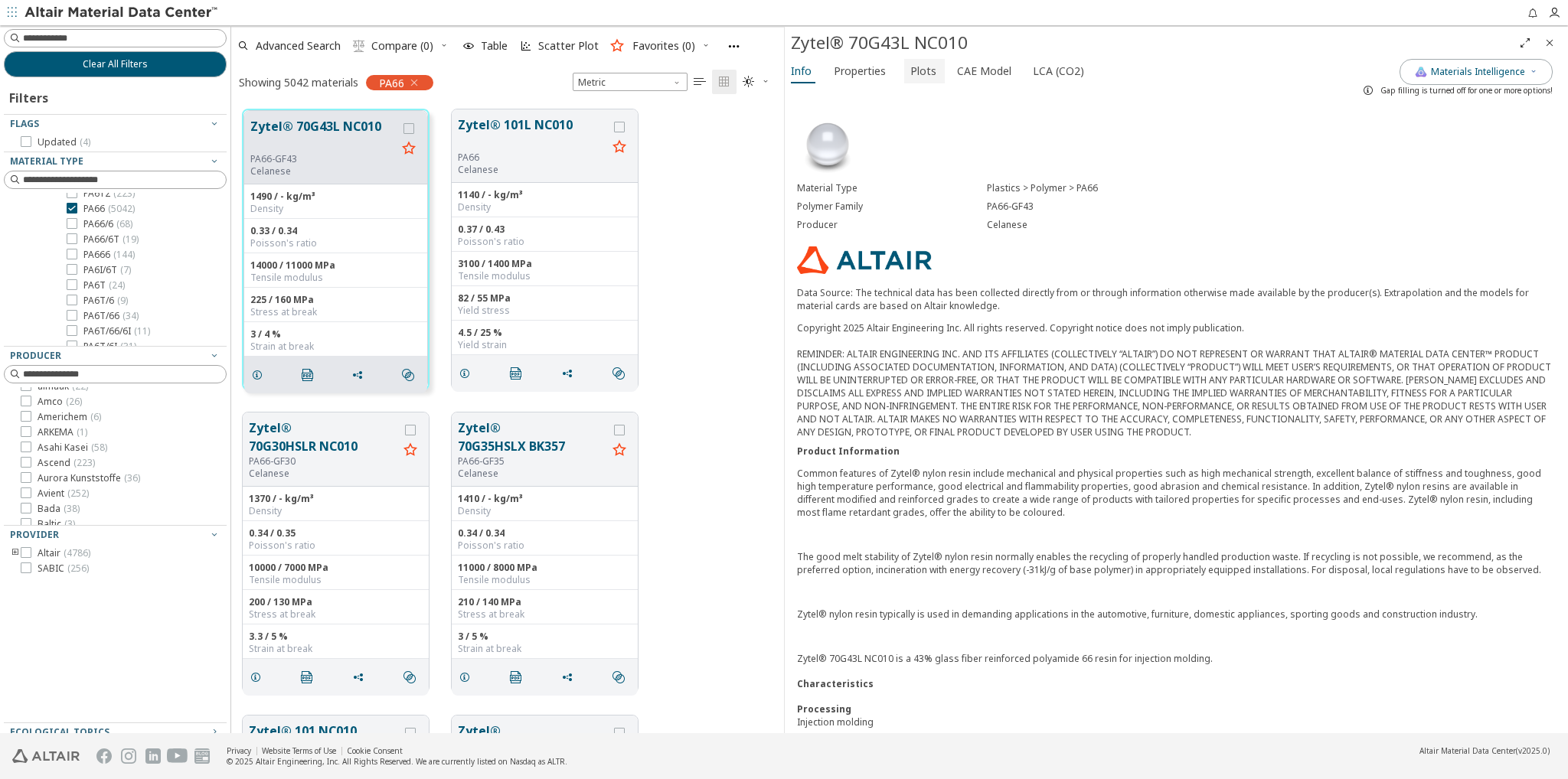 click on "Plots" at bounding box center [923, 70] 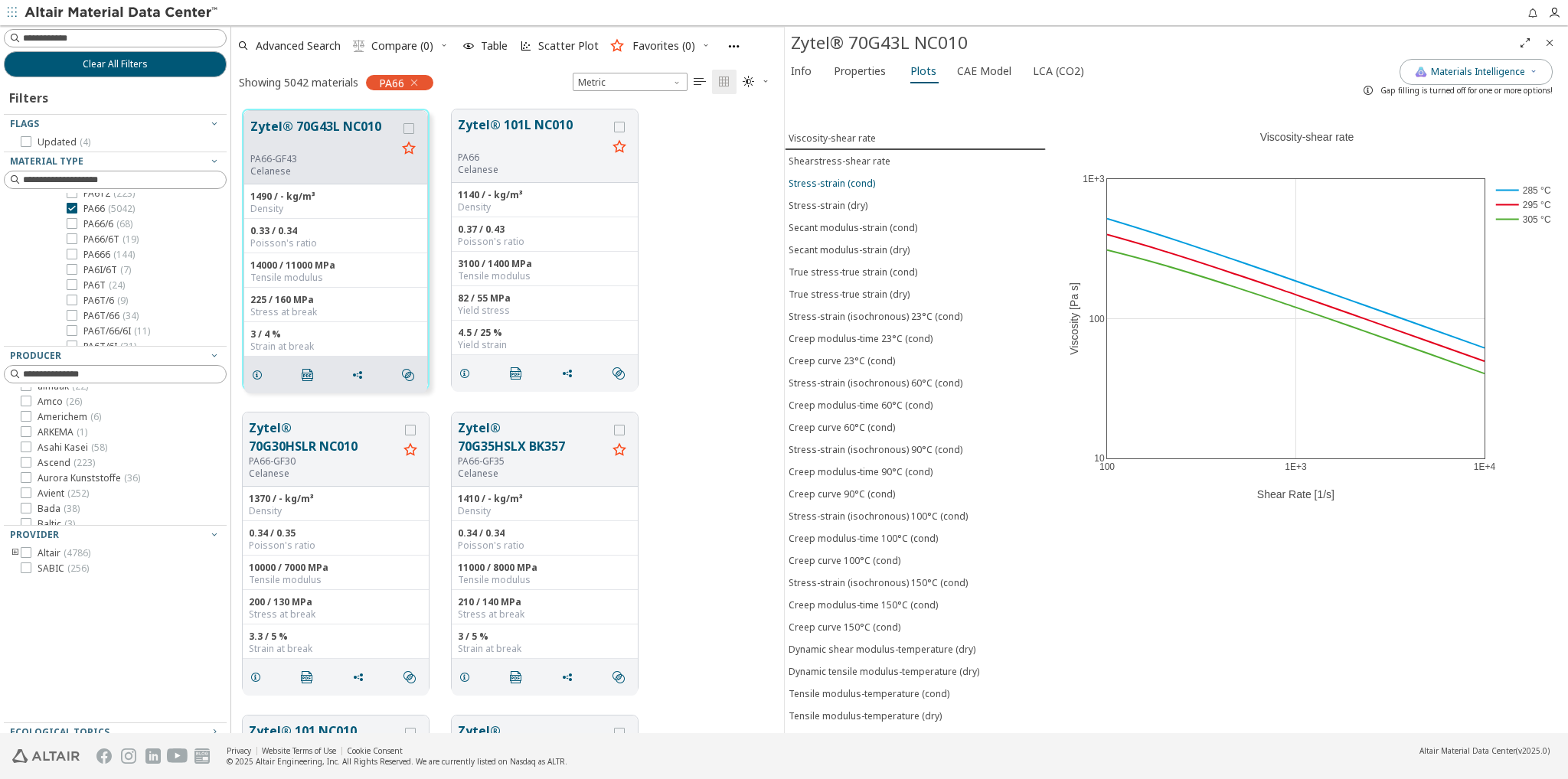 click on "Stress-strain (cond)" at bounding box center (831, 182) 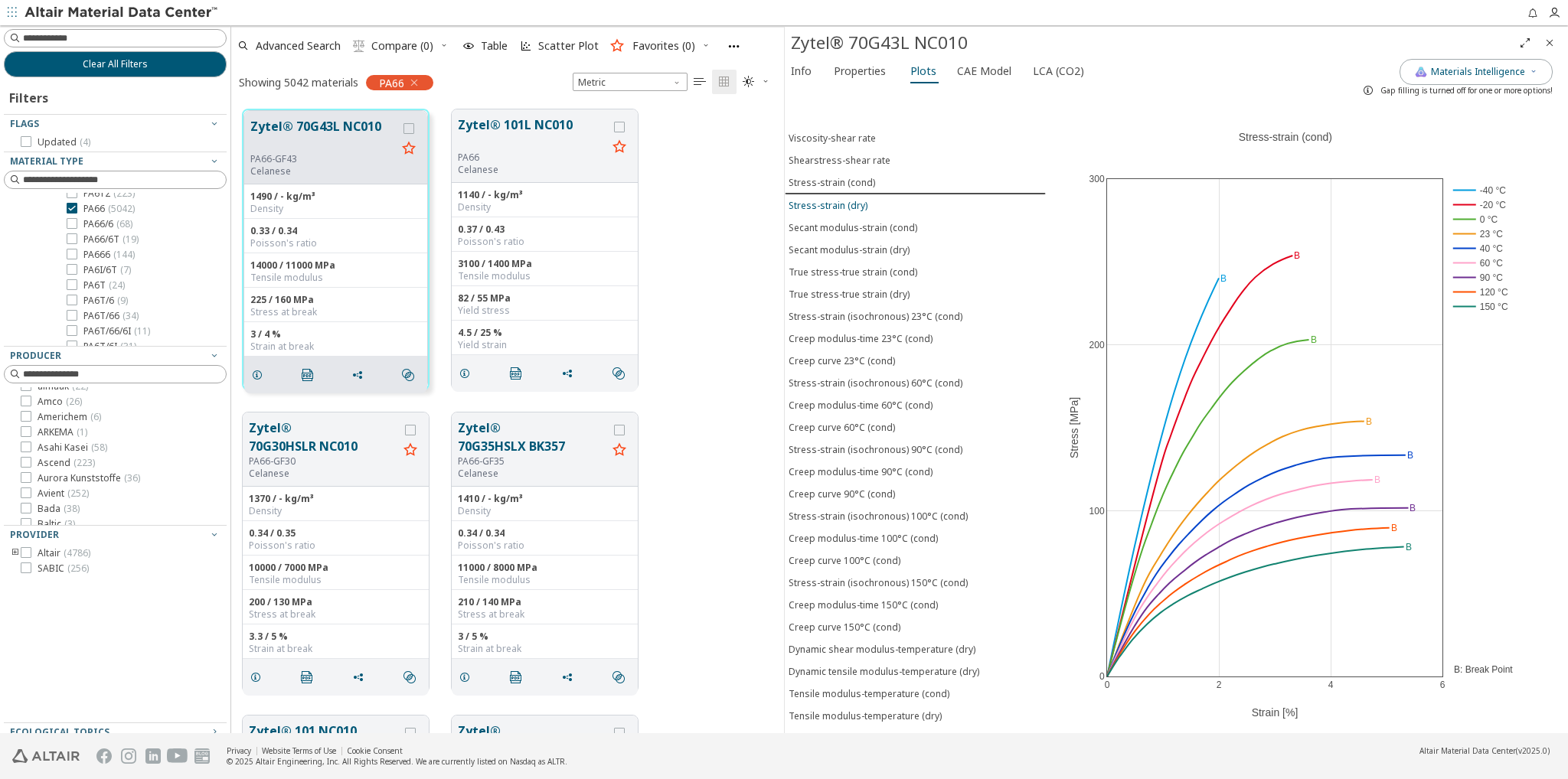 click on "Stress-strain (dry)" at bounding box center [828, 204] 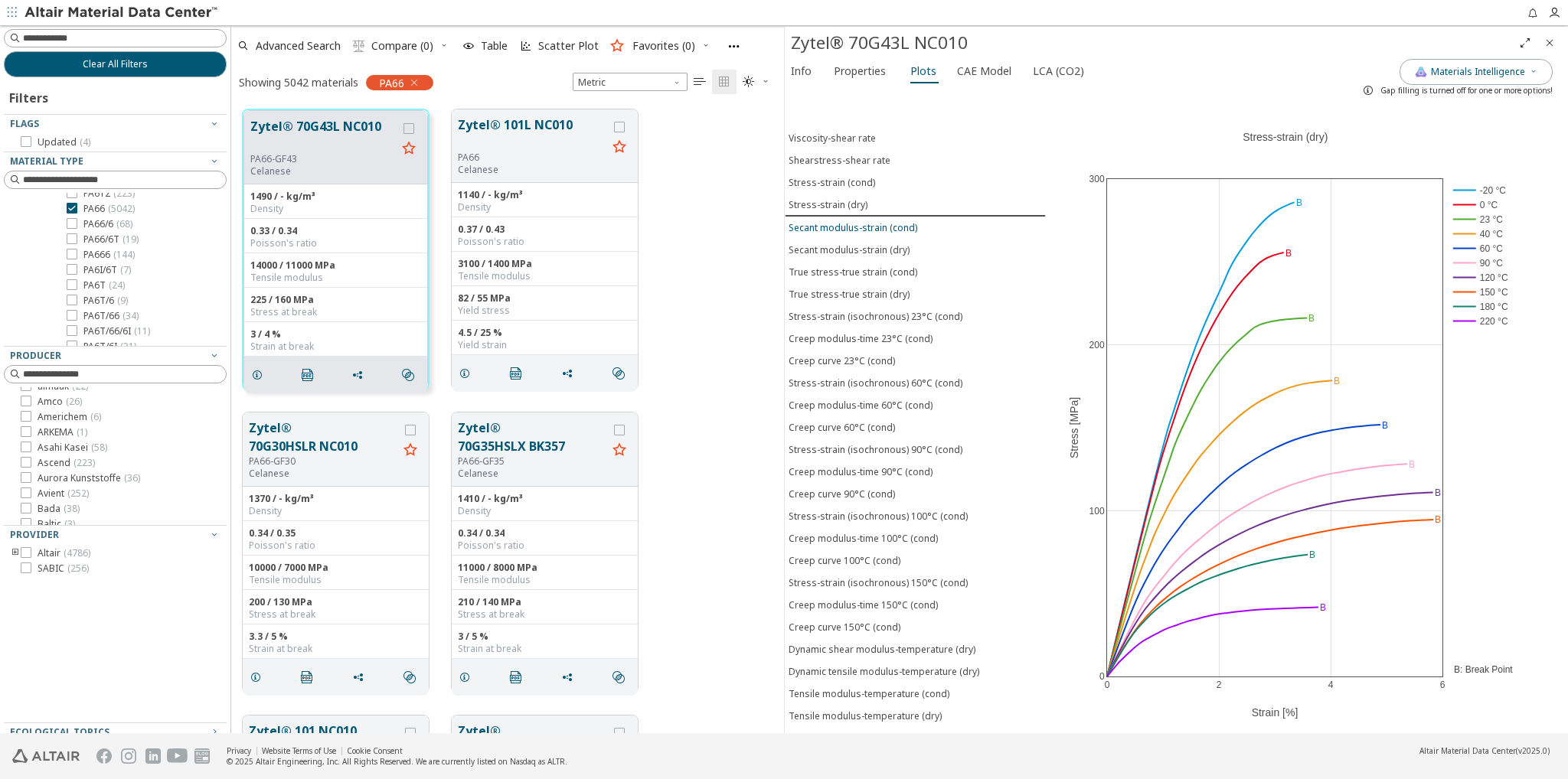 click on "Secant modulus-strain (cond)" at bounding box center (853, 227) 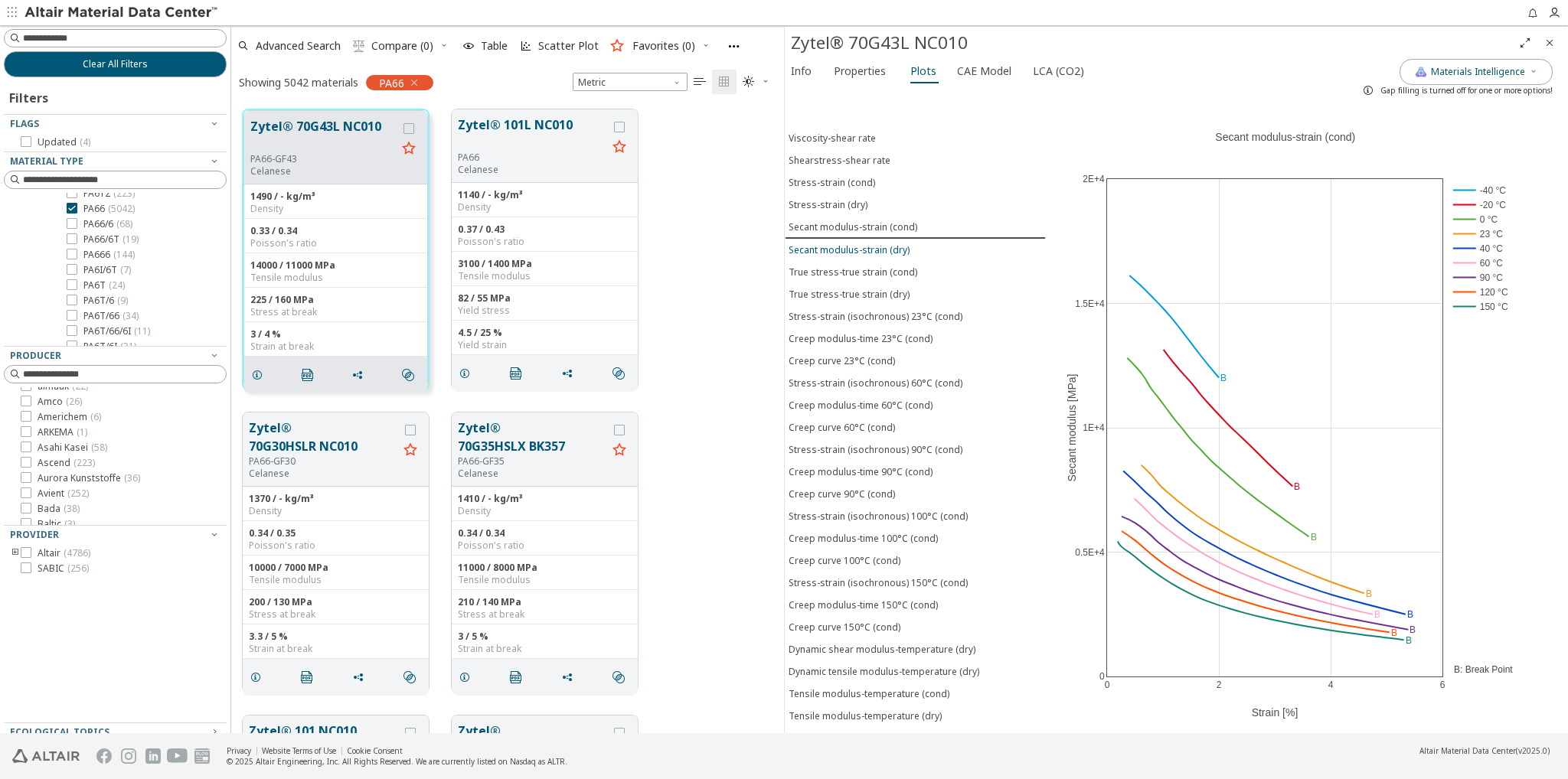 click on "Secant modulus-strain (dry)" at bounding box center [849, 249] 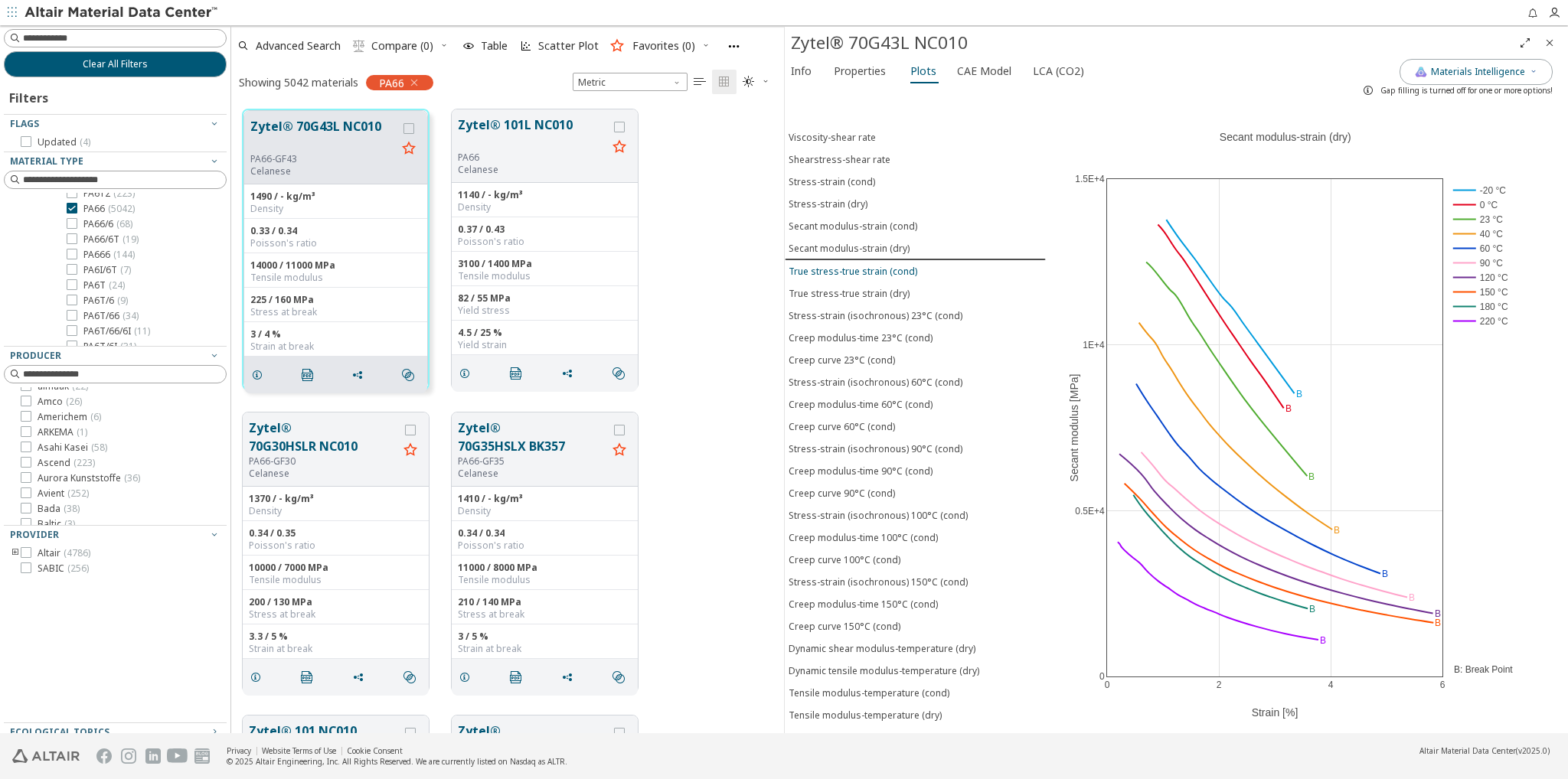 click on "True stress-true strain (cond)" at bounding box center (853, 270) 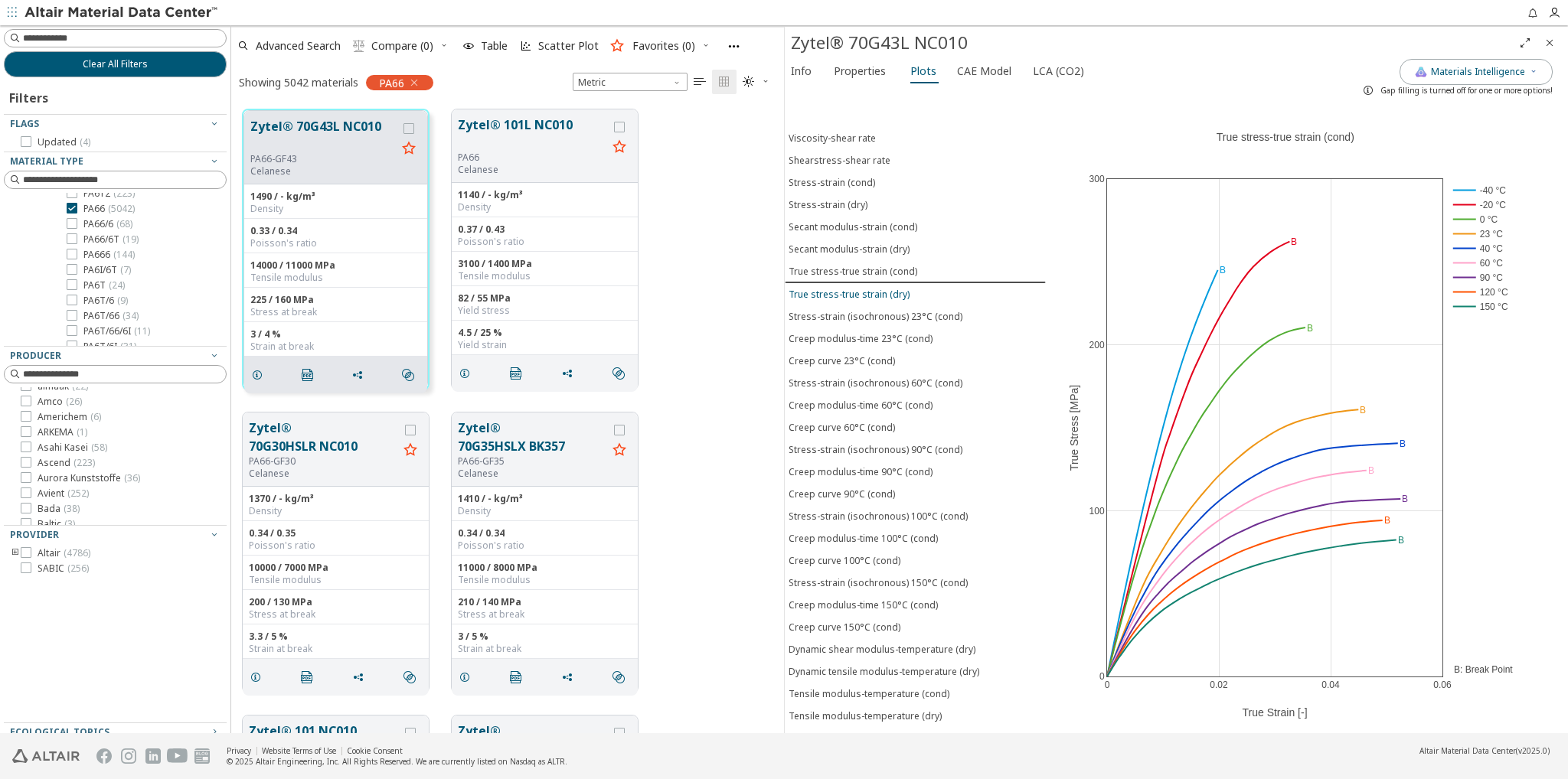 click on "True stress-true strain (dry)" at bounding box center (849, 293) 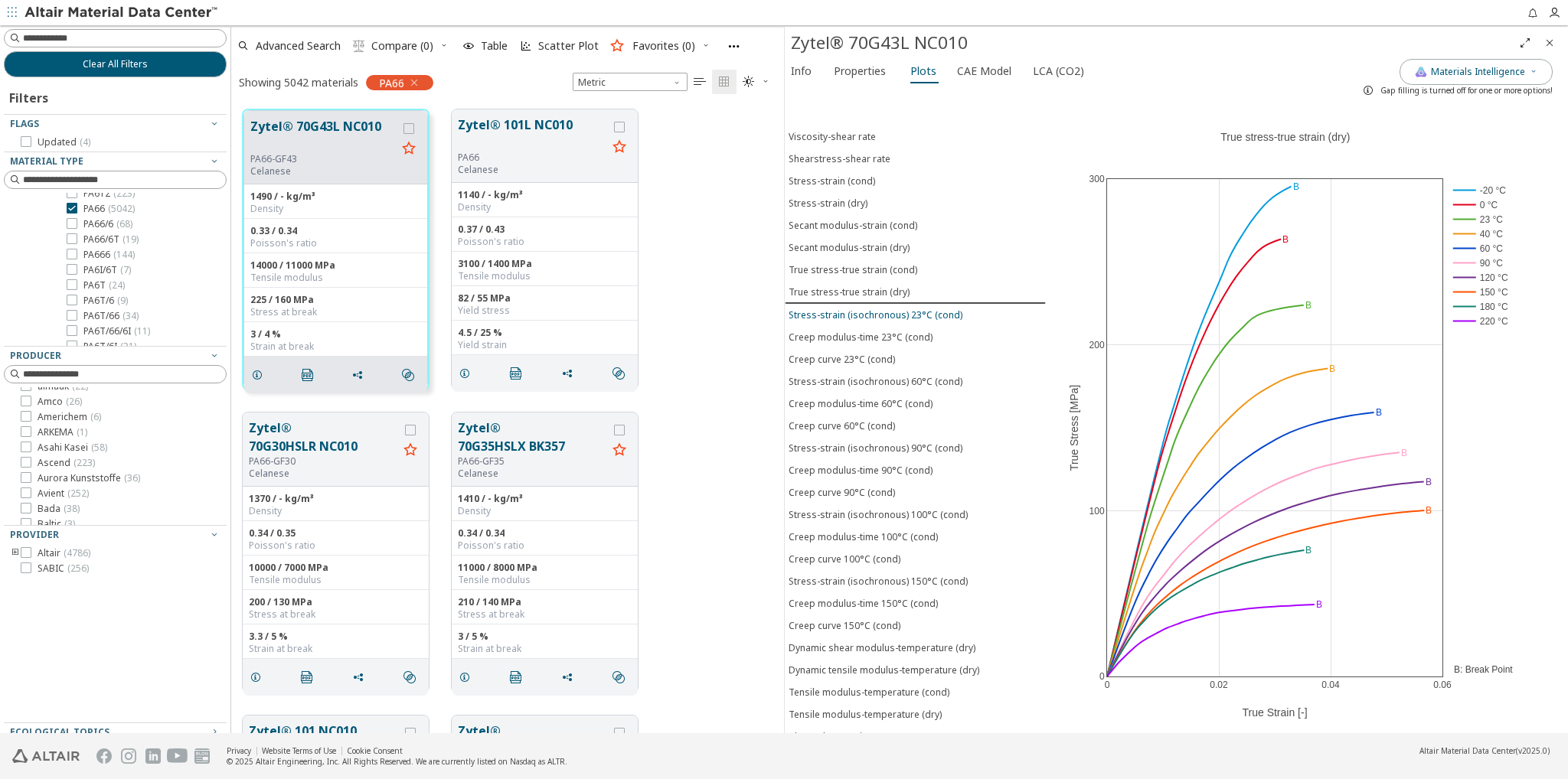 click on "Stress-strain (isochronous) 23°C (cond)" at bounding box center (875, 314) 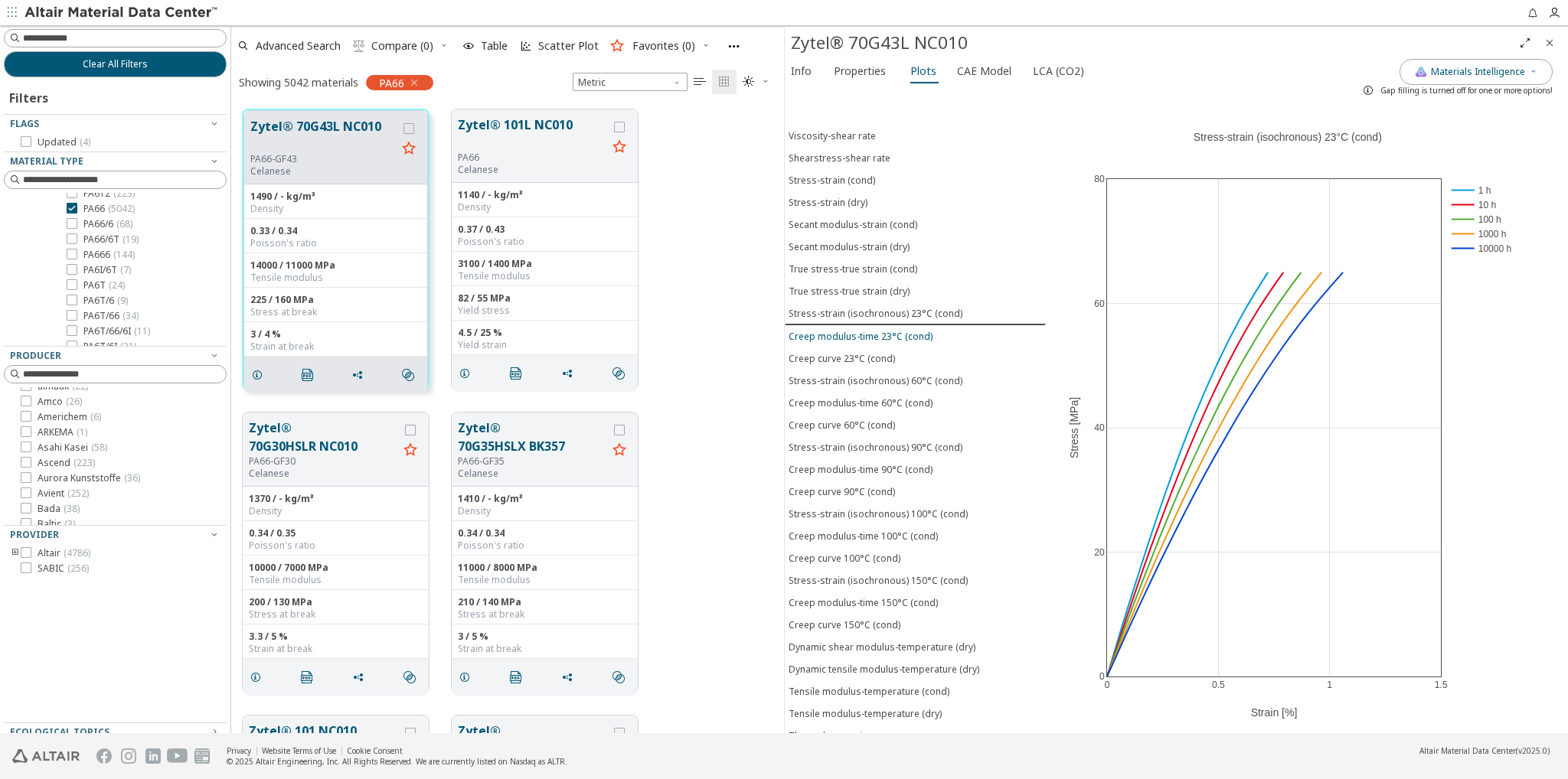 click on "Creep modulus-time 23°C (cond)" at bounding box center [861, 335] 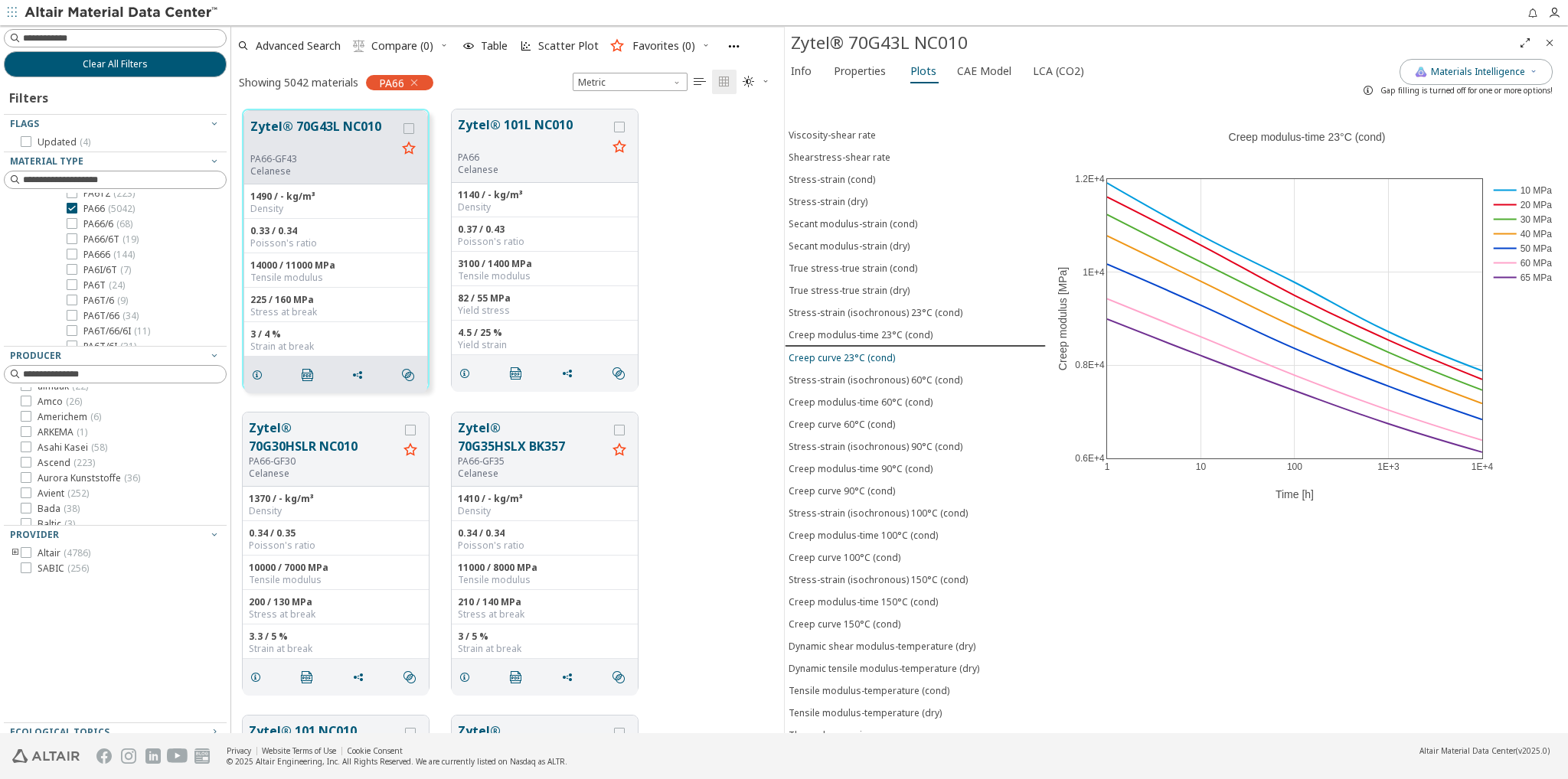 click on "Creep curve 23°C (cond)" at bounding box center (841, 357) 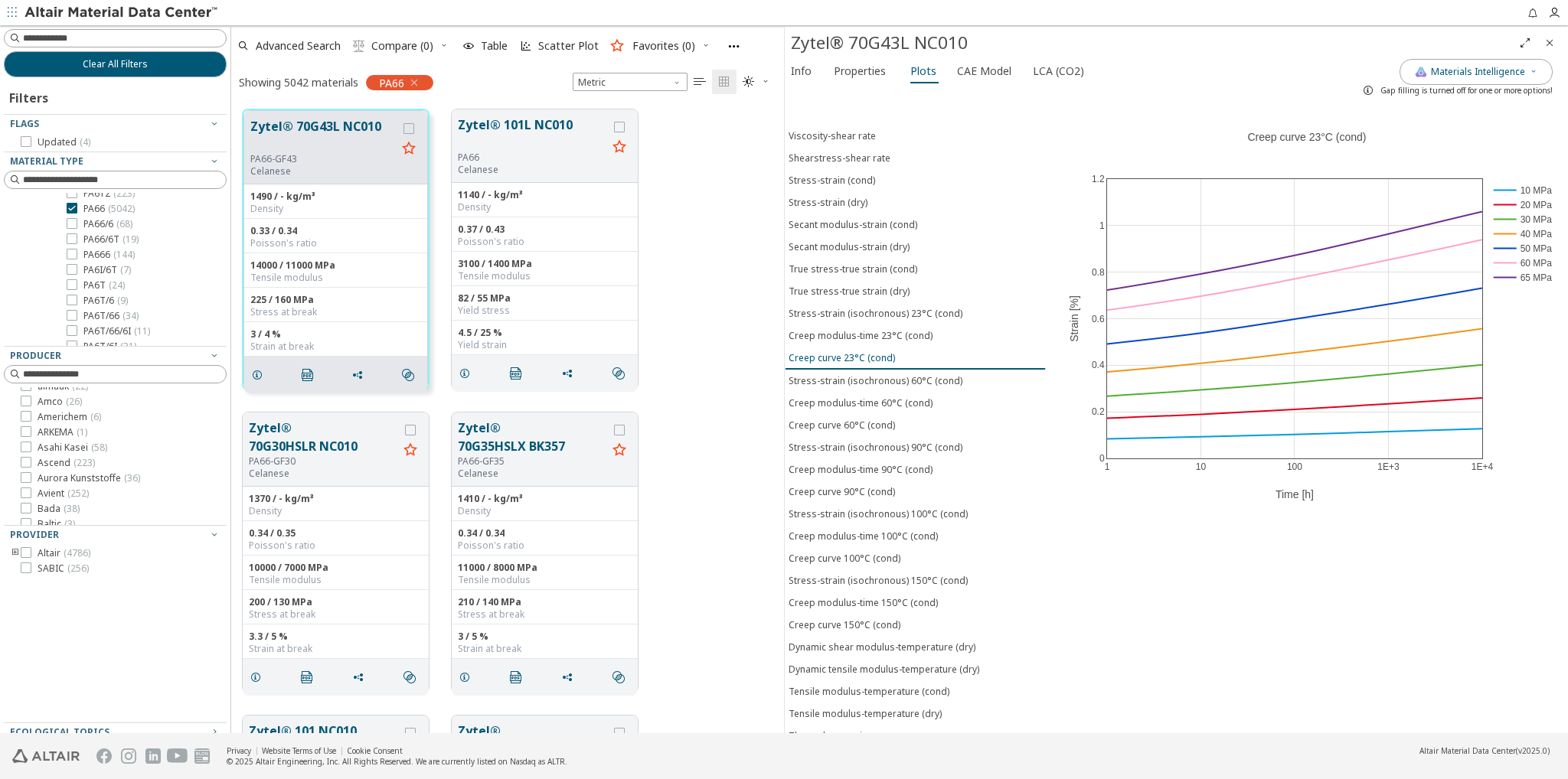 scroll, scrollTop: 0, scrollLeft: 0, axis: both 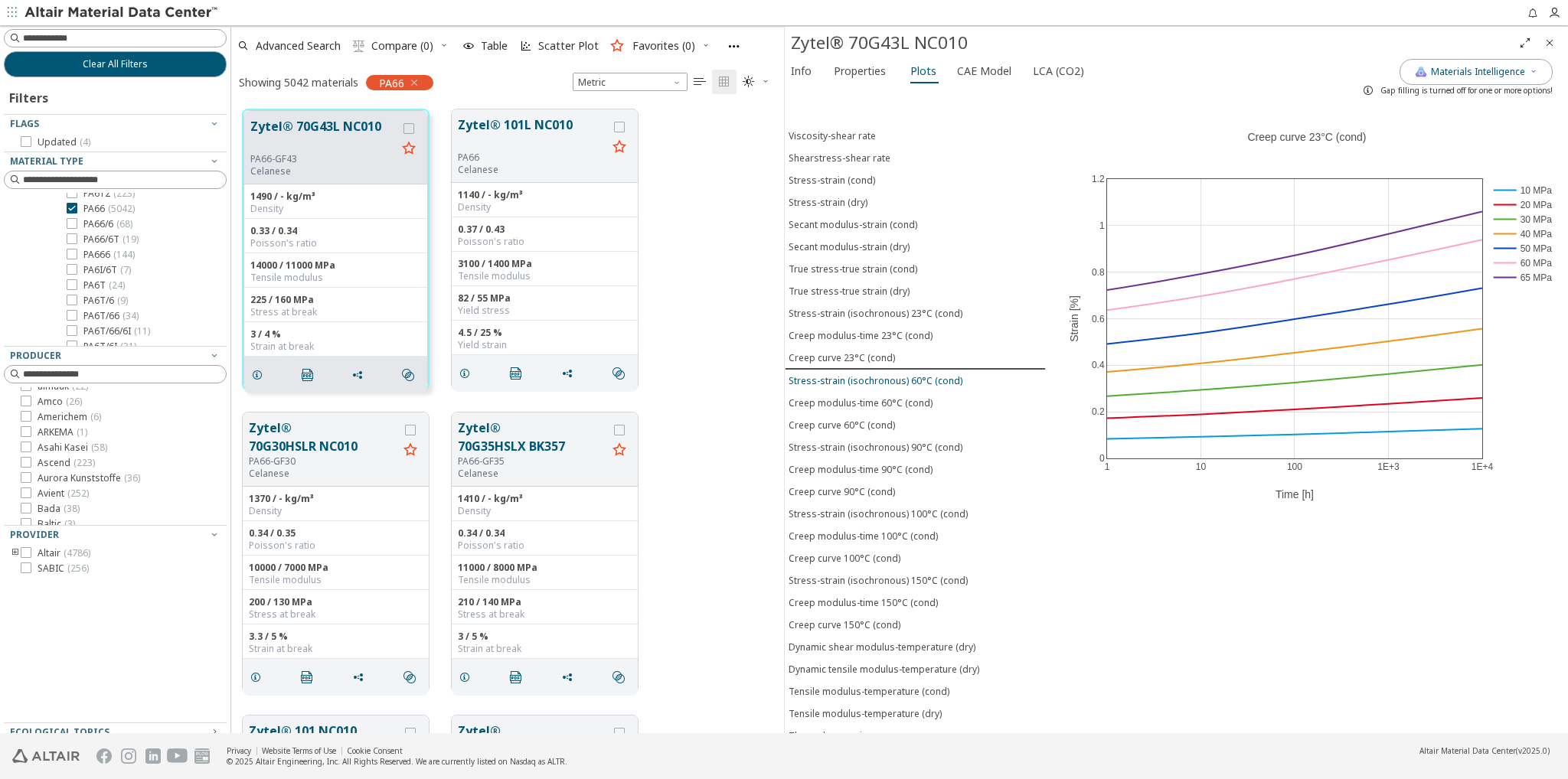 click on "Stress-strain (isochronous) 60°C (cond)" at bounding box center (875, 380) 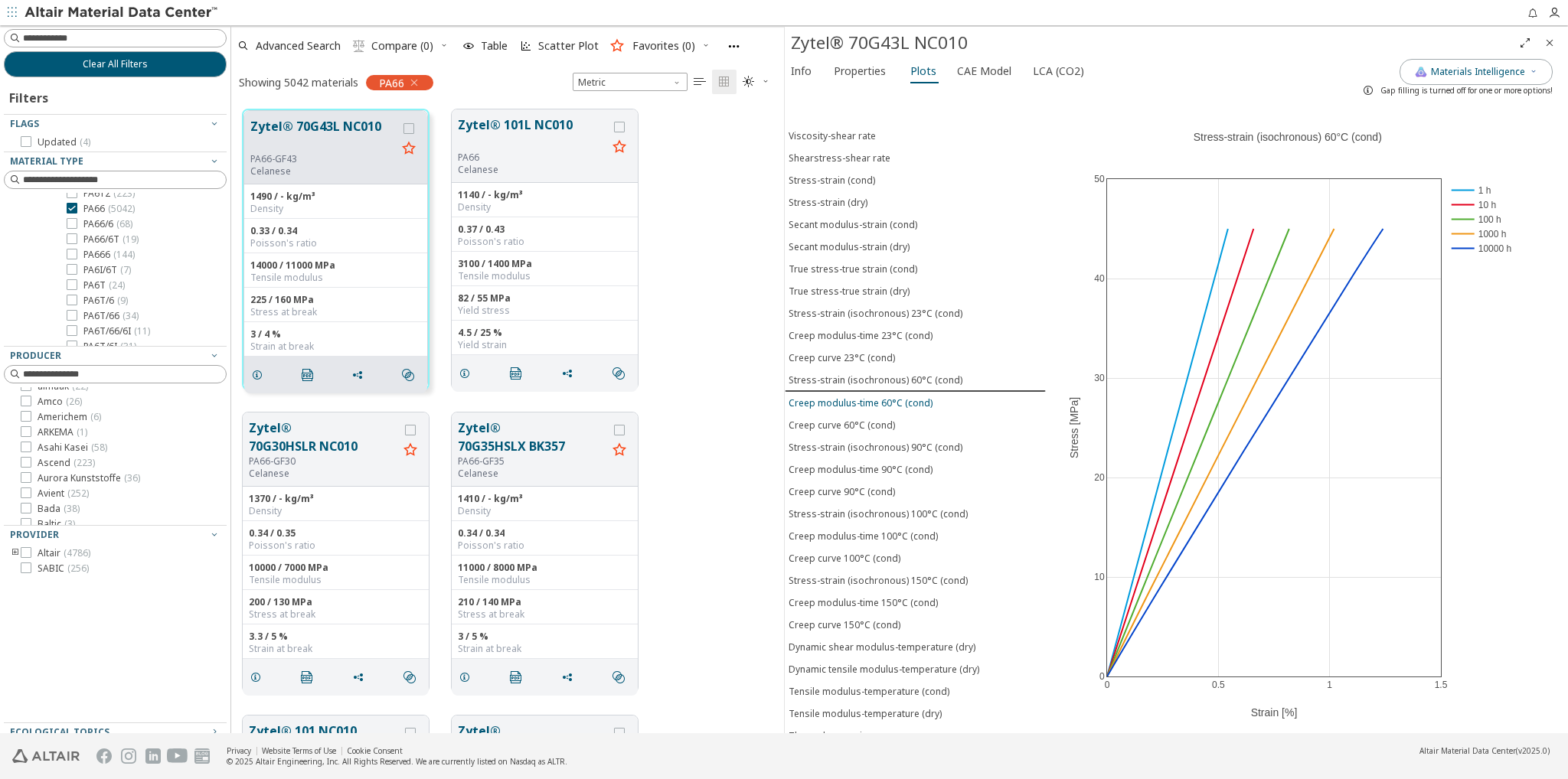 click on "Creep modulus-time 60°C (cond)" at bounding box center (861, 402) 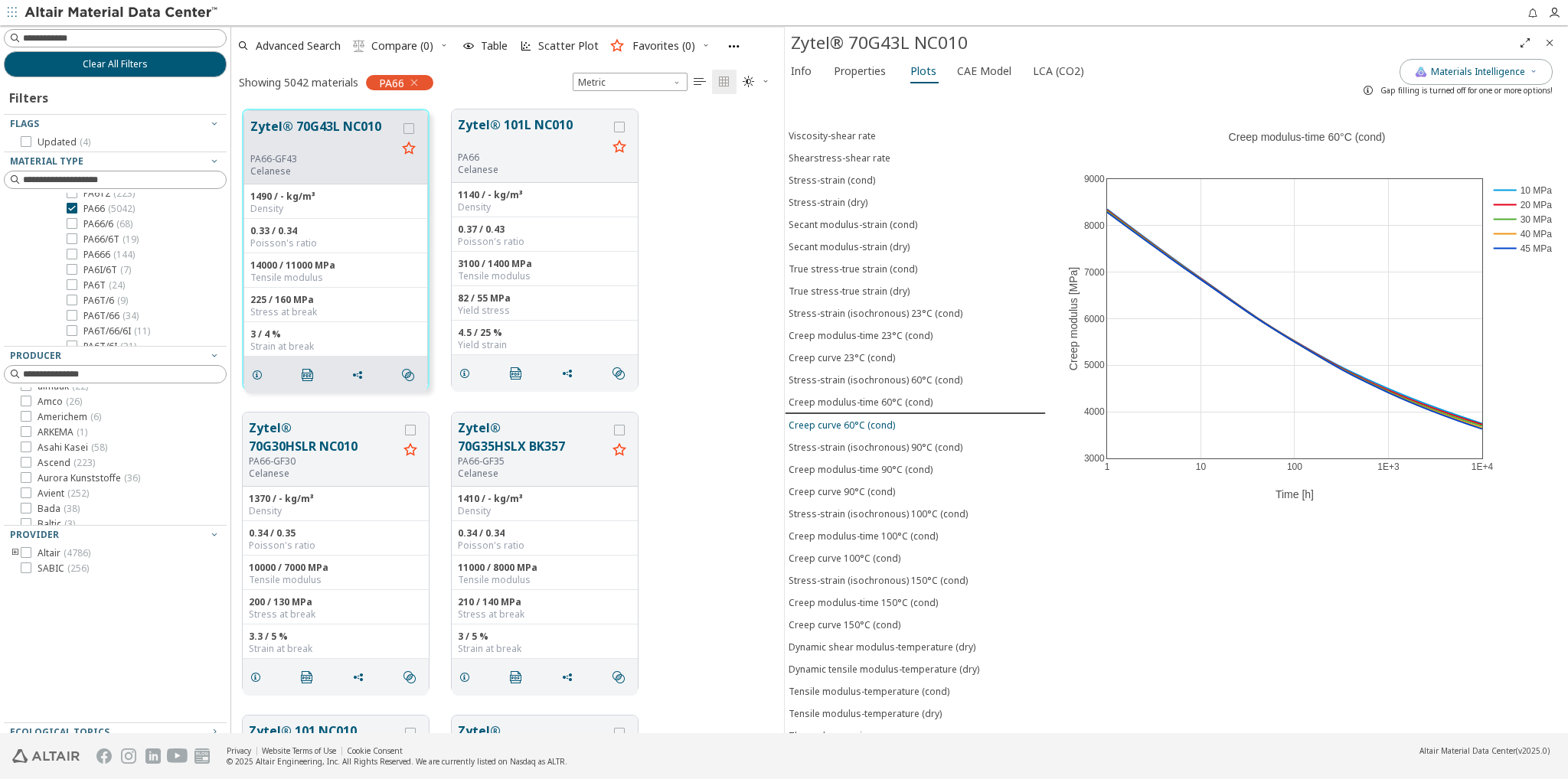 click on "Creep curve 60°C (cond)" at bounding box center (841, 424) 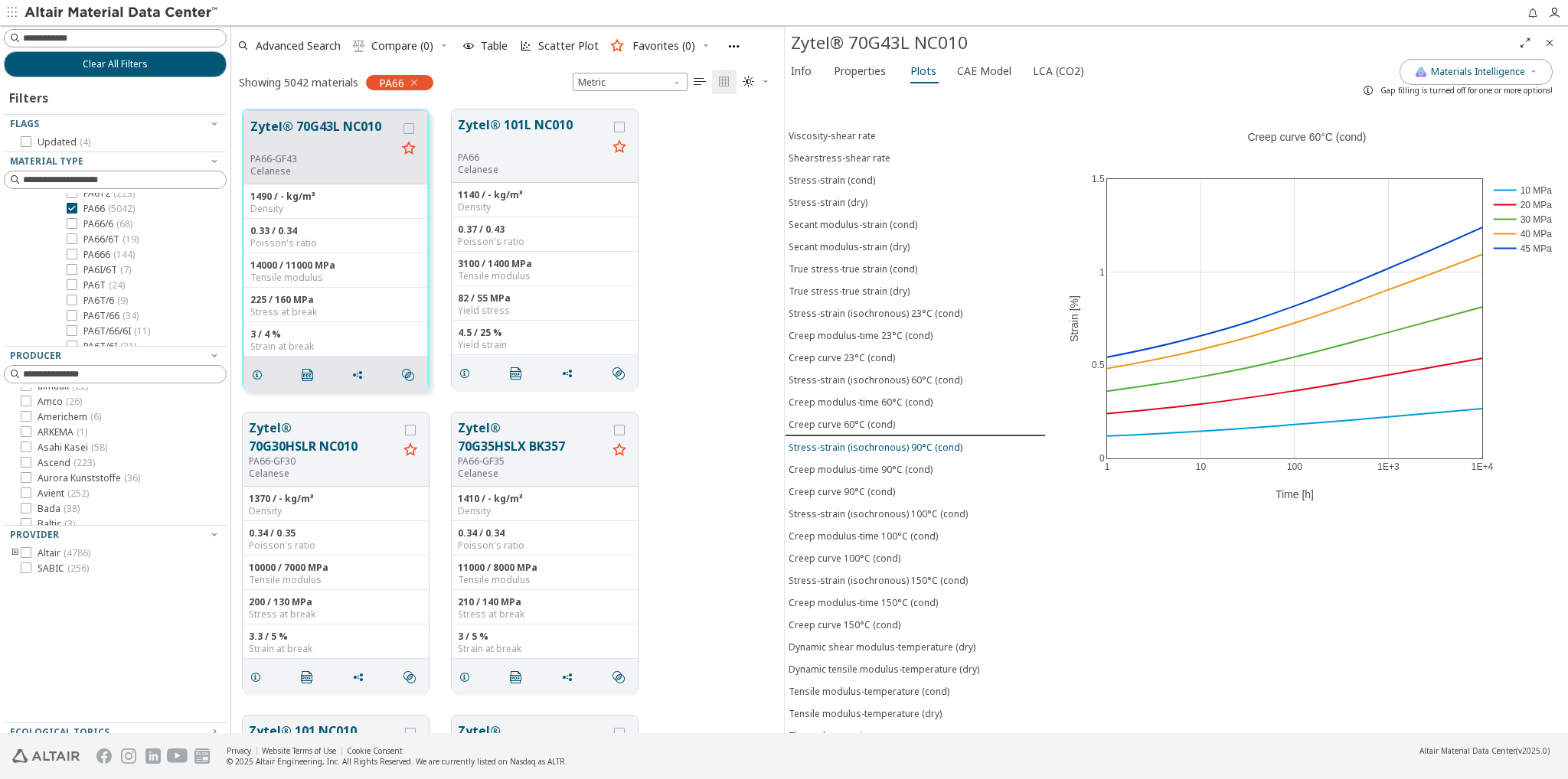 click on "Stress-strain (isochronous) 90°C (cond)" at bounding box center (875, 446) 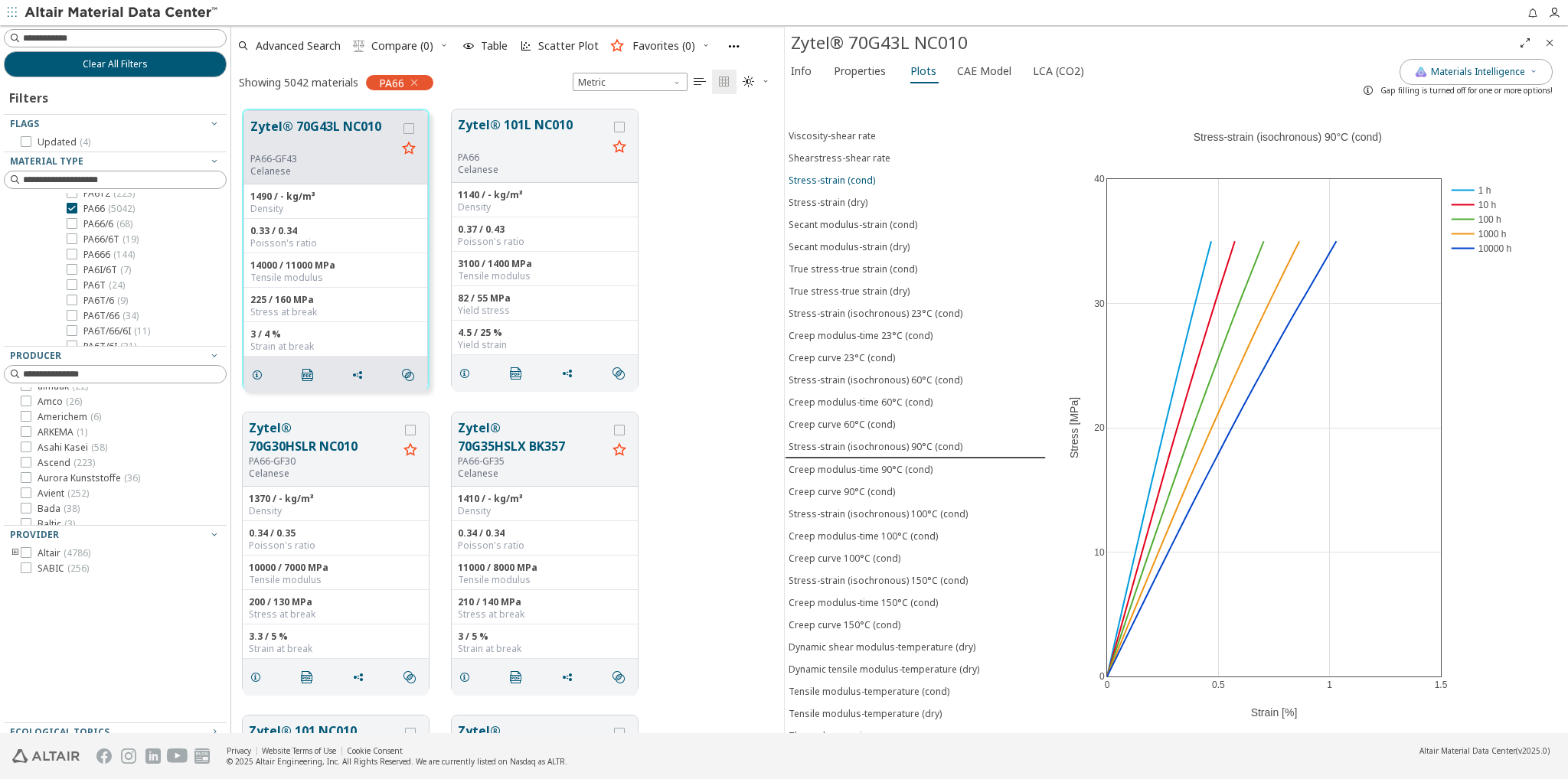 click on "Stress-strain (cond)" at bounding box center (831, 179) 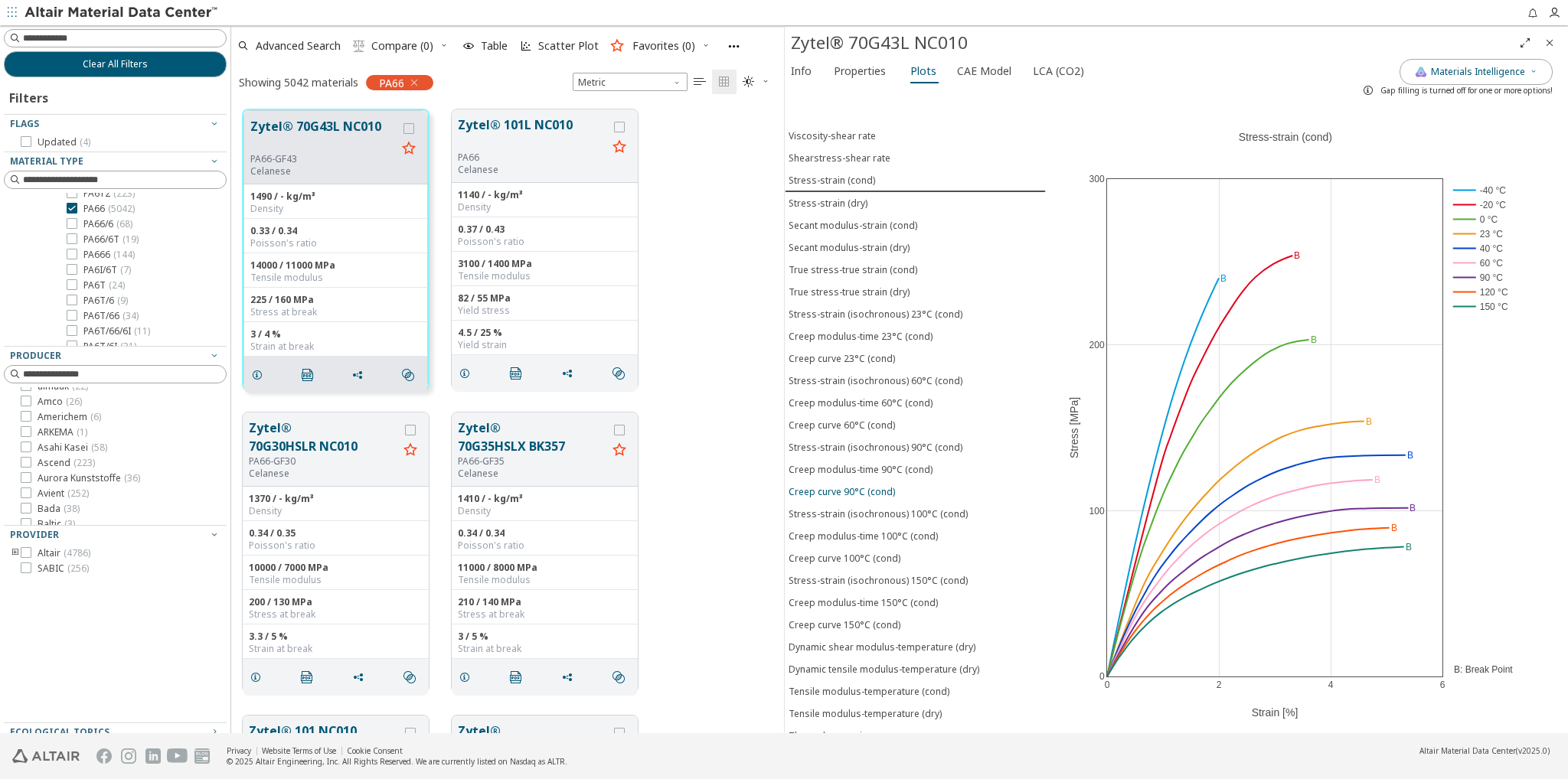 click on "Creep curve 90°C (cond)" at bounding box center [841, 491] 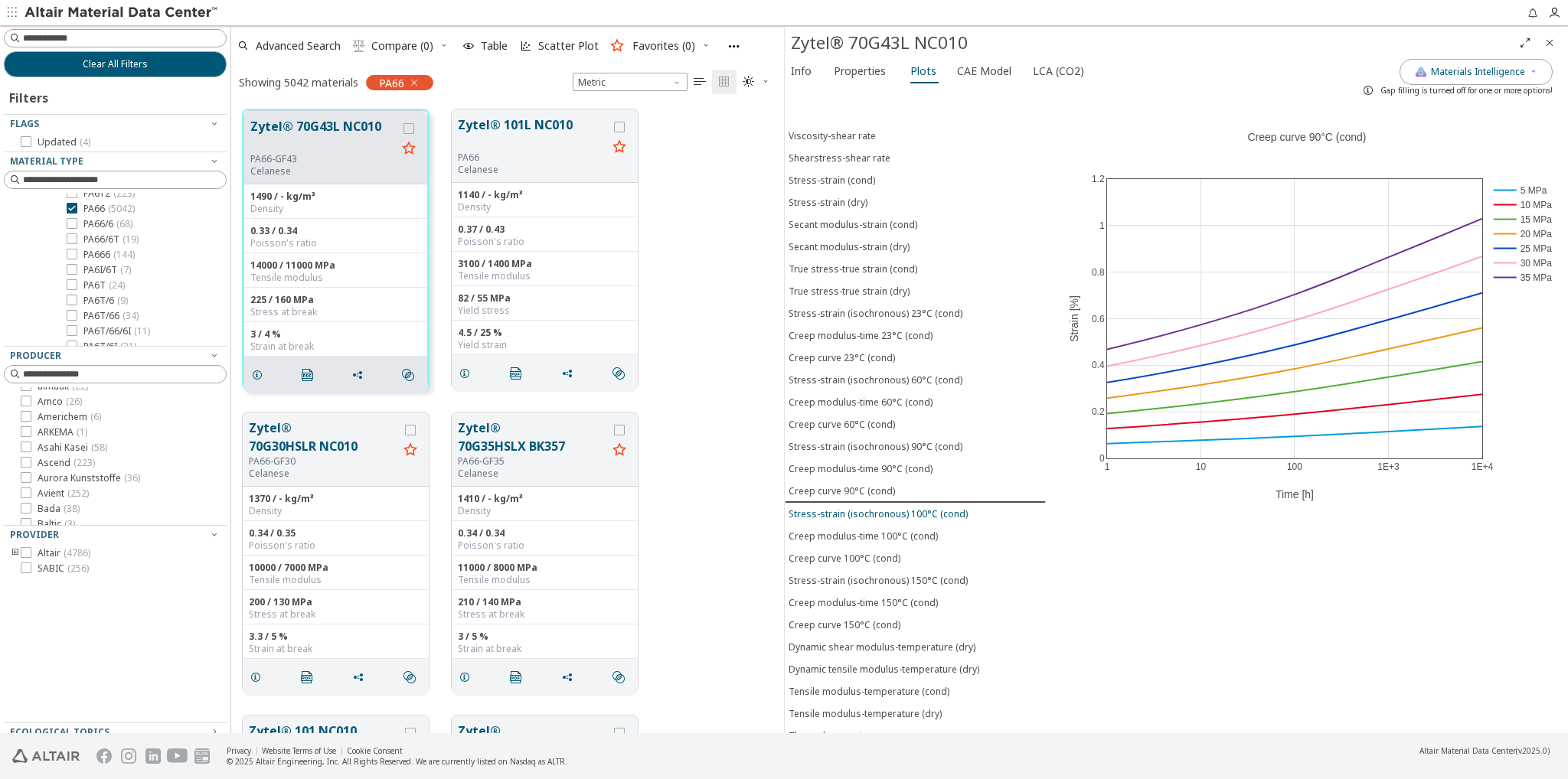 click on "Stress-strain (isochronous) 100°C (cond)" at bounding box center [878, 513] 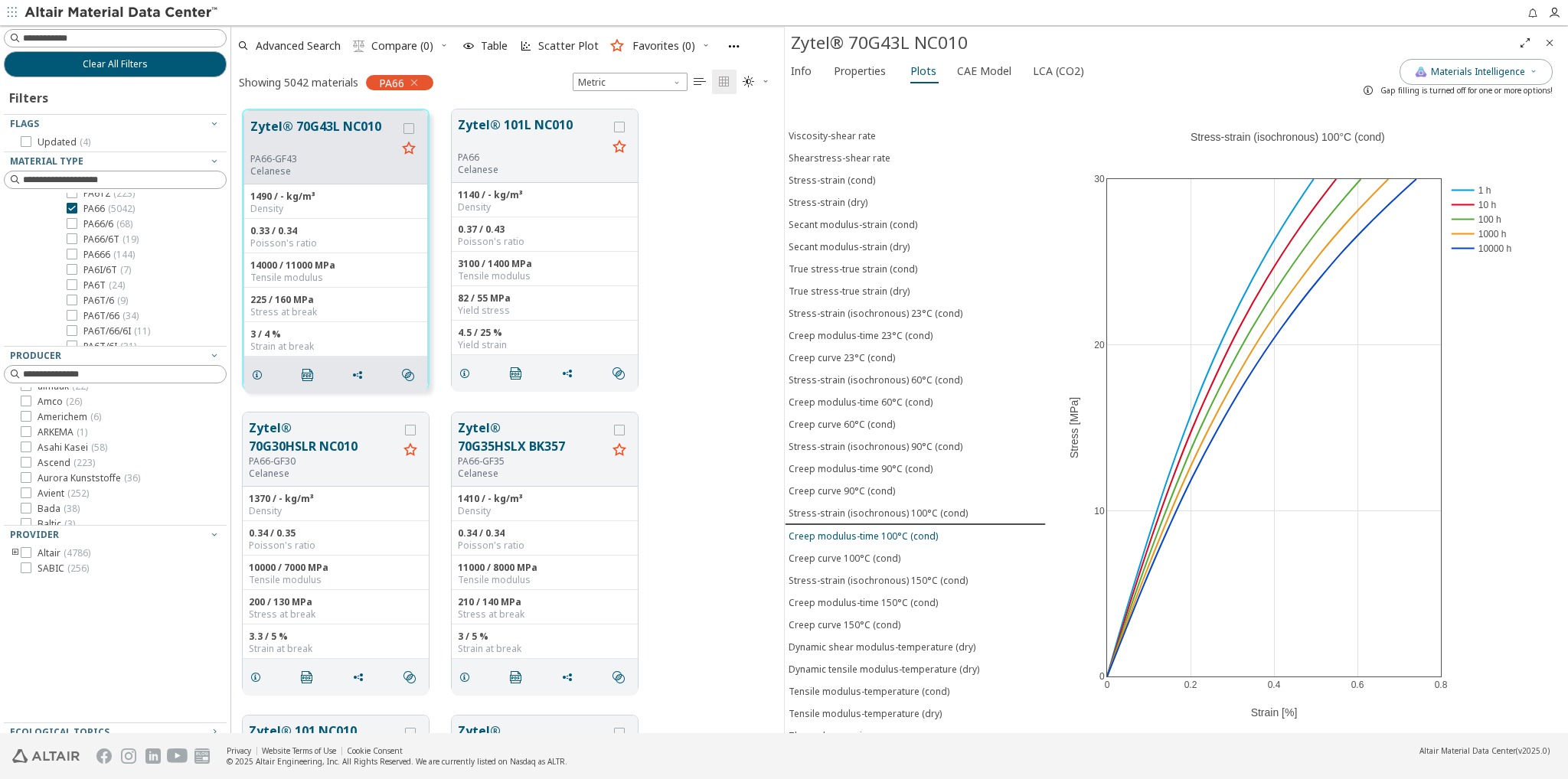 click on "Creep modulus-time 100°C (cond)" at bounding box center (863, 535) 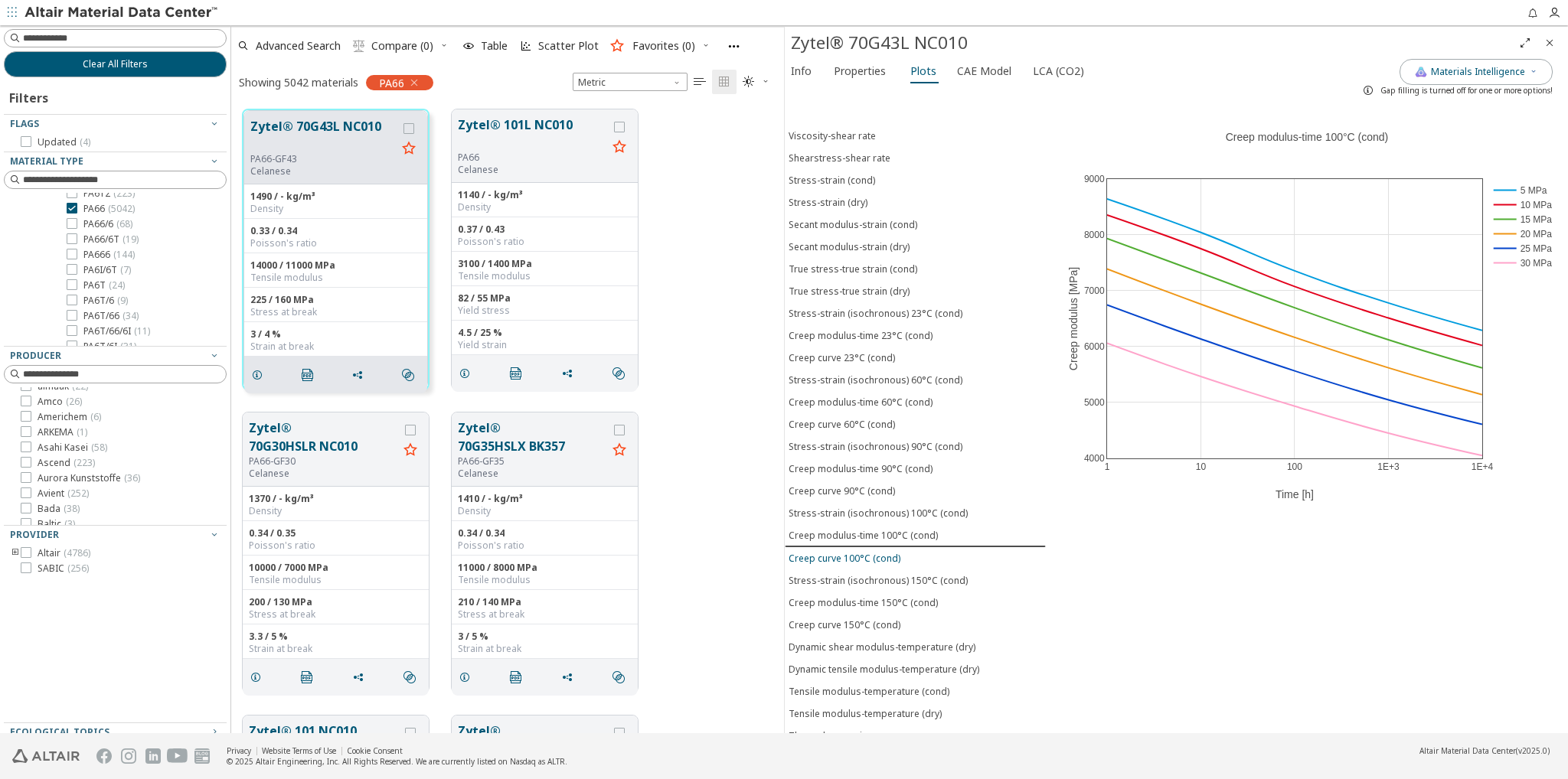click on "Creep curve 100°C (cond)" at bounding box center [844, 557] 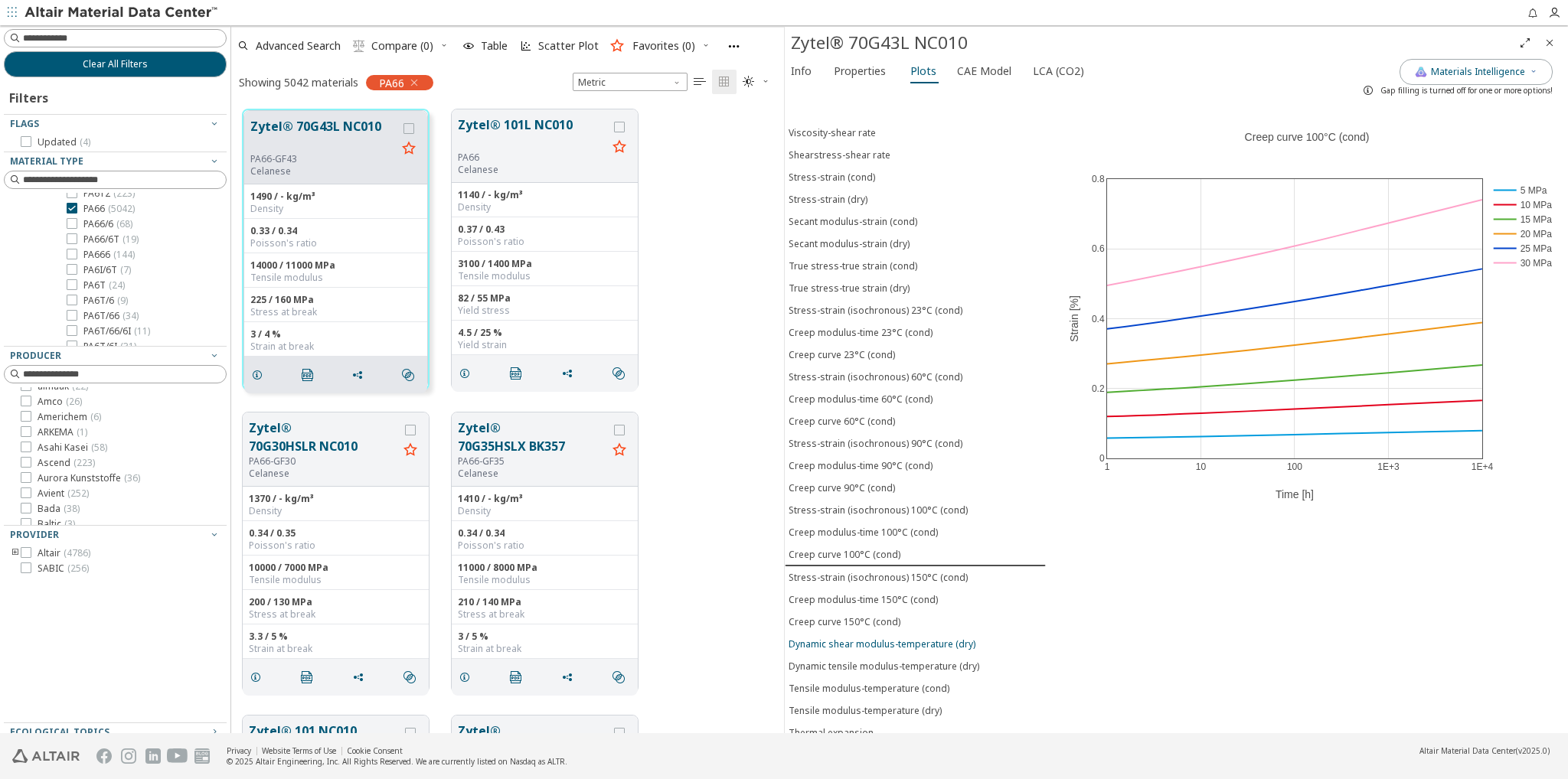 scroll, scrollTop: 4, scrollLeft: 0, axis: vertical 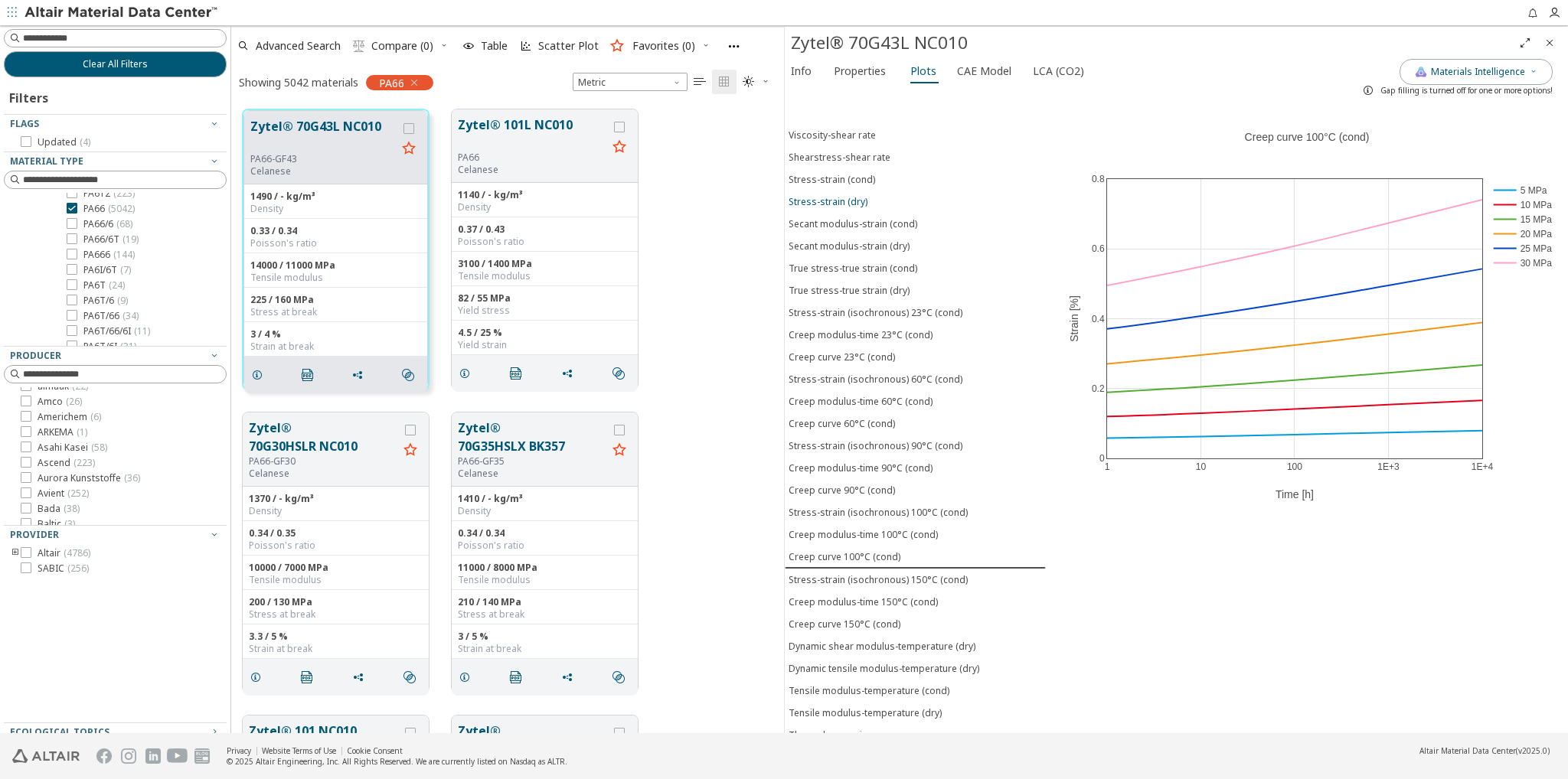 click on "Stress-strain (dry)" at bounding box center [828, 200] 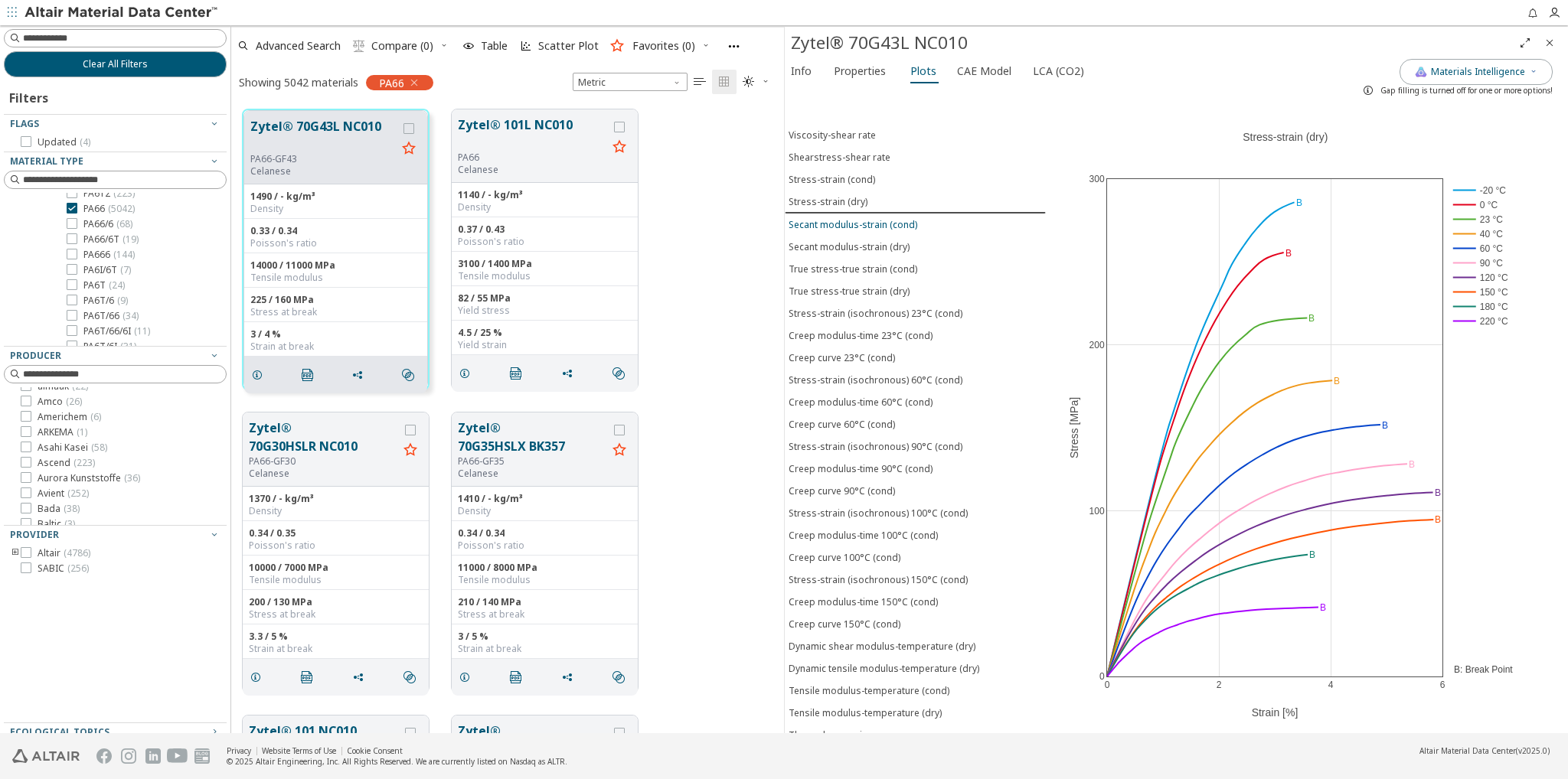 click on "Secant modulus-strain (cond)" at bounding box center (853, 223) 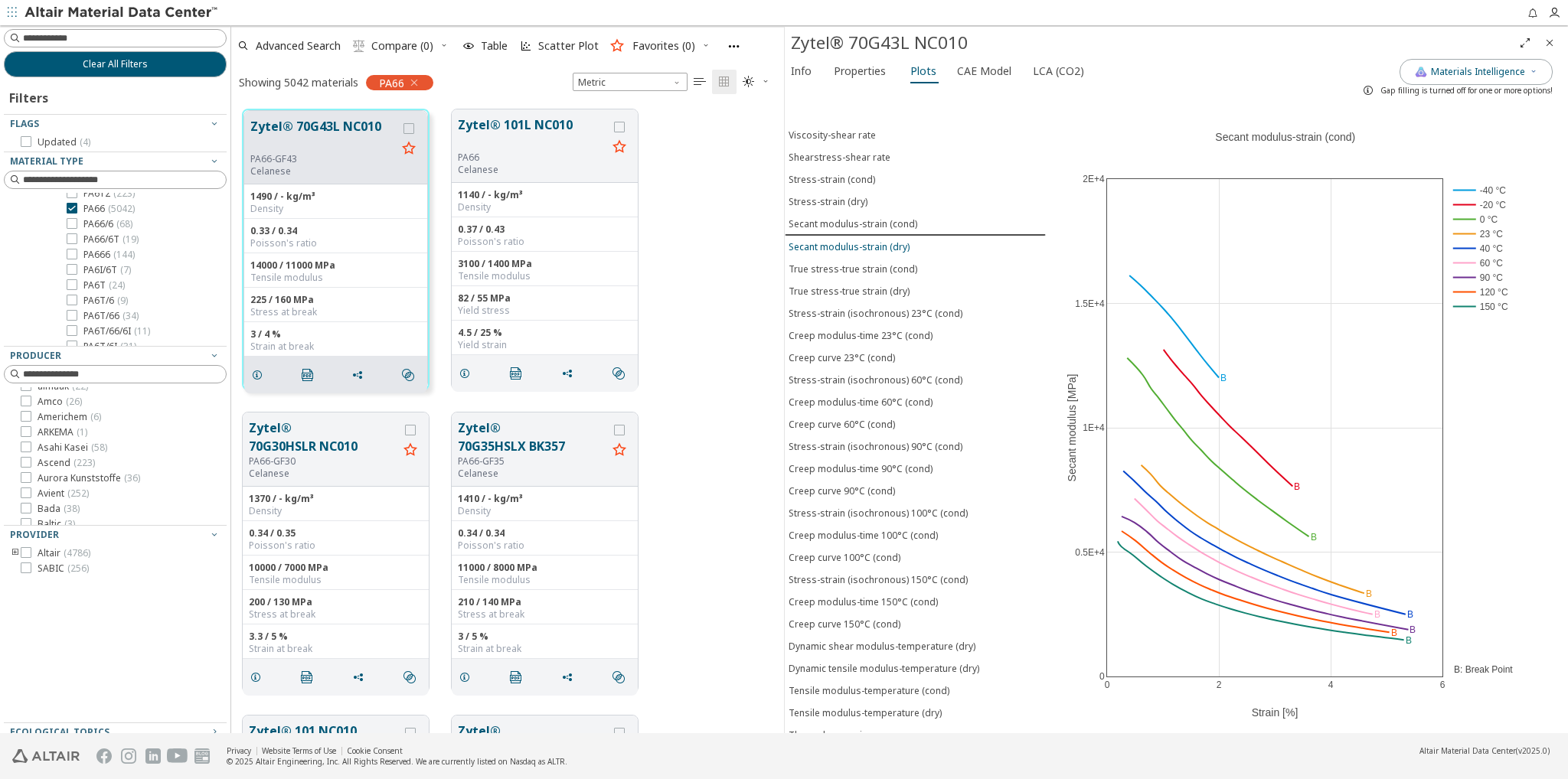 click on "Secant modulus-strain (dry)" at bounding box center [849, 246] 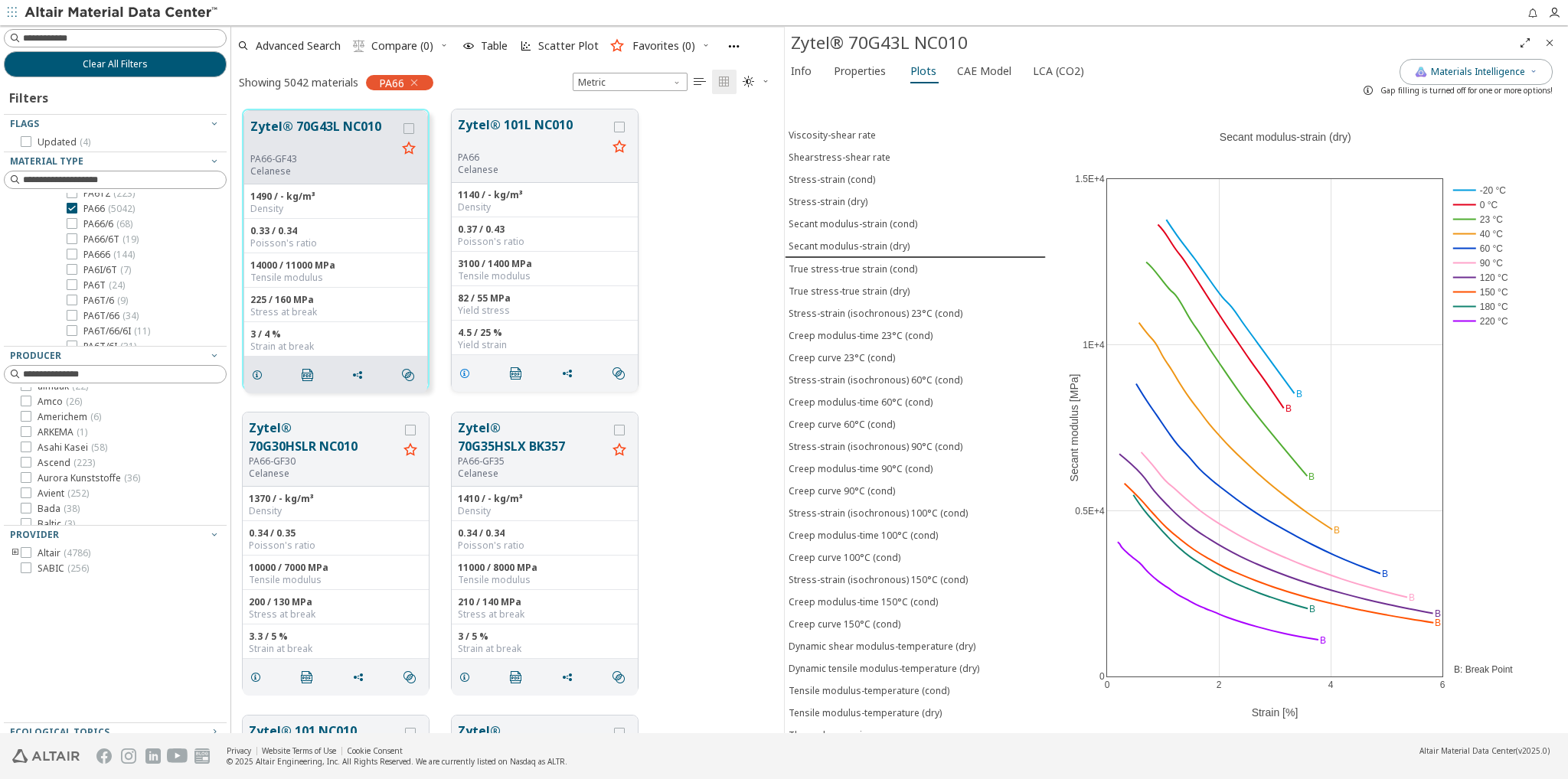 click at bounding box center [465, 373] 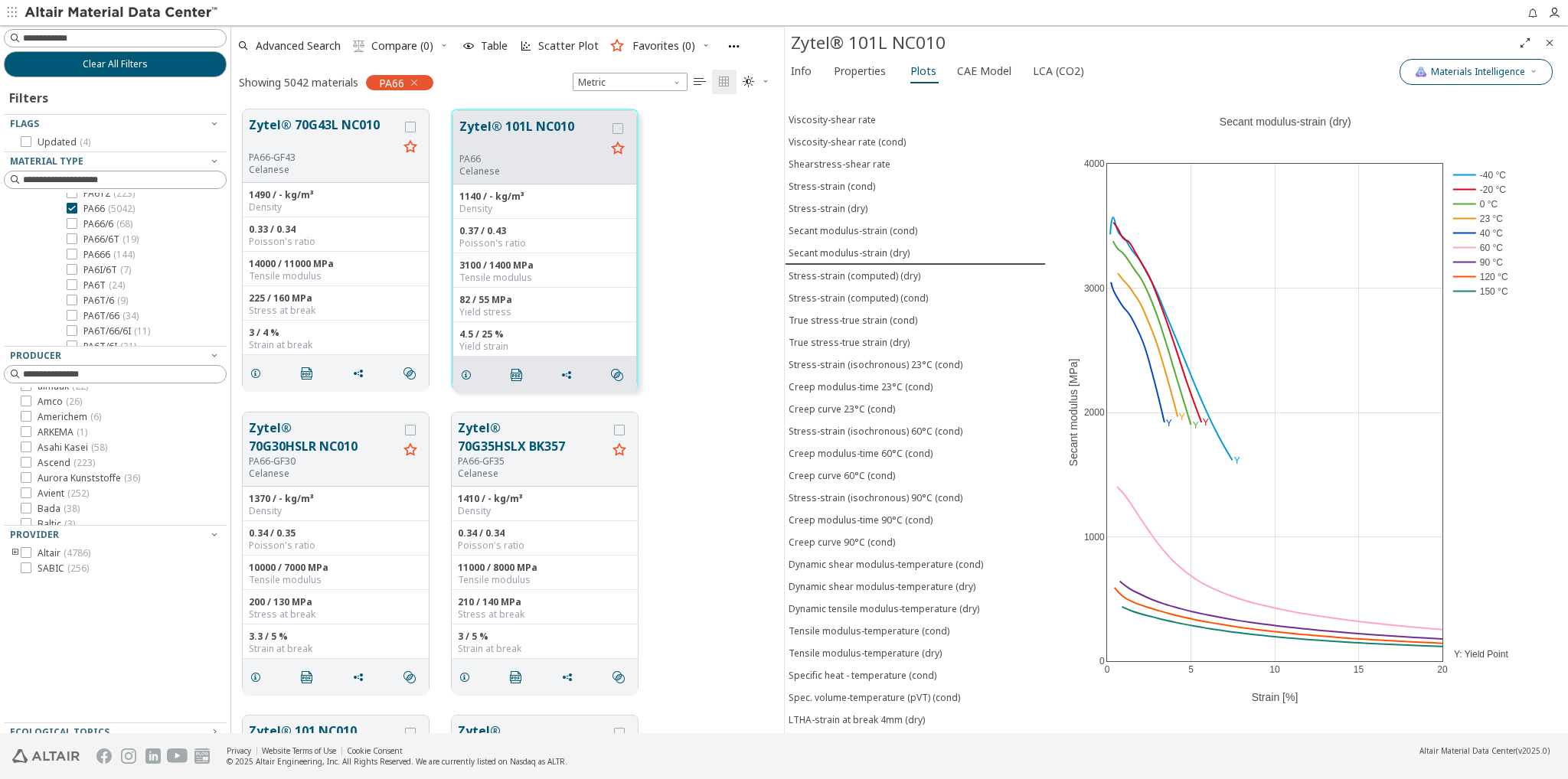 scroll, scrollTop: 0, scrollLeft: 0, axis: both 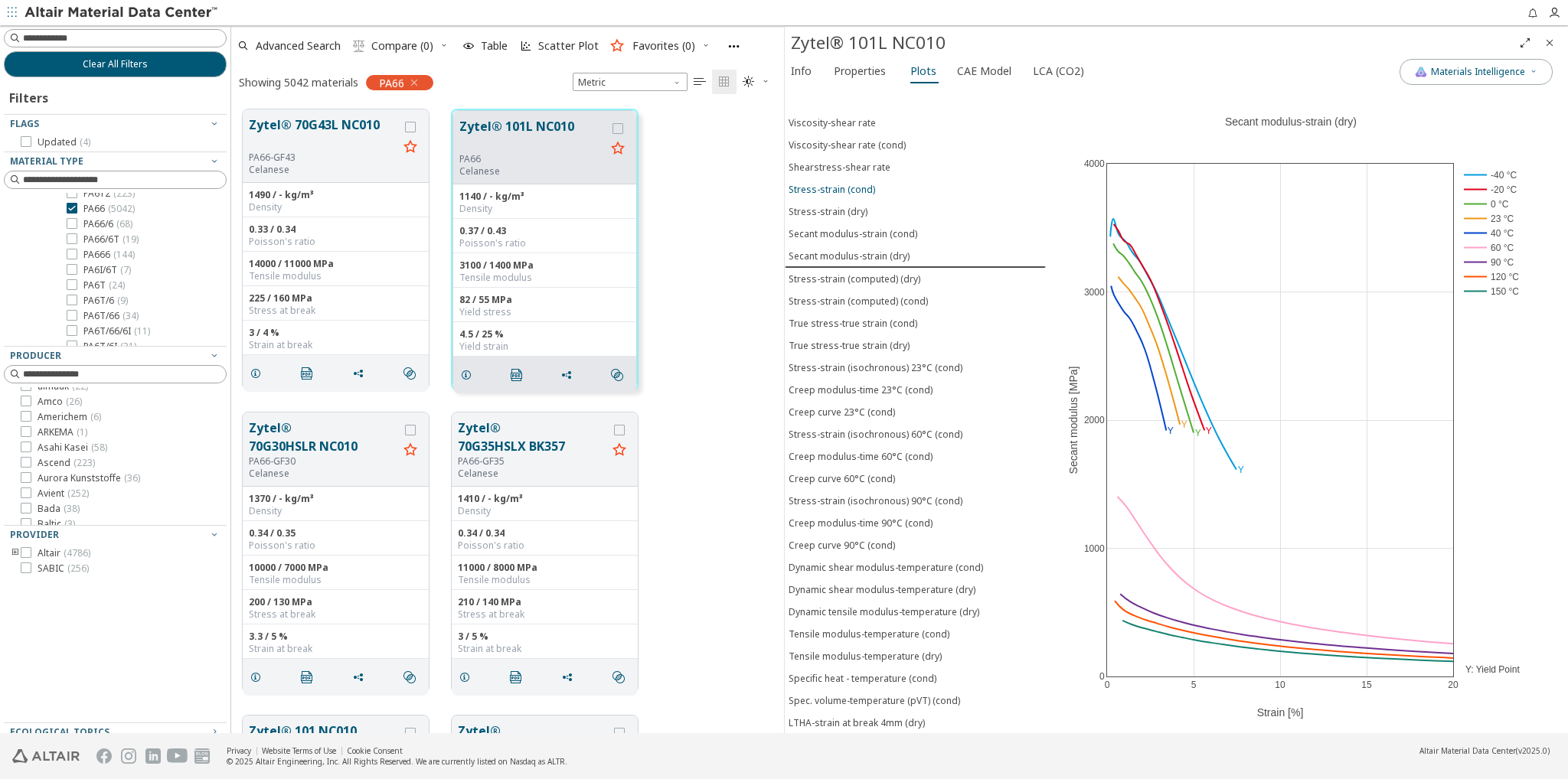click on "Stress-strain (cond)" at bounding box center [831, 188] 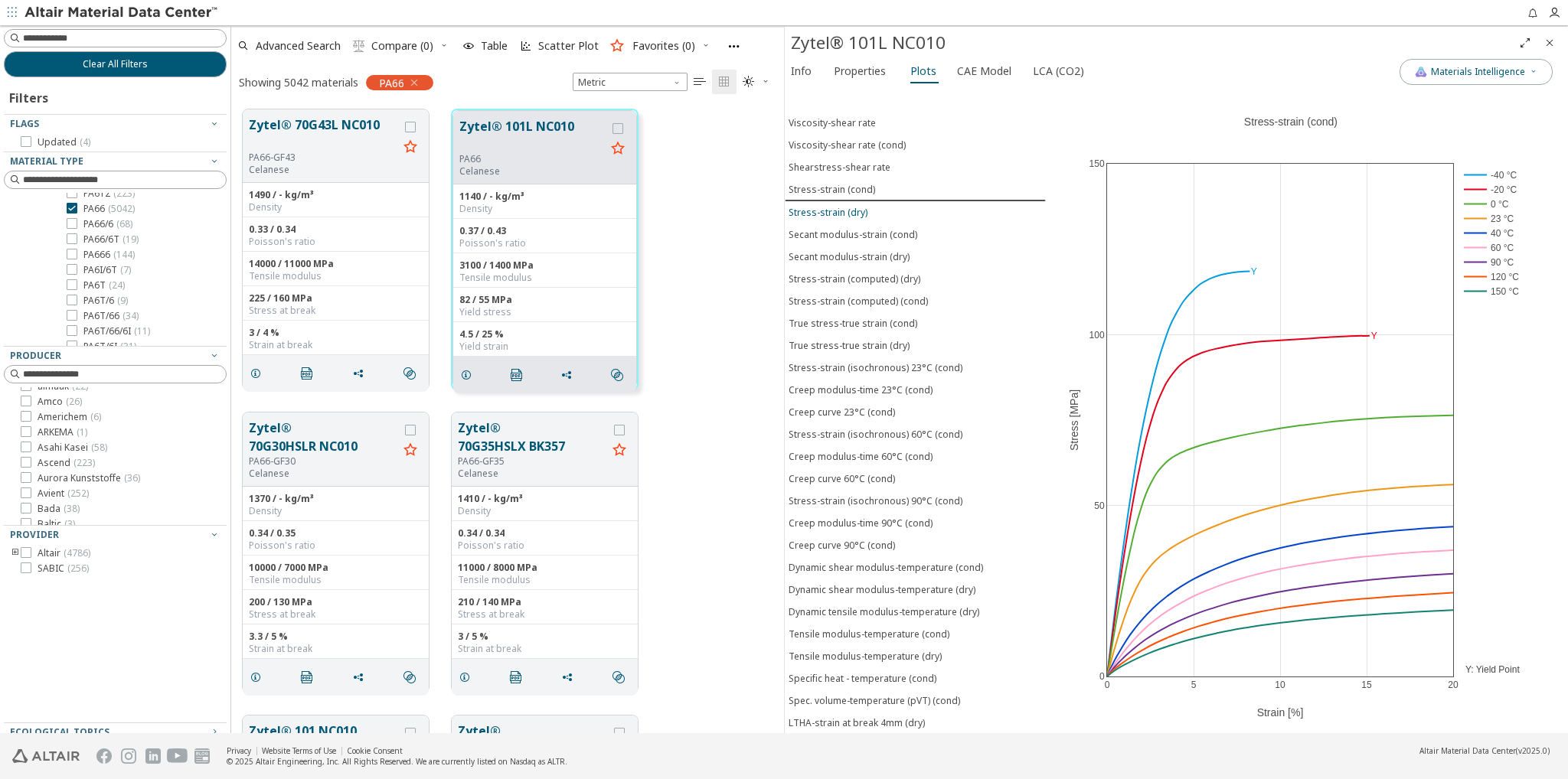click on "Stress-strain (dry)" at bounding box center [828, 211] 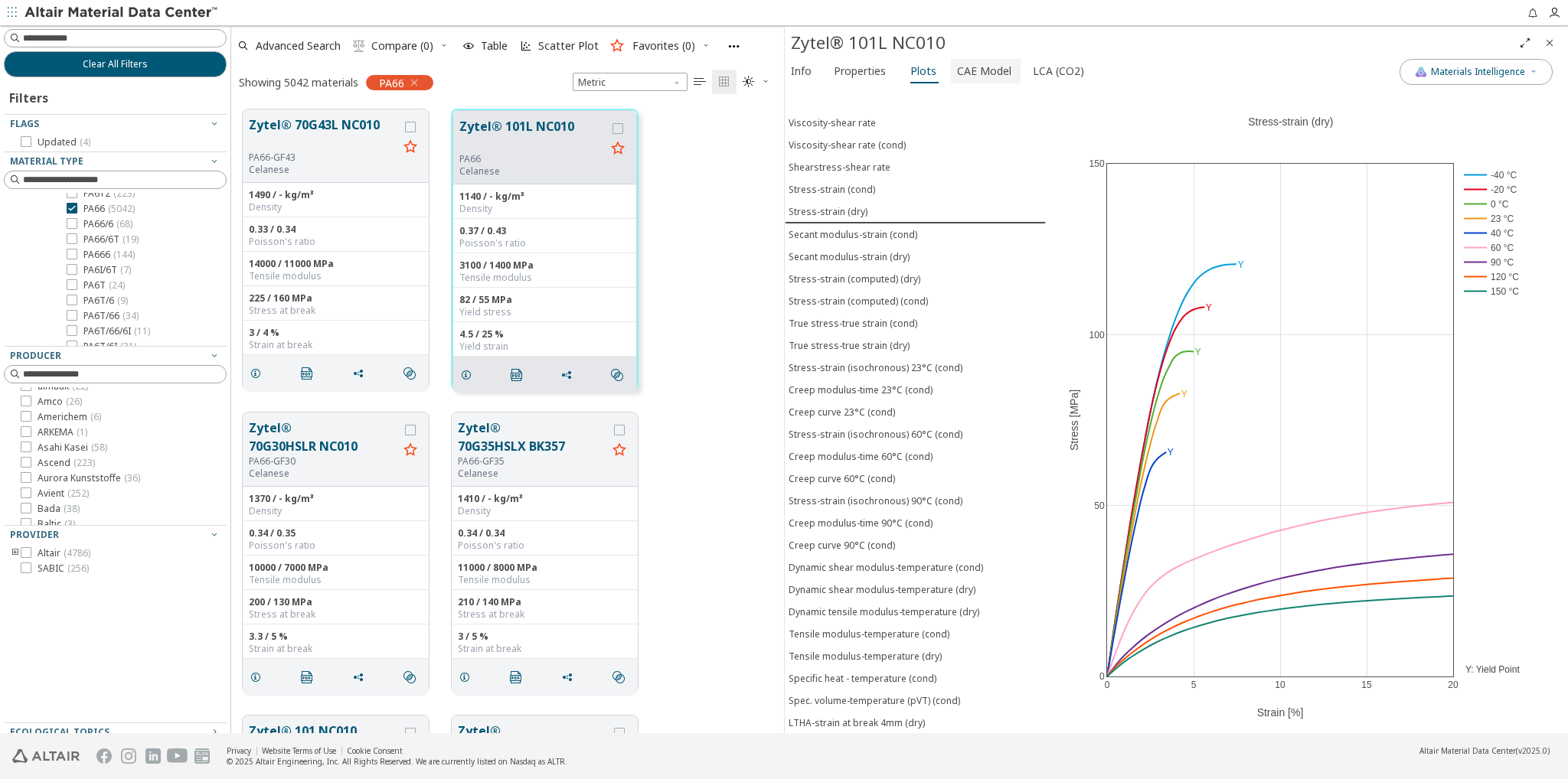 click on "CAE Model" at bounding box center [984, 70] 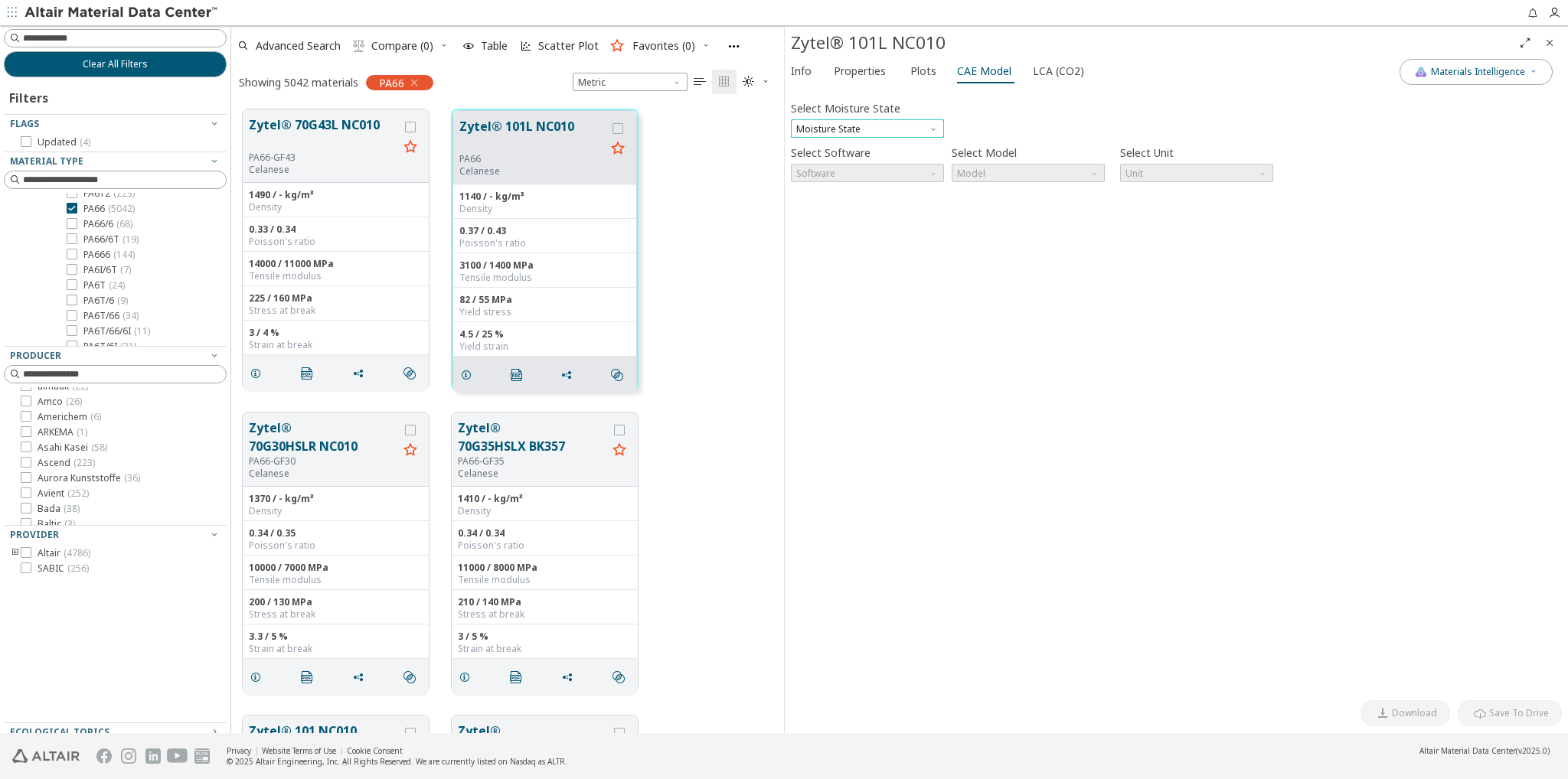 click on "Moisture State" at bounding box center (867, 128) 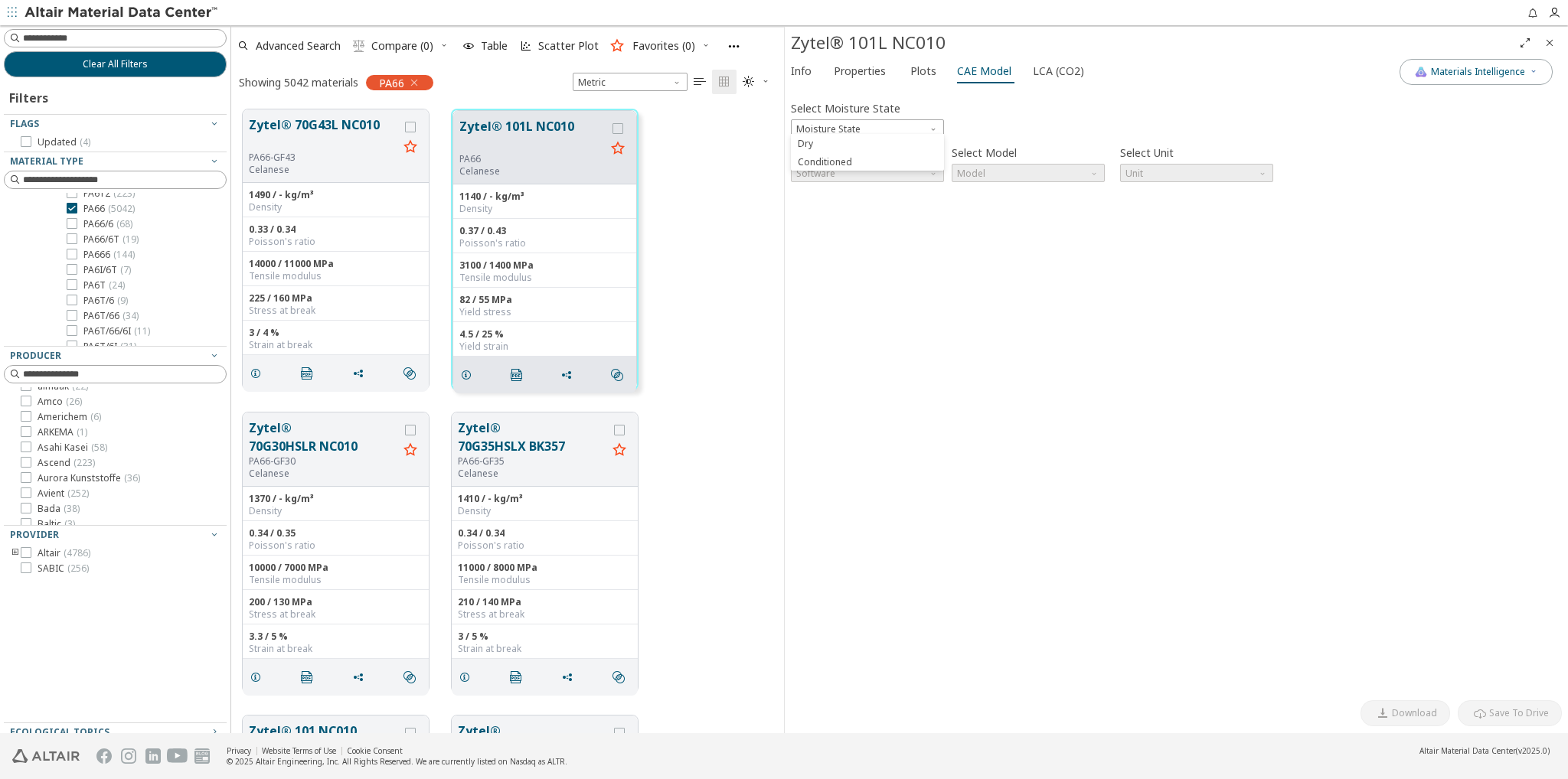 click on "Dry" at bounding box center [867, 143] 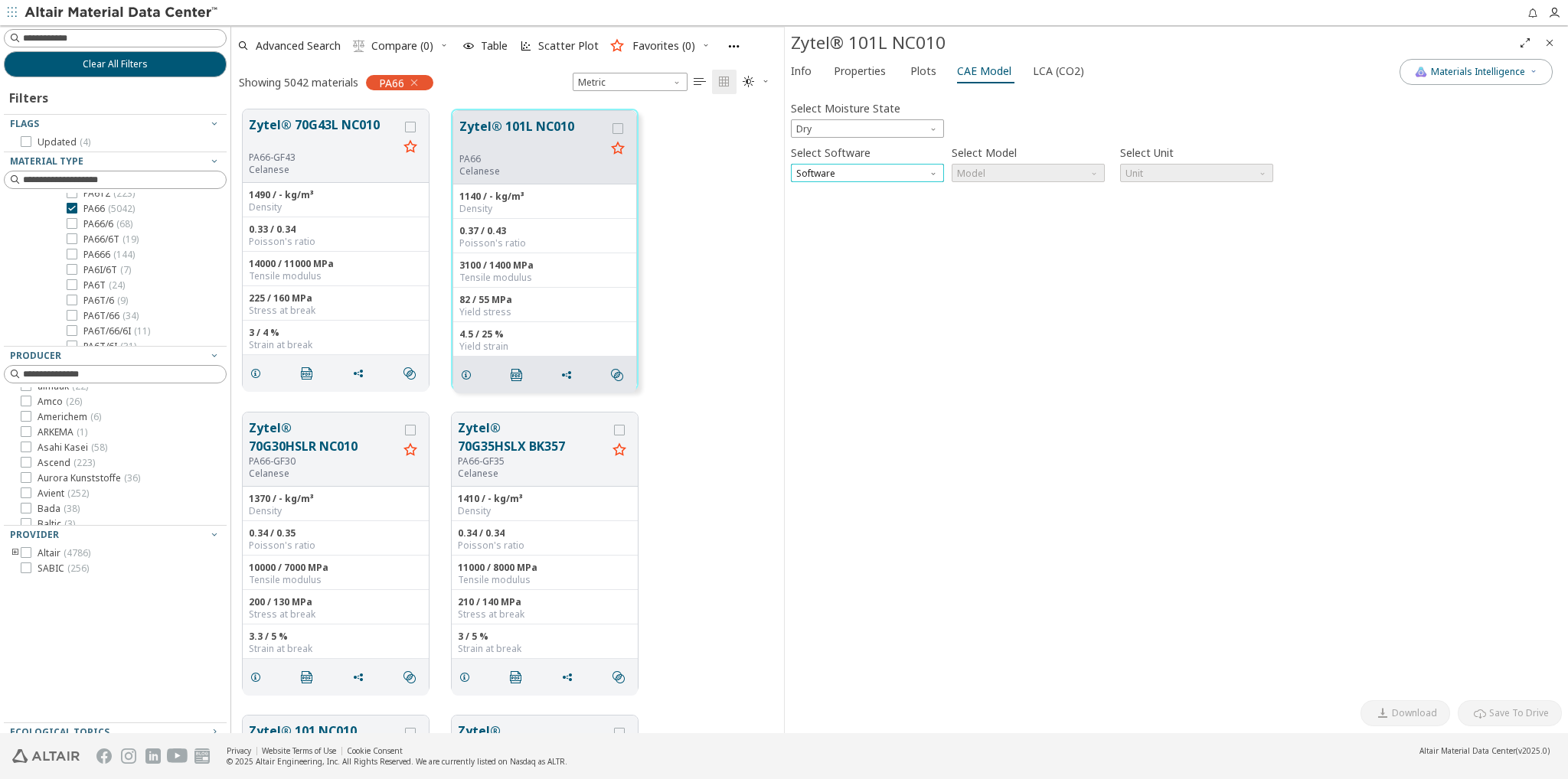 click on "Software" at bounding box center [867, 172] 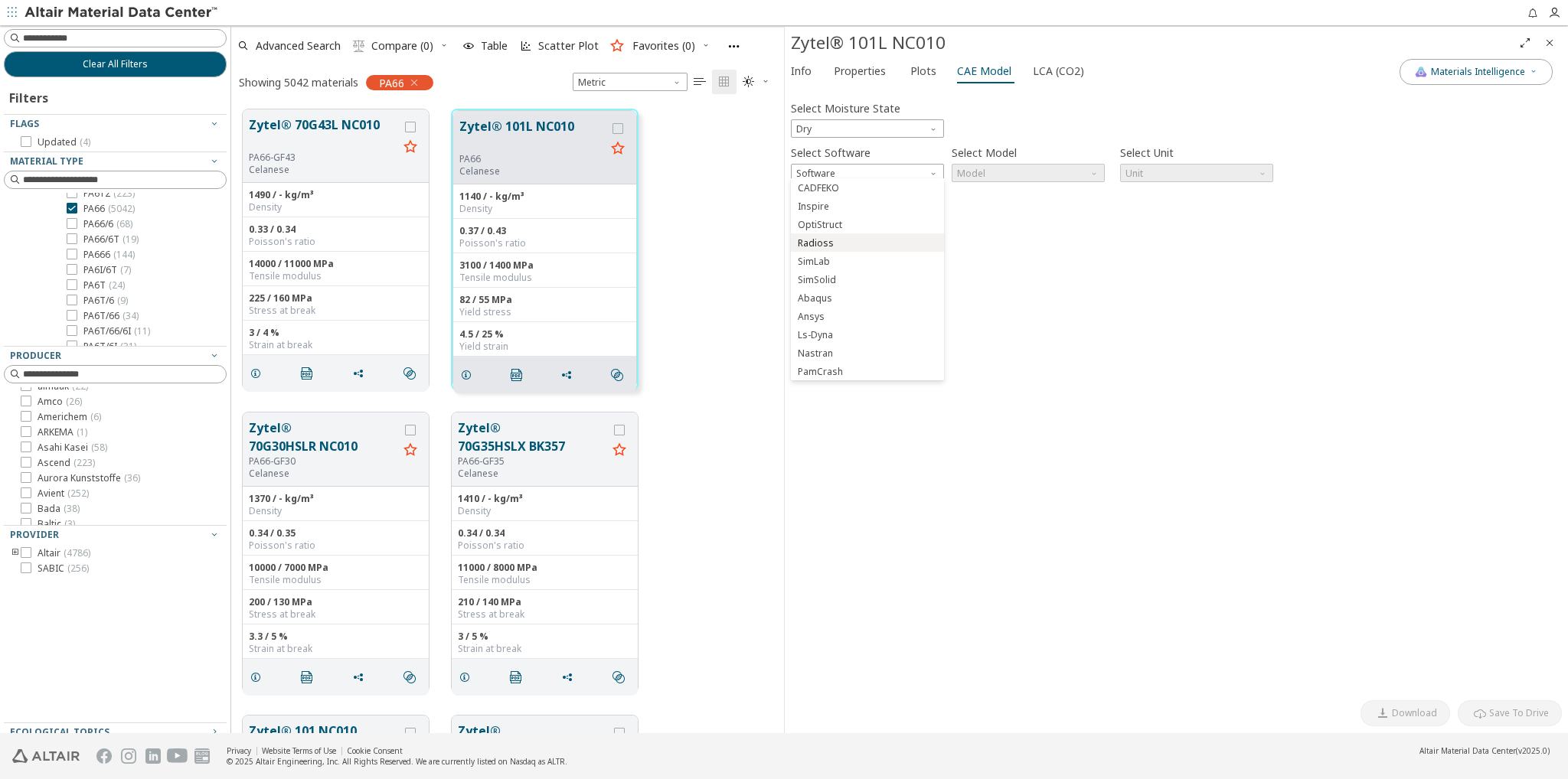 click on "Radioss" at bounding box center (867, 243) 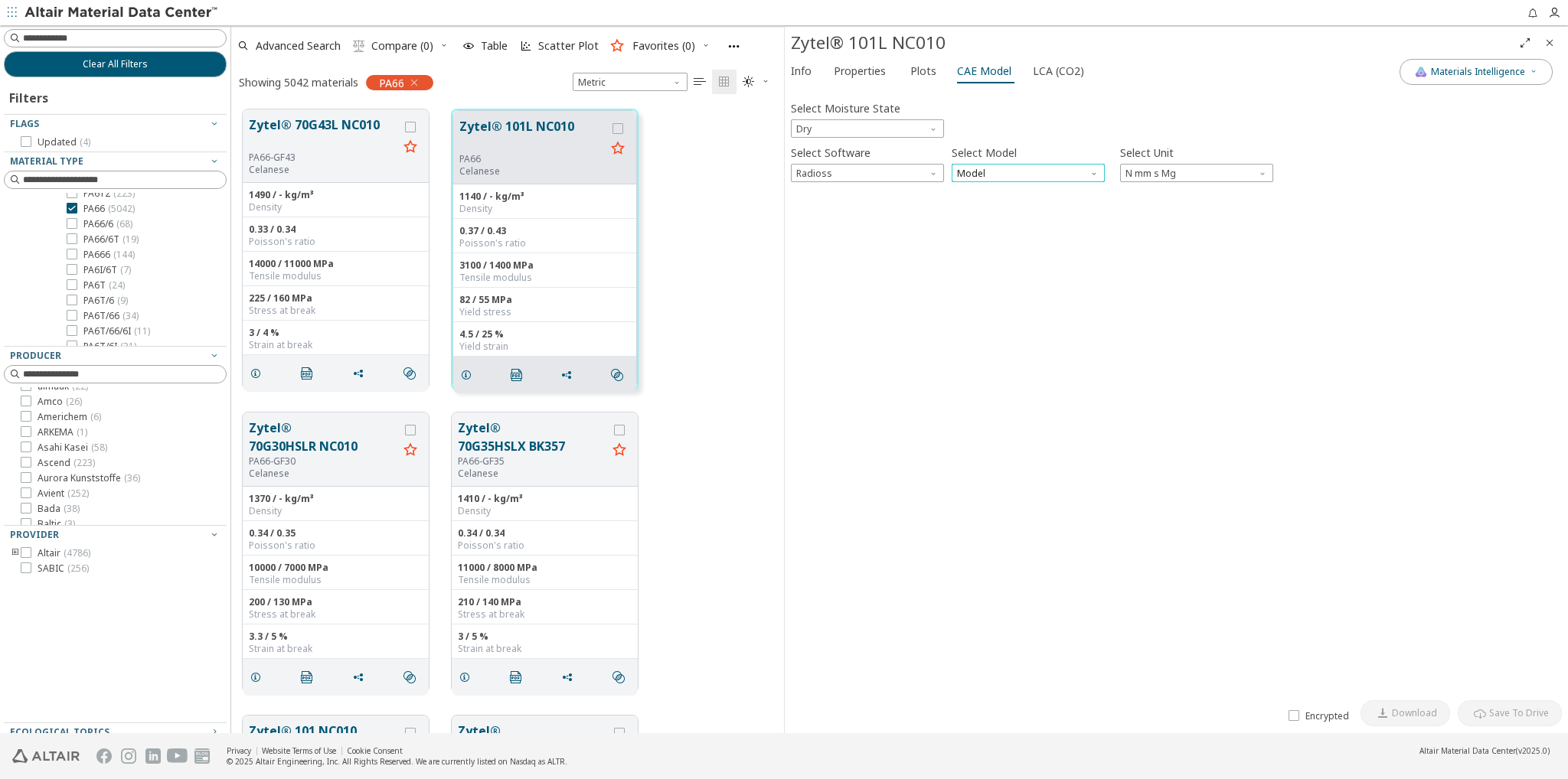 click on "Model" at bounding box center [1028, 172] 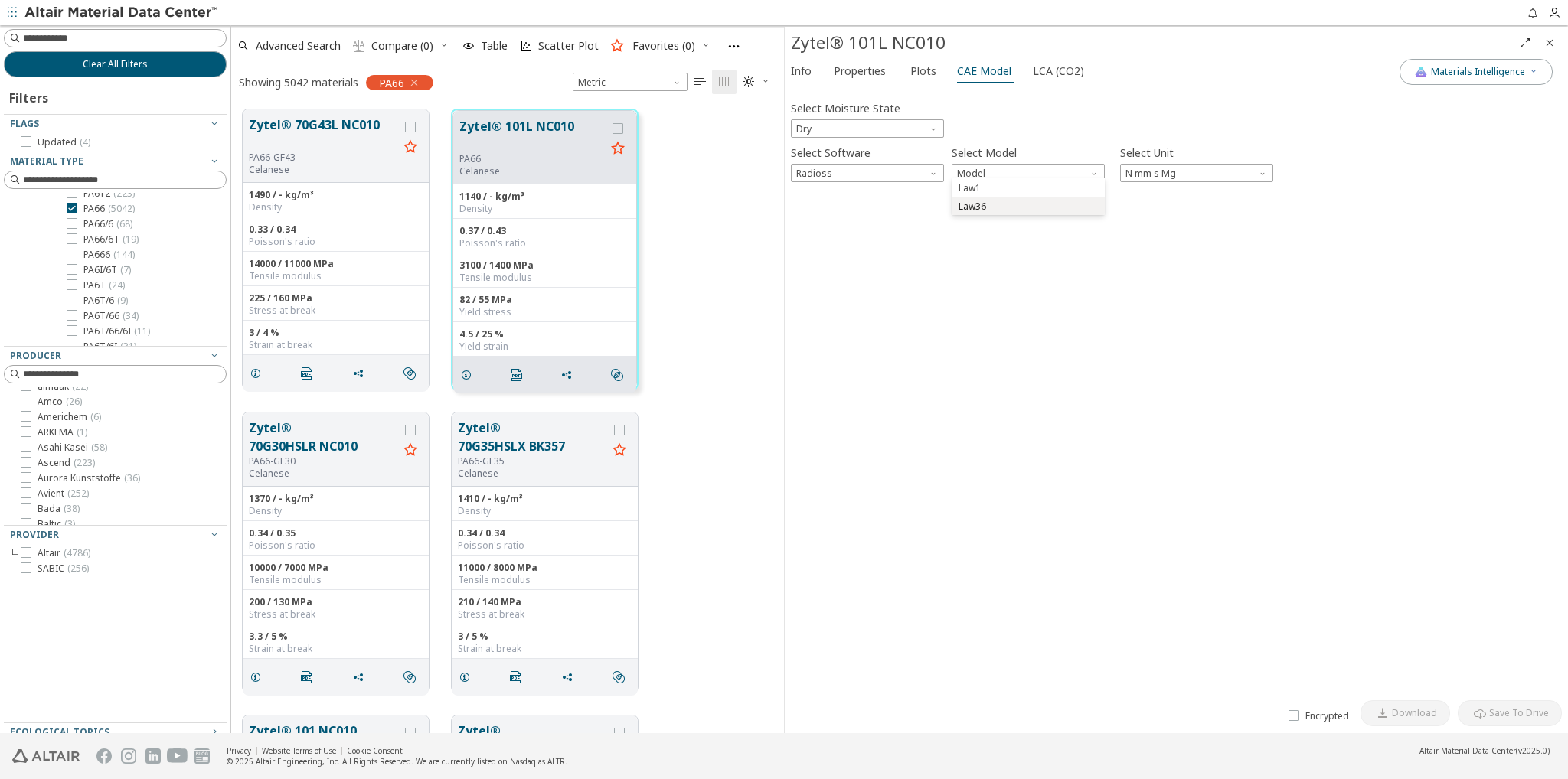 click on "Law36" at bounding box center [1028, 206] 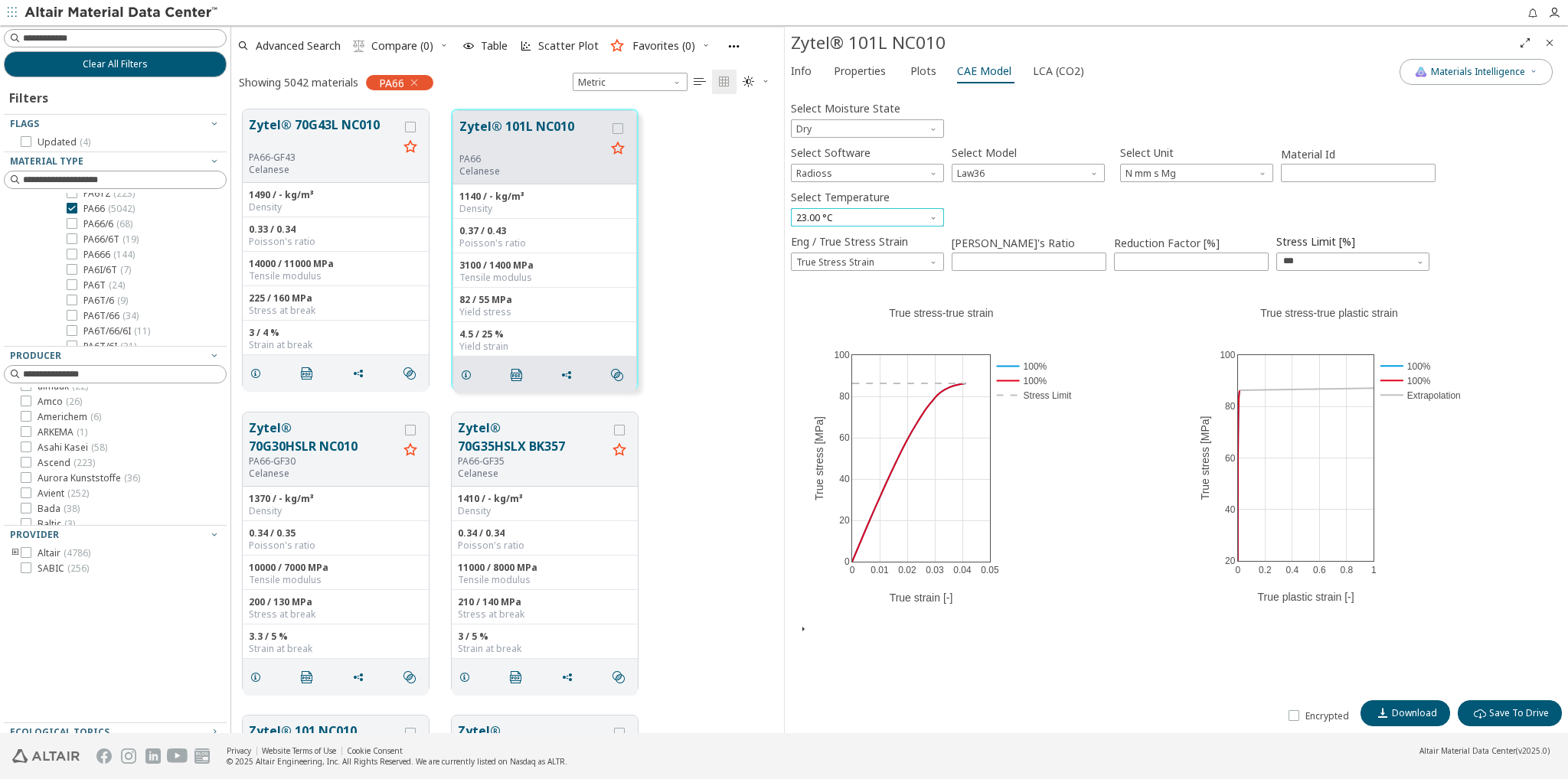 click on "23.00 °C" at bounding box center [867, 217] 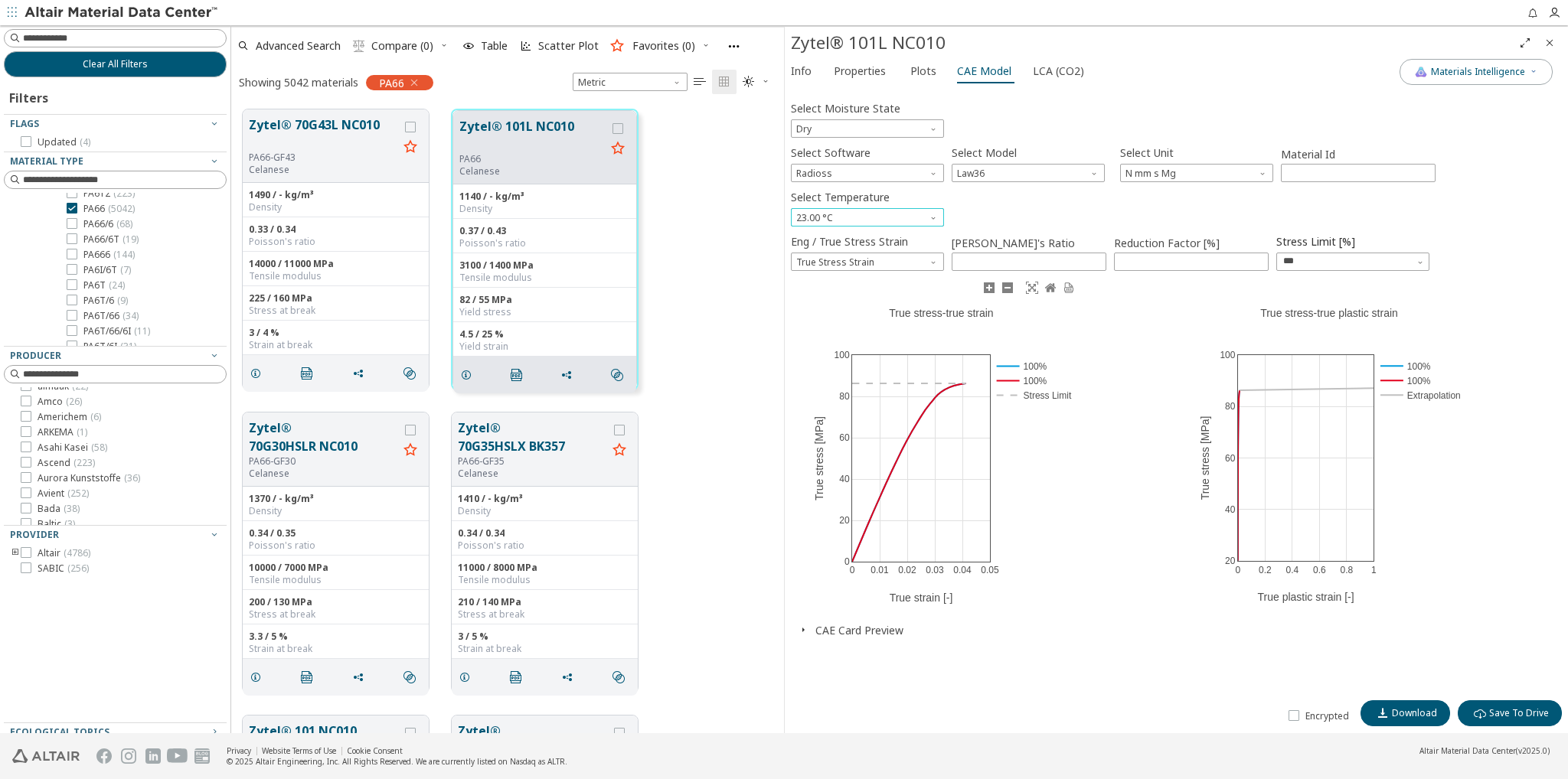scroll, scrollTop: 0, scrollLeft: 0, axis: both 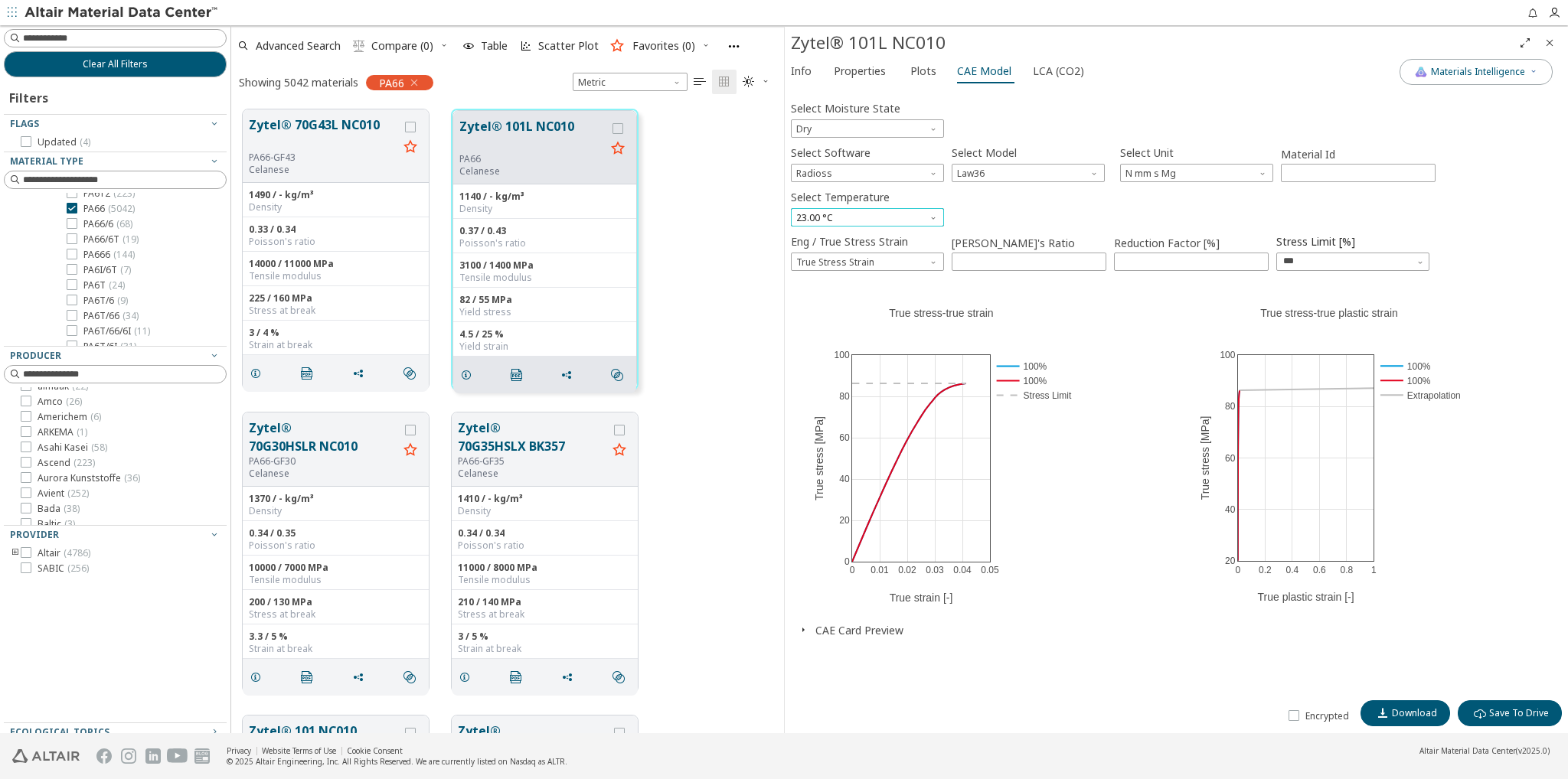 click on "23.00 °C" at bounding box center [867, 217] 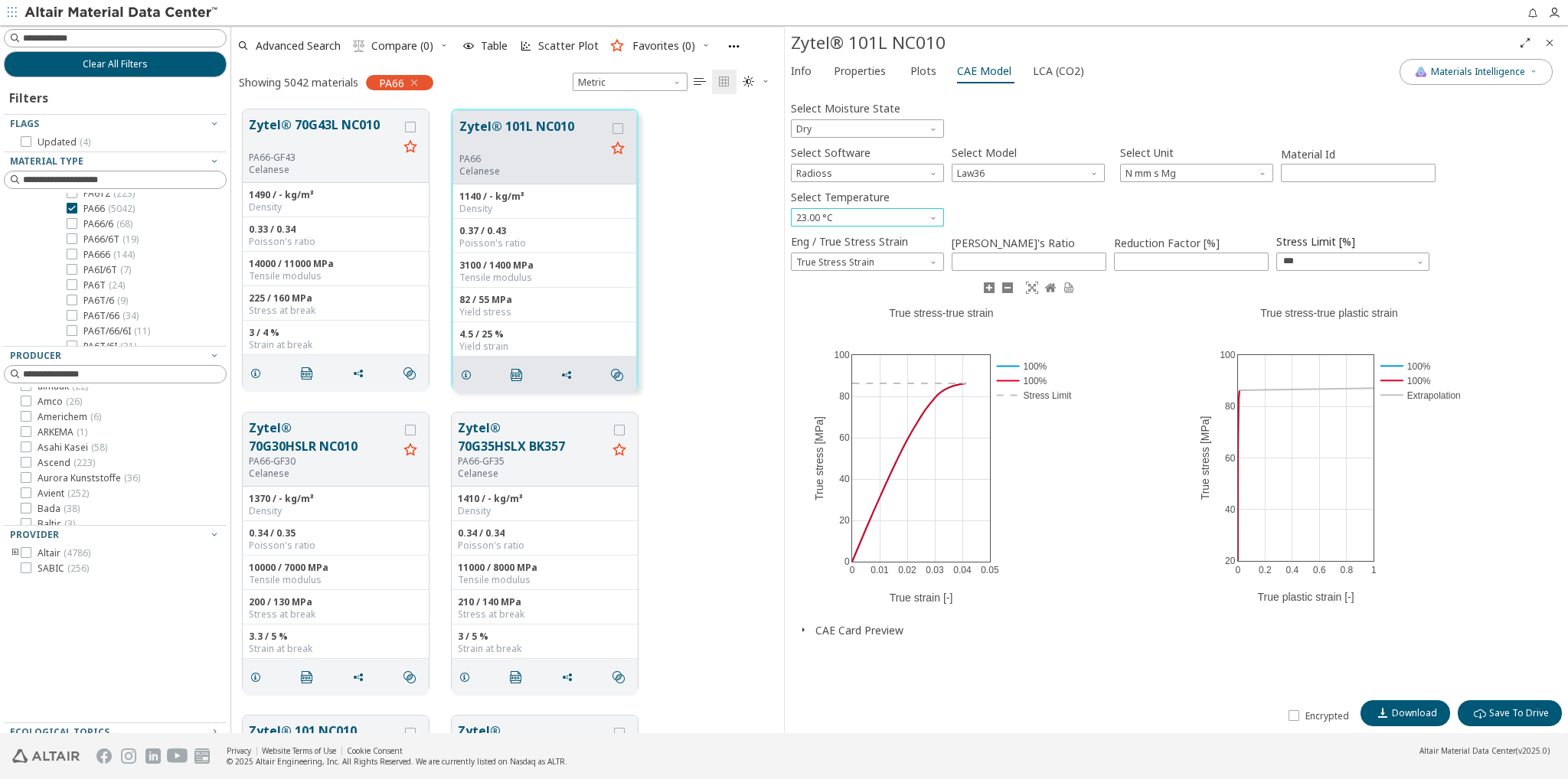scroll, scrollTop: 0, scrollLeft: 0, axis: both 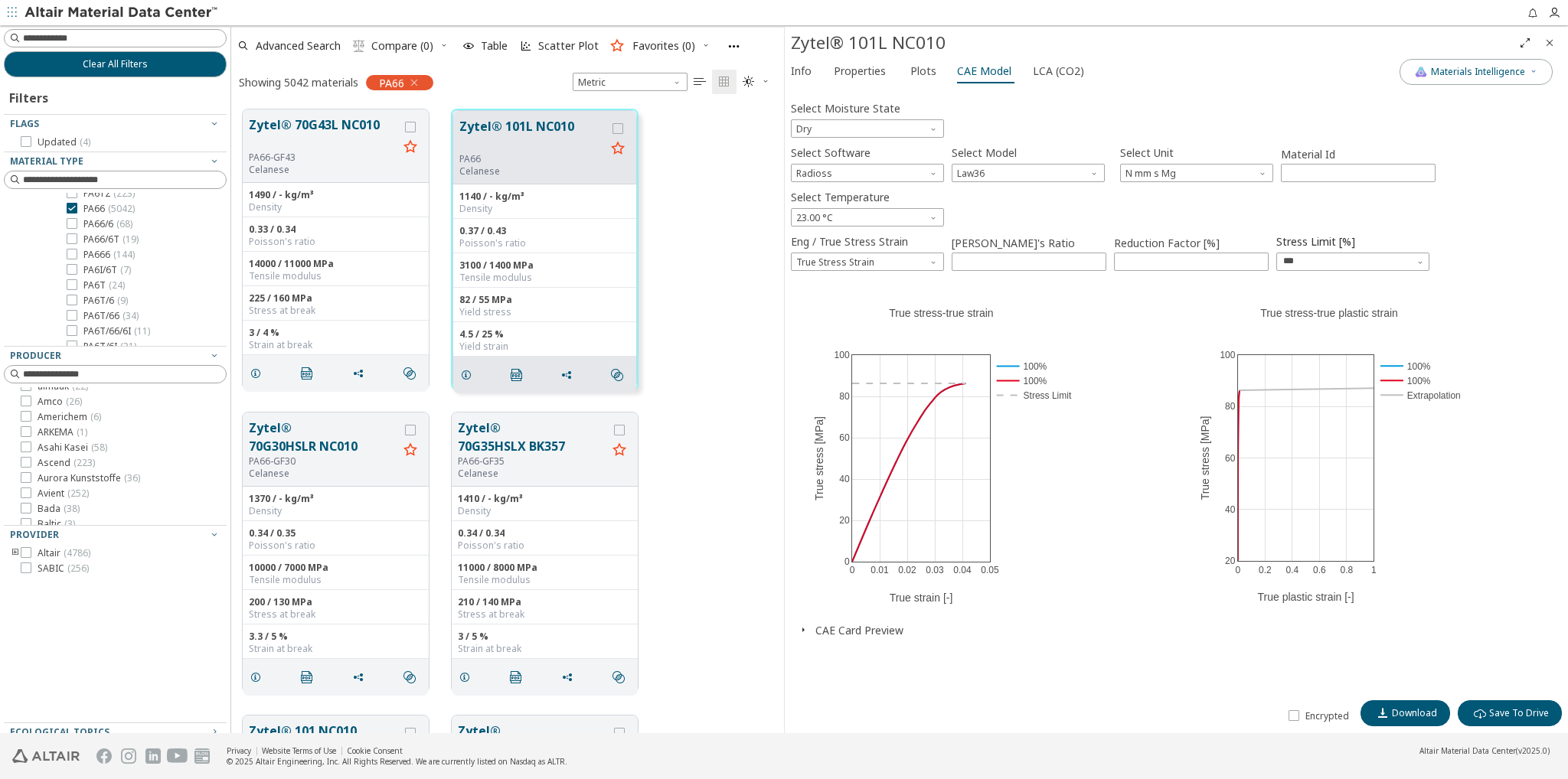 click on "Select Temperature  23.00 °C" at bounding box center (1176, 205) 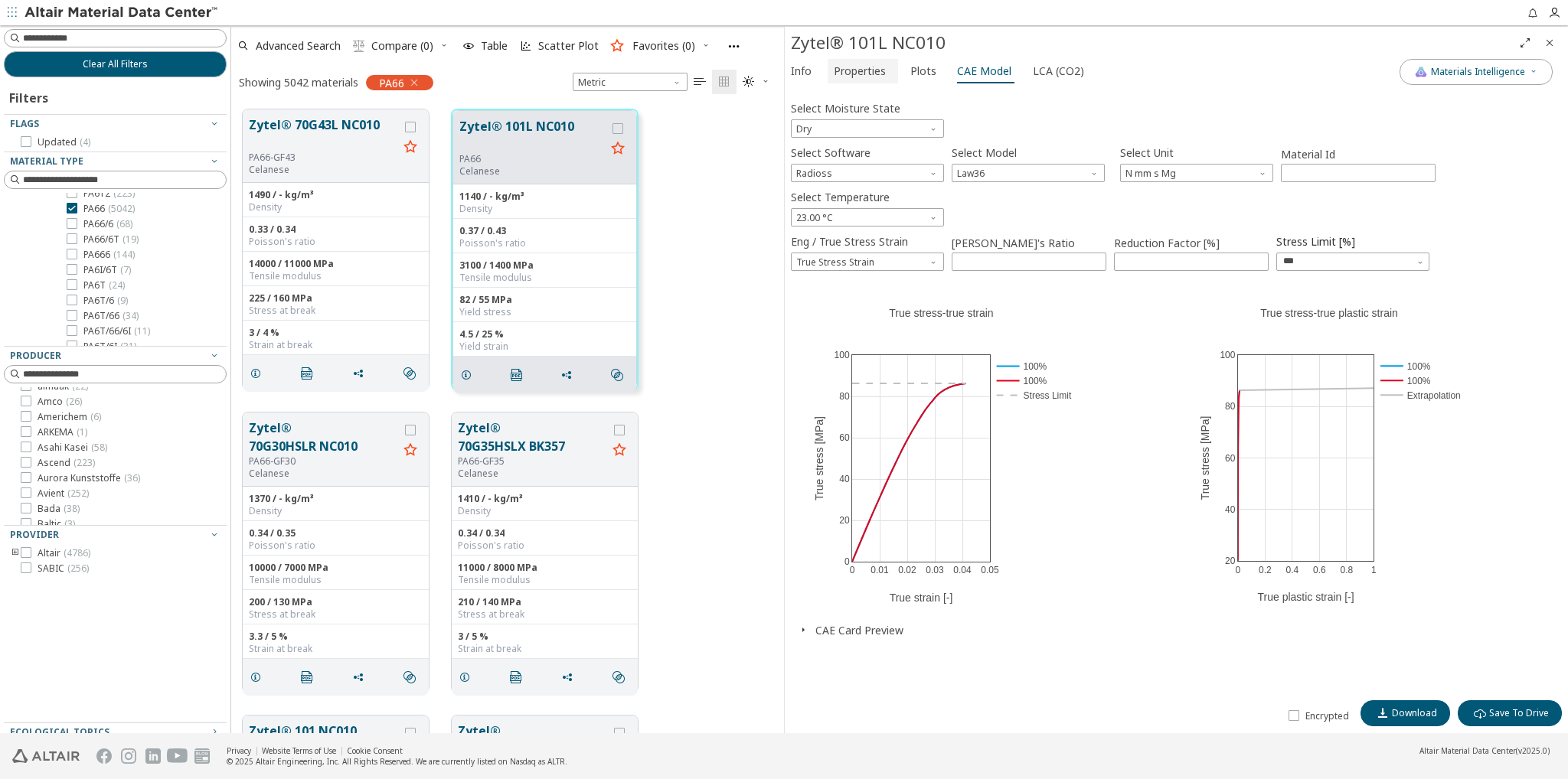 click on "Properties" at bounding box center [860, 70] 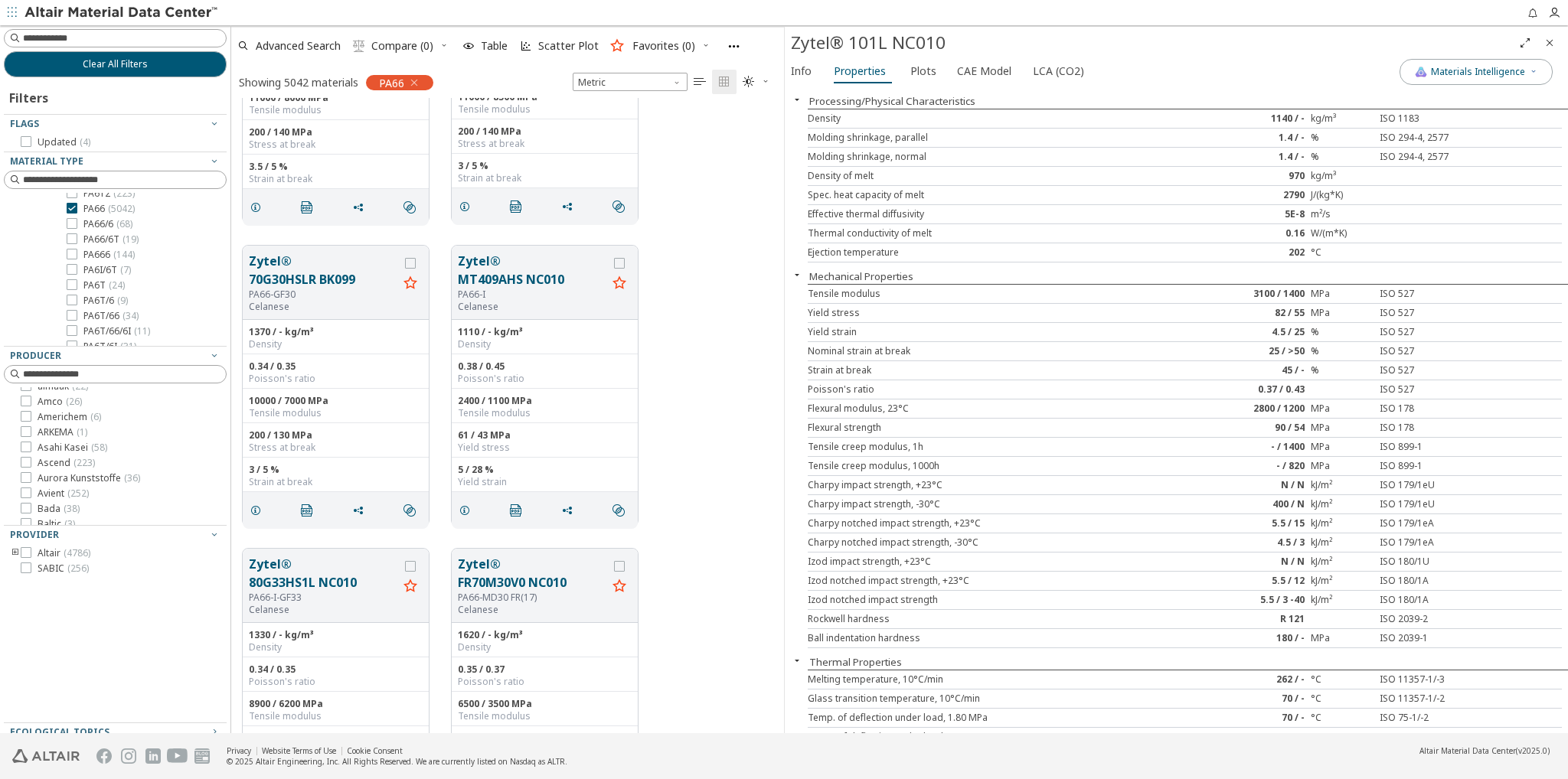 scroll, scrollTop: 2290, scrollLeft: 0, axis: vertical 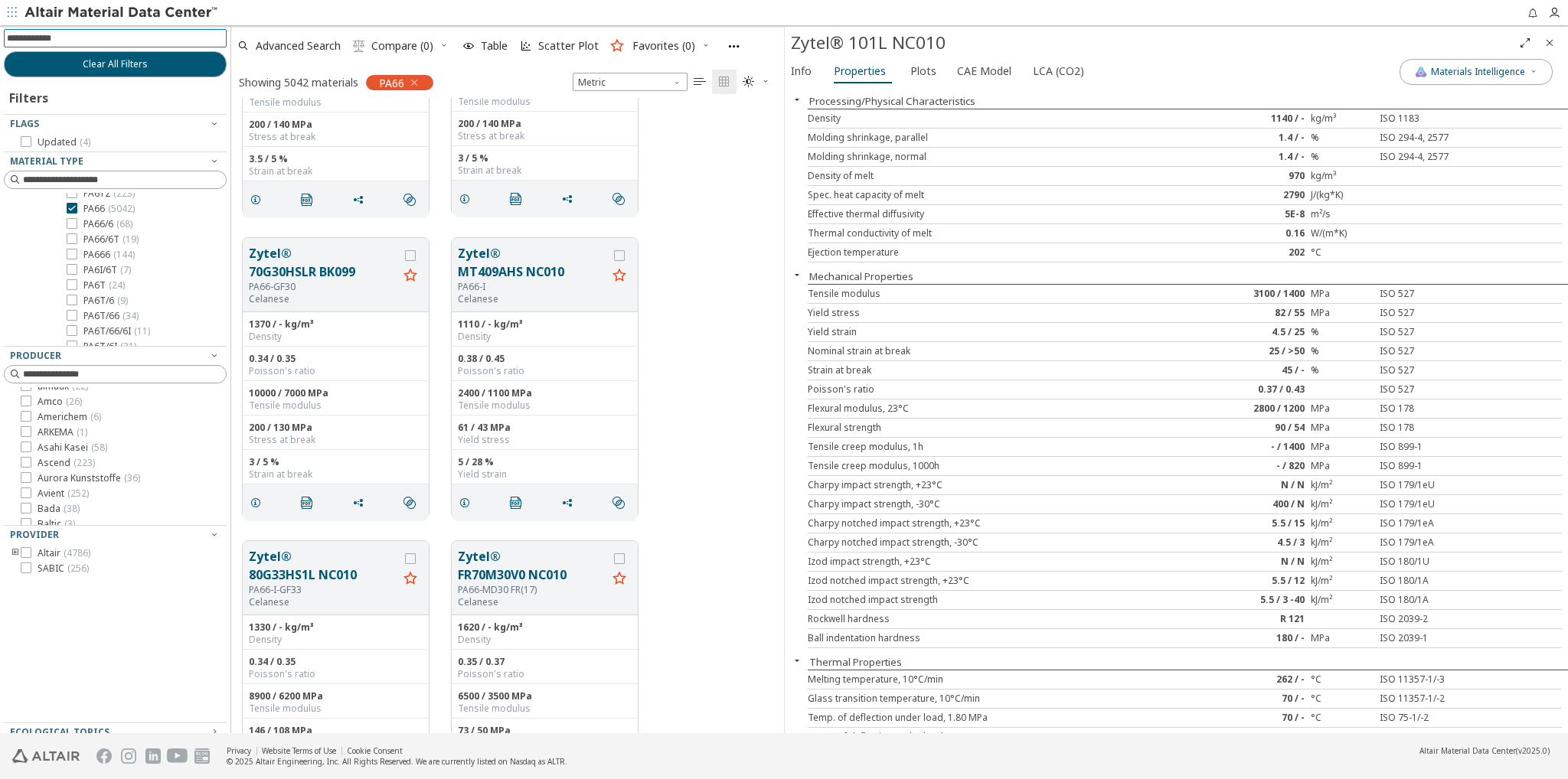 click at bounding box center [116, 37] 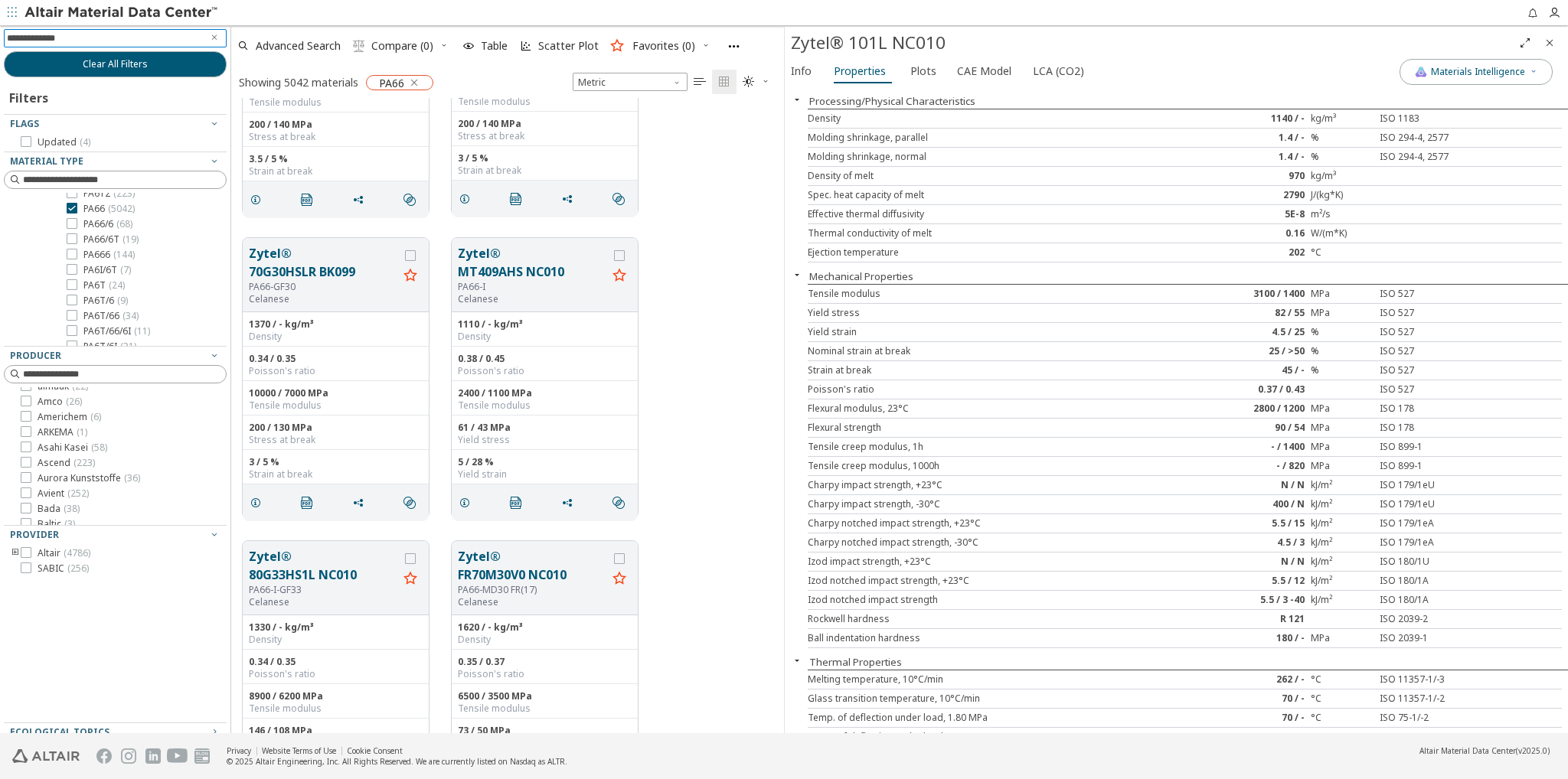 type on "**********" 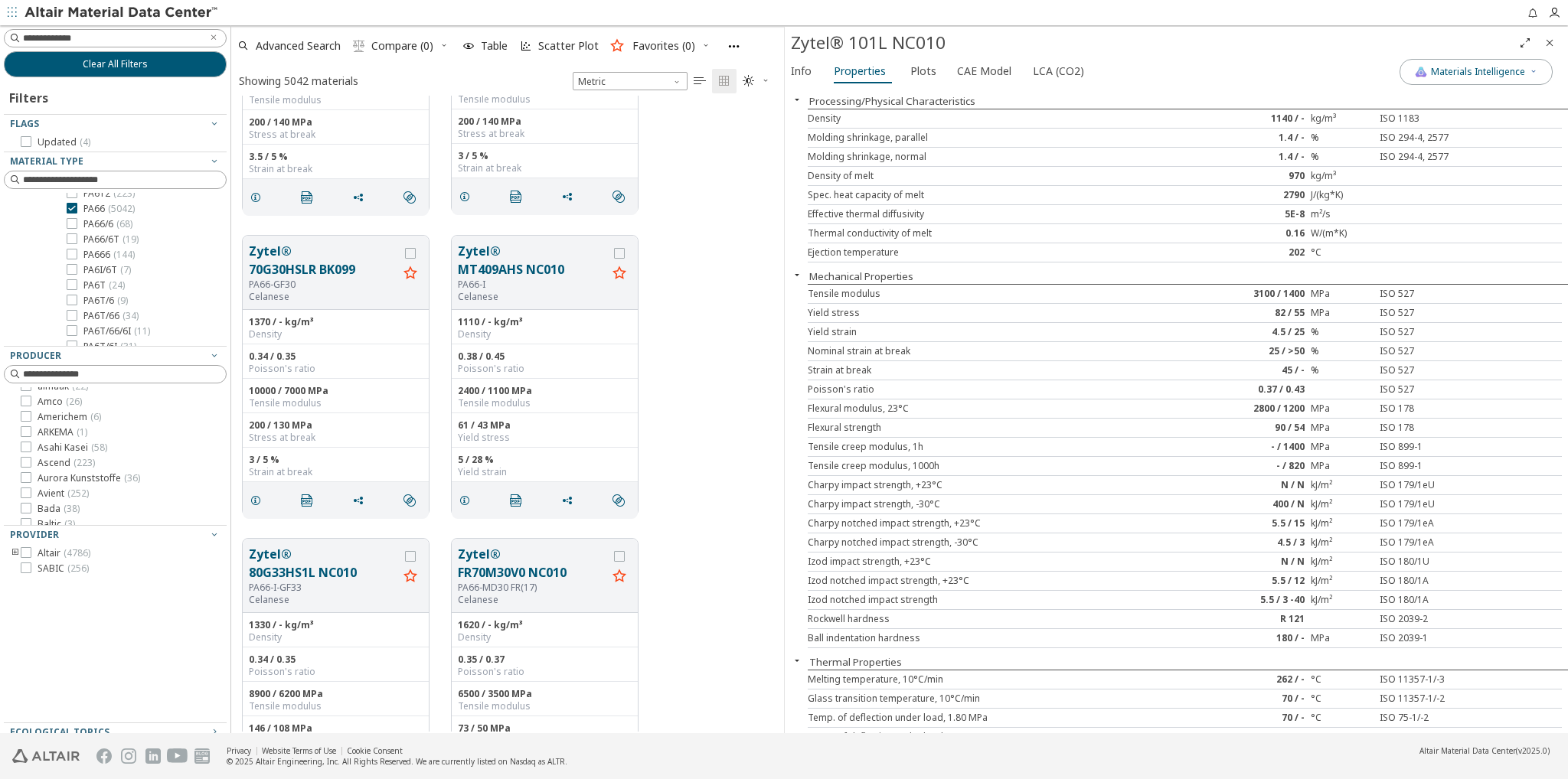 scroll, scrollTop: 2, scrollLeft: 1, axis: both 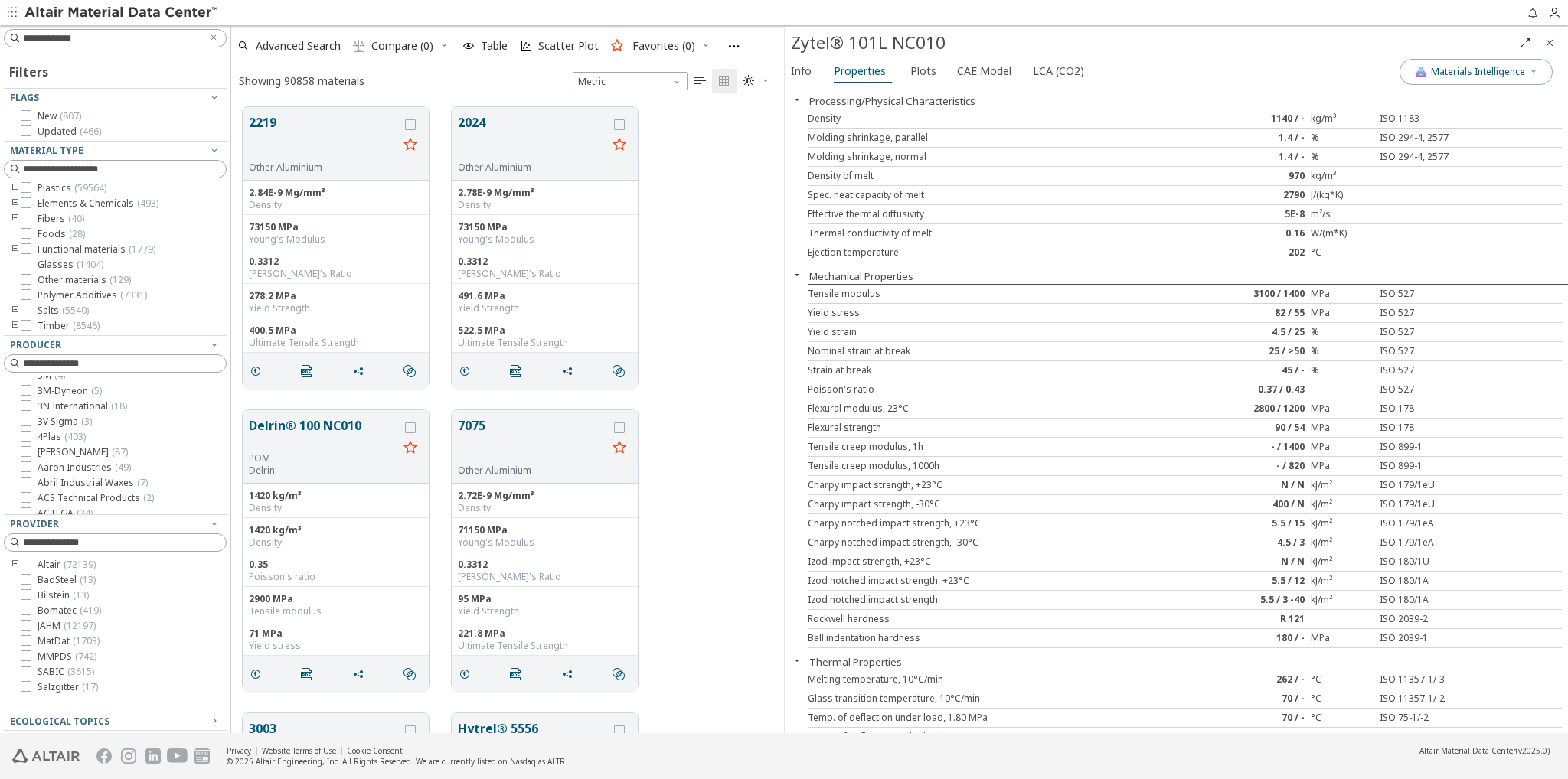 click on "**********" at bounding box center (112, 37) 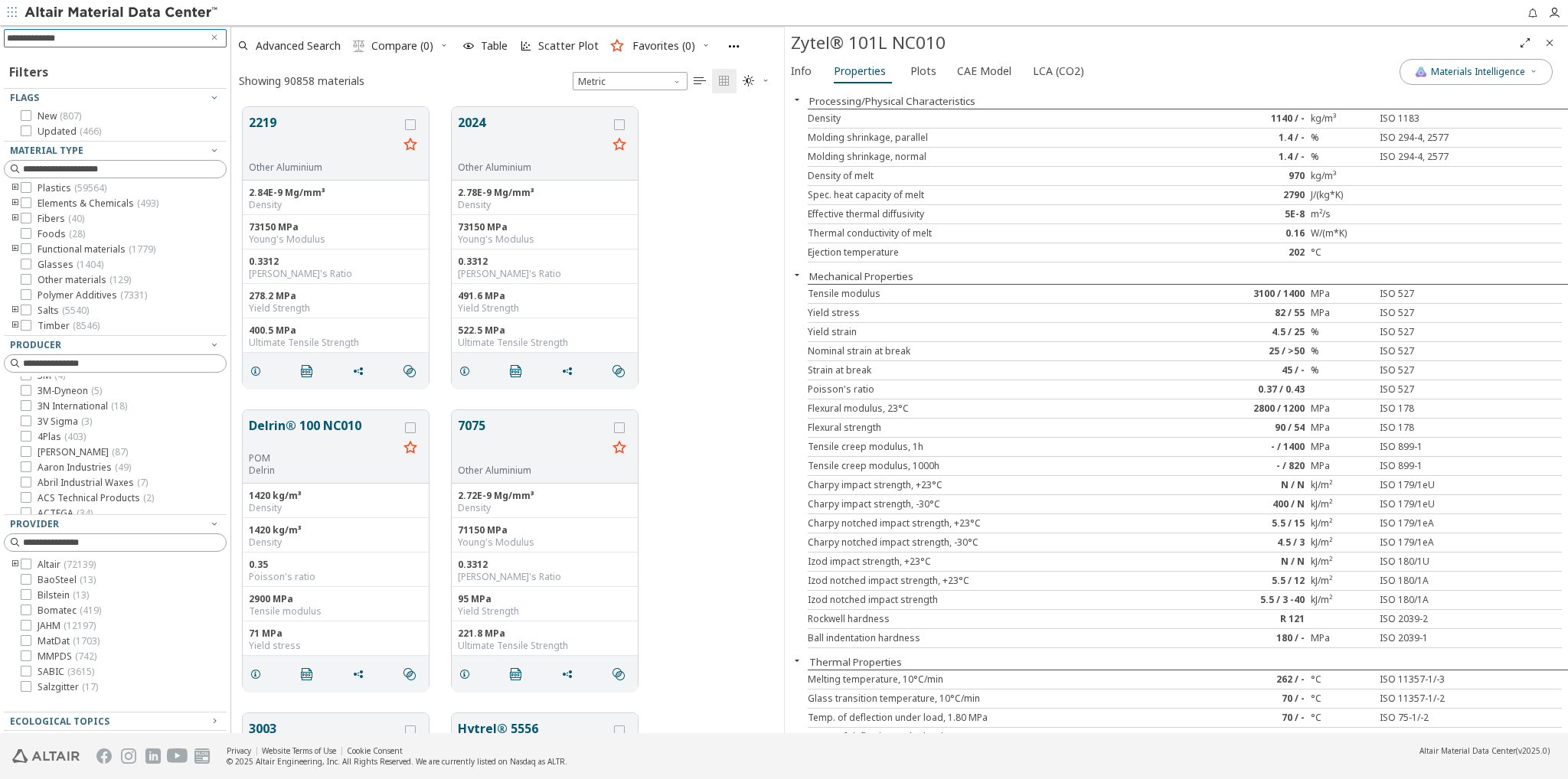 type 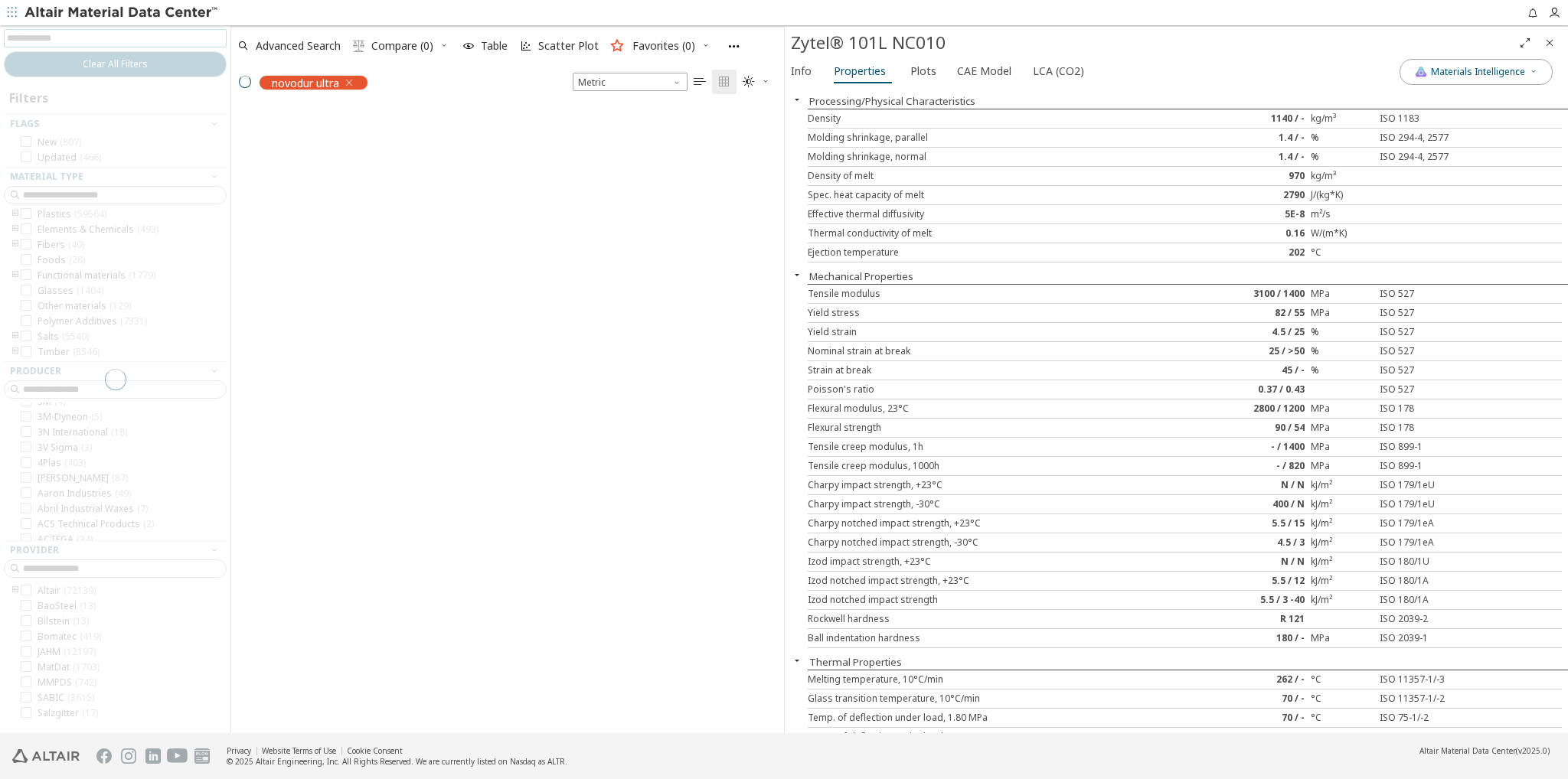 scroll, scrollTop: 637, scrollLeft: 553, axis: both 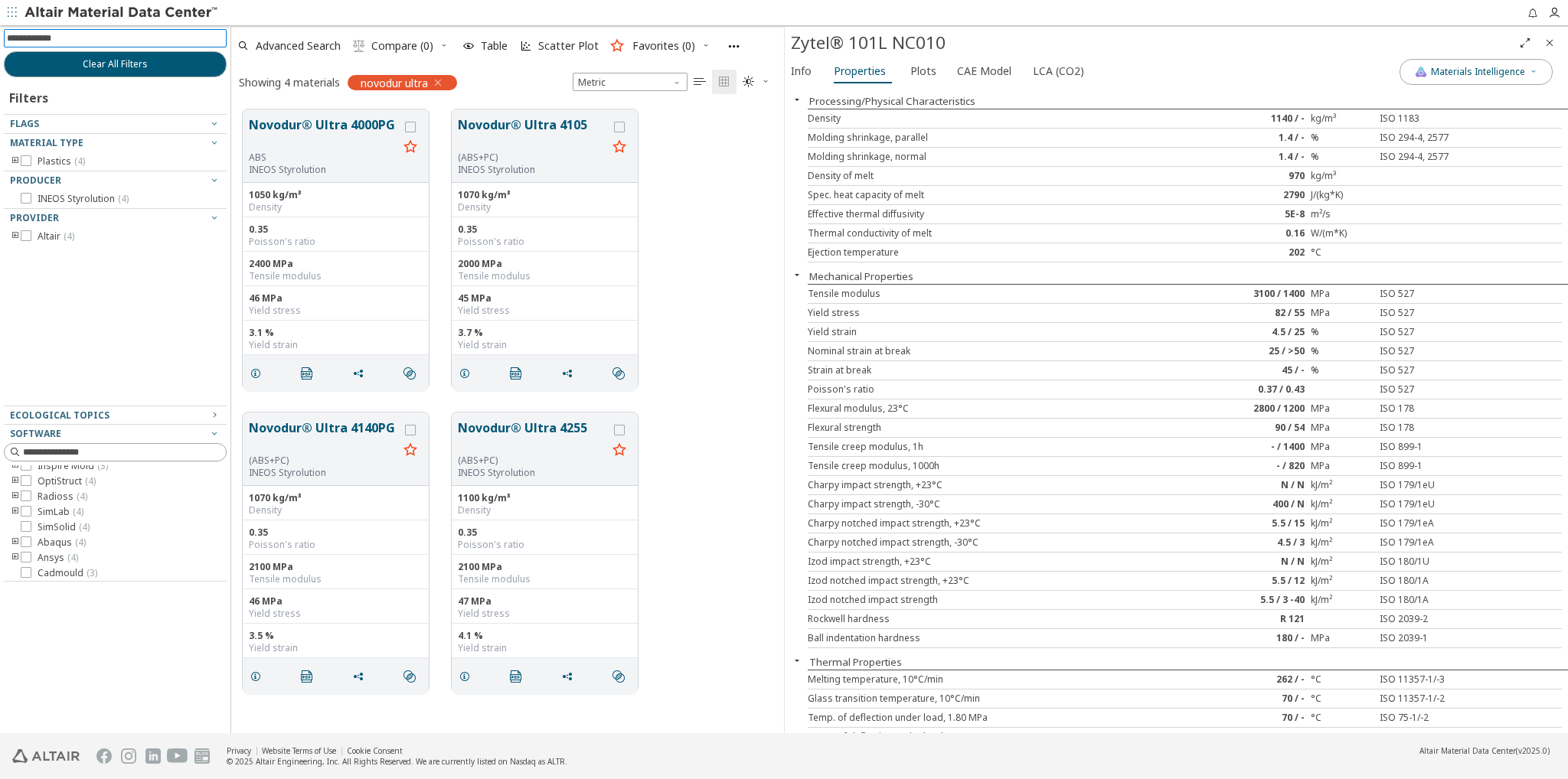 click at bounding box center [116, 37] 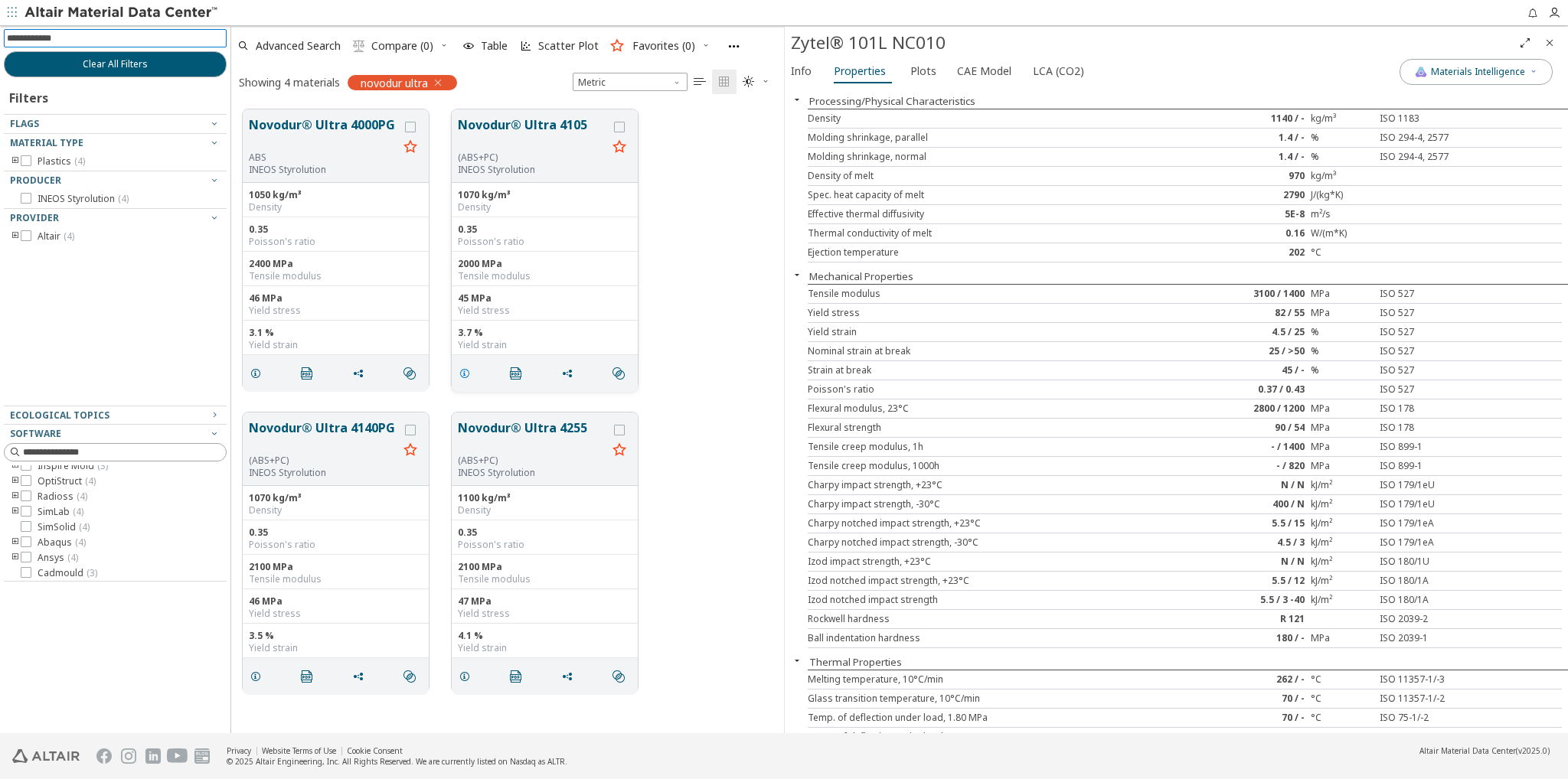click at bounding box center (465, 373) 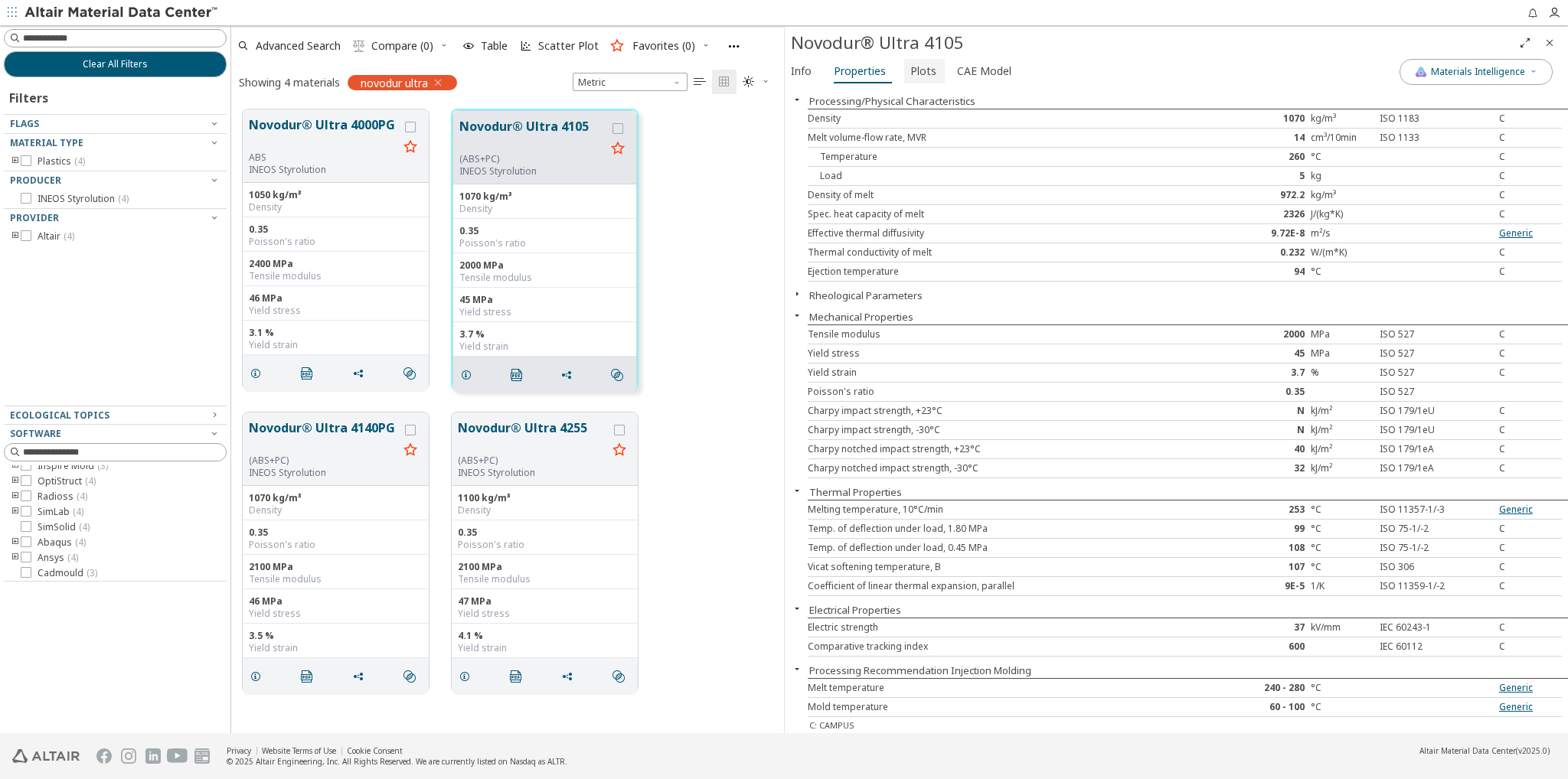 click on "Plots" at bounding box center [923, 70] 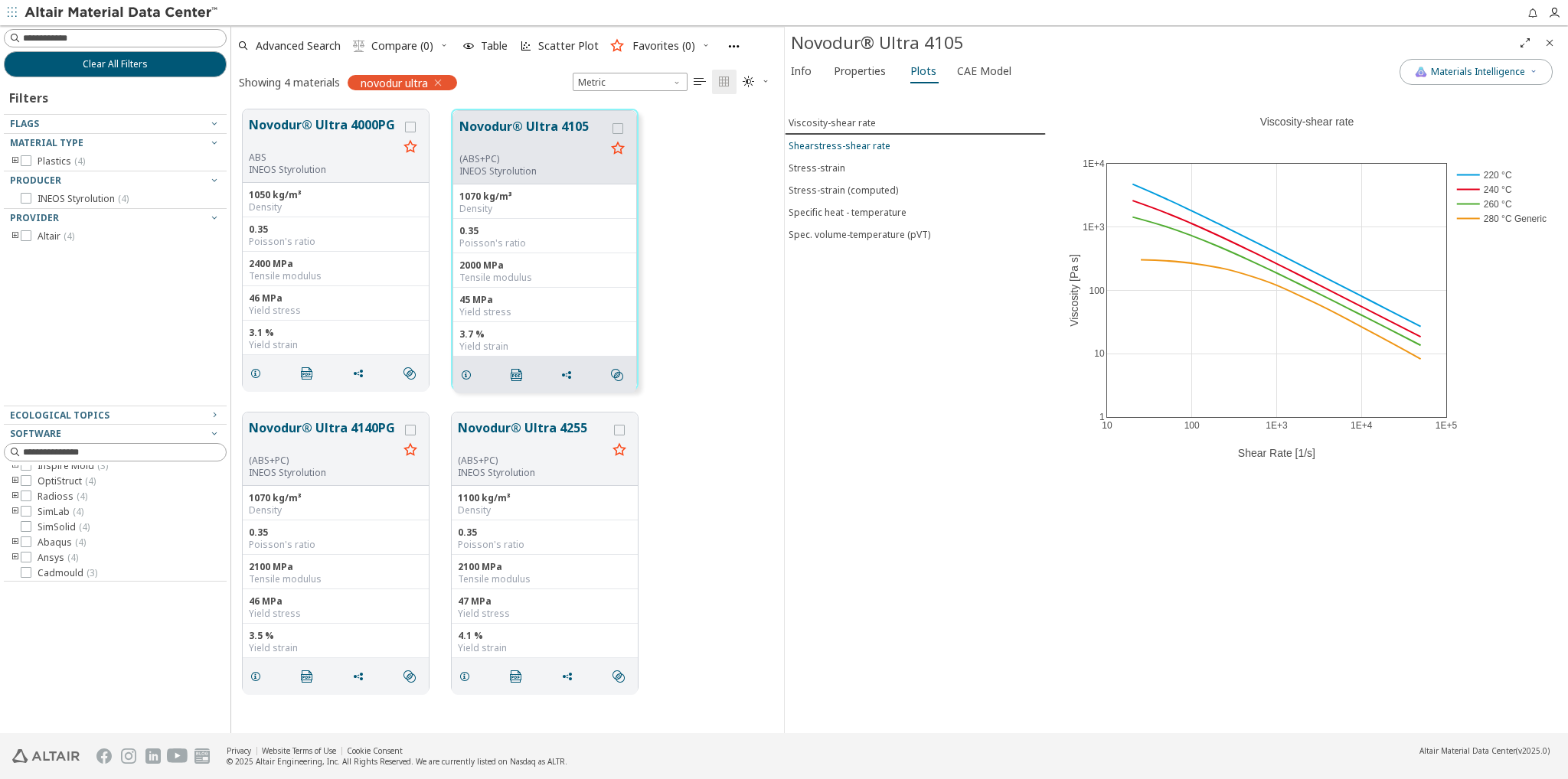 click on "Shearstress-shear rate" at bounding box center (839, 145) 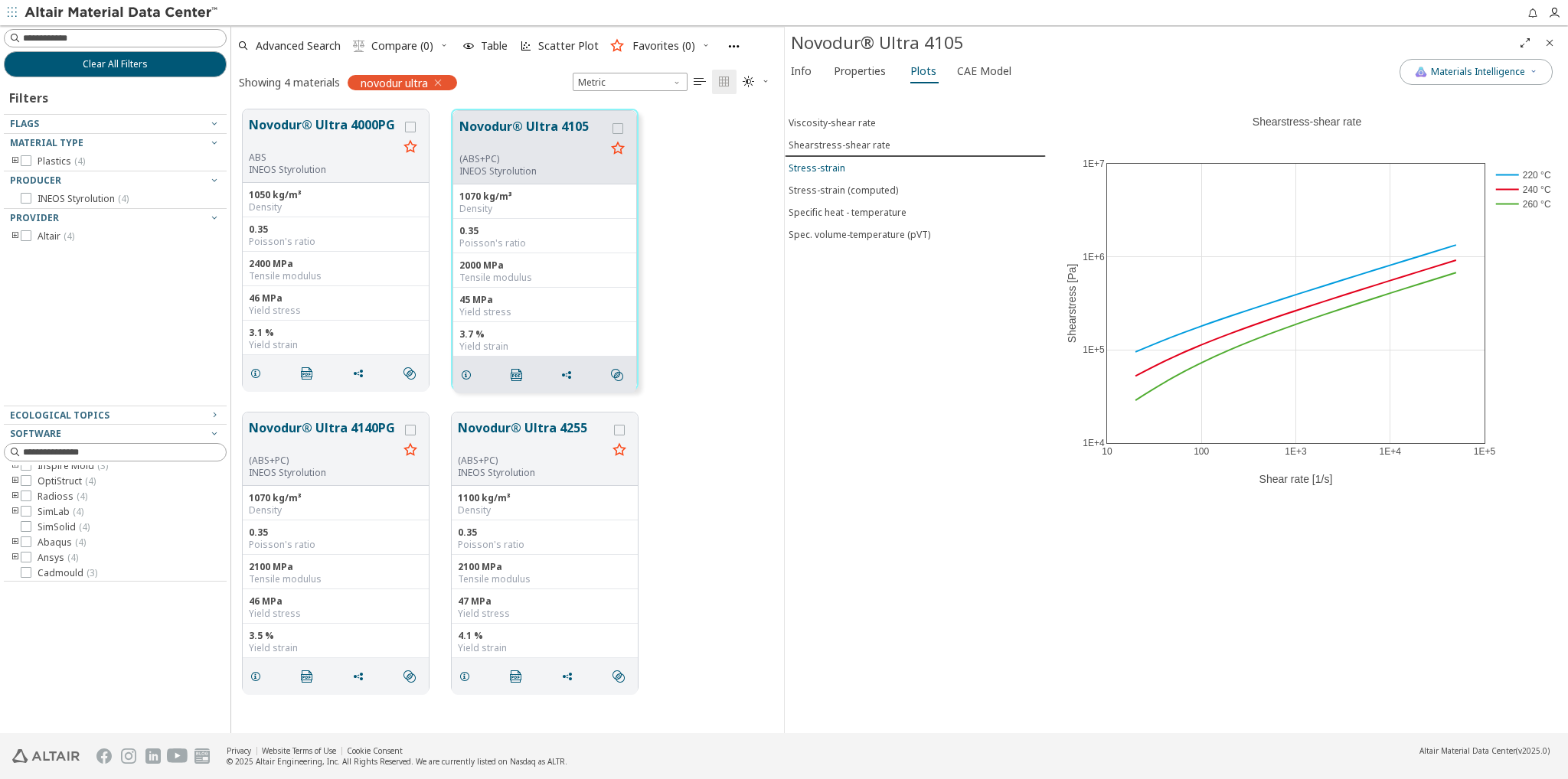 click on "Stress-strain" at bounding box center (817, 167) 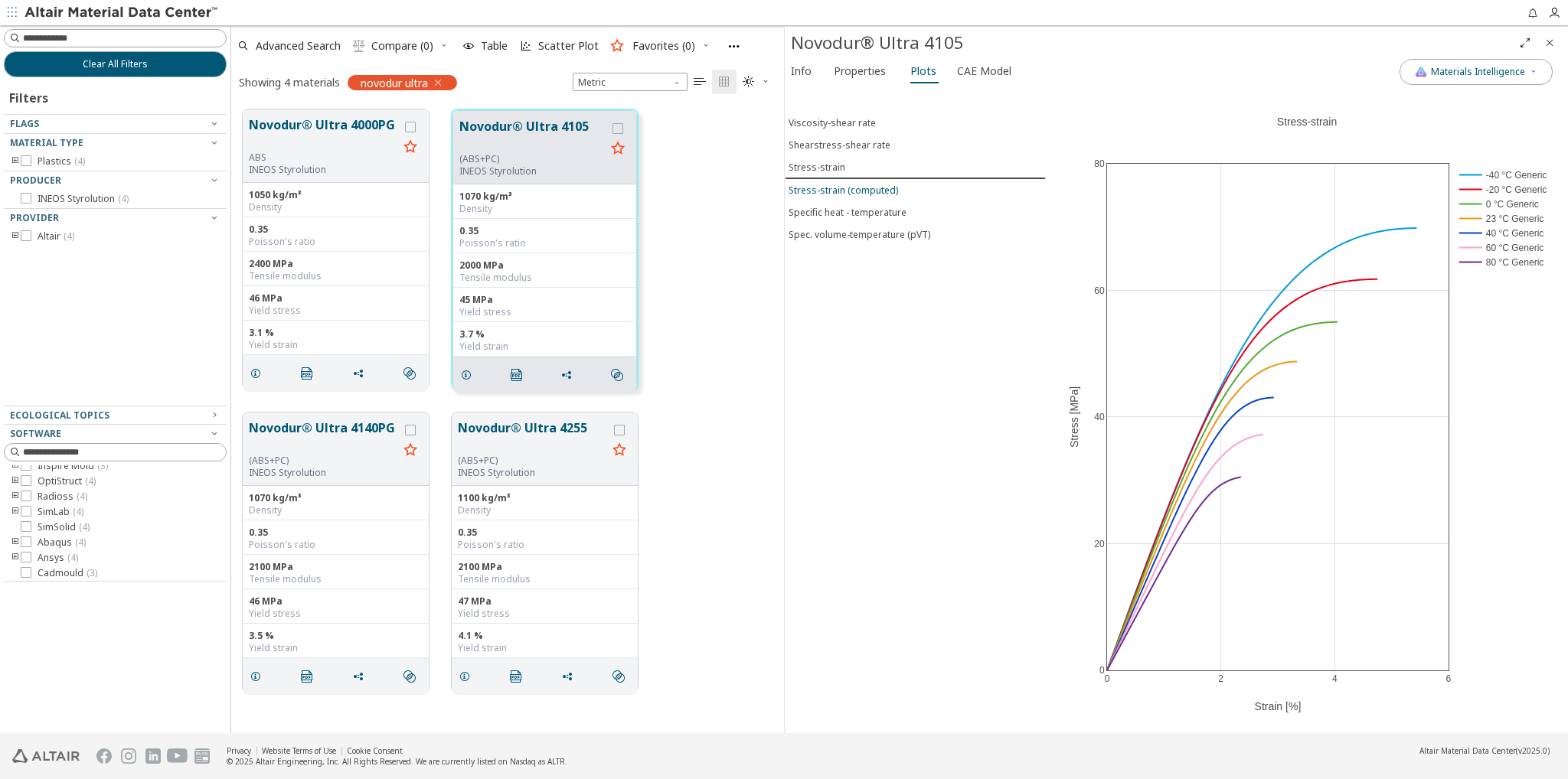 click on "Stress-strain (computed)" at bounding box center (843, 189) 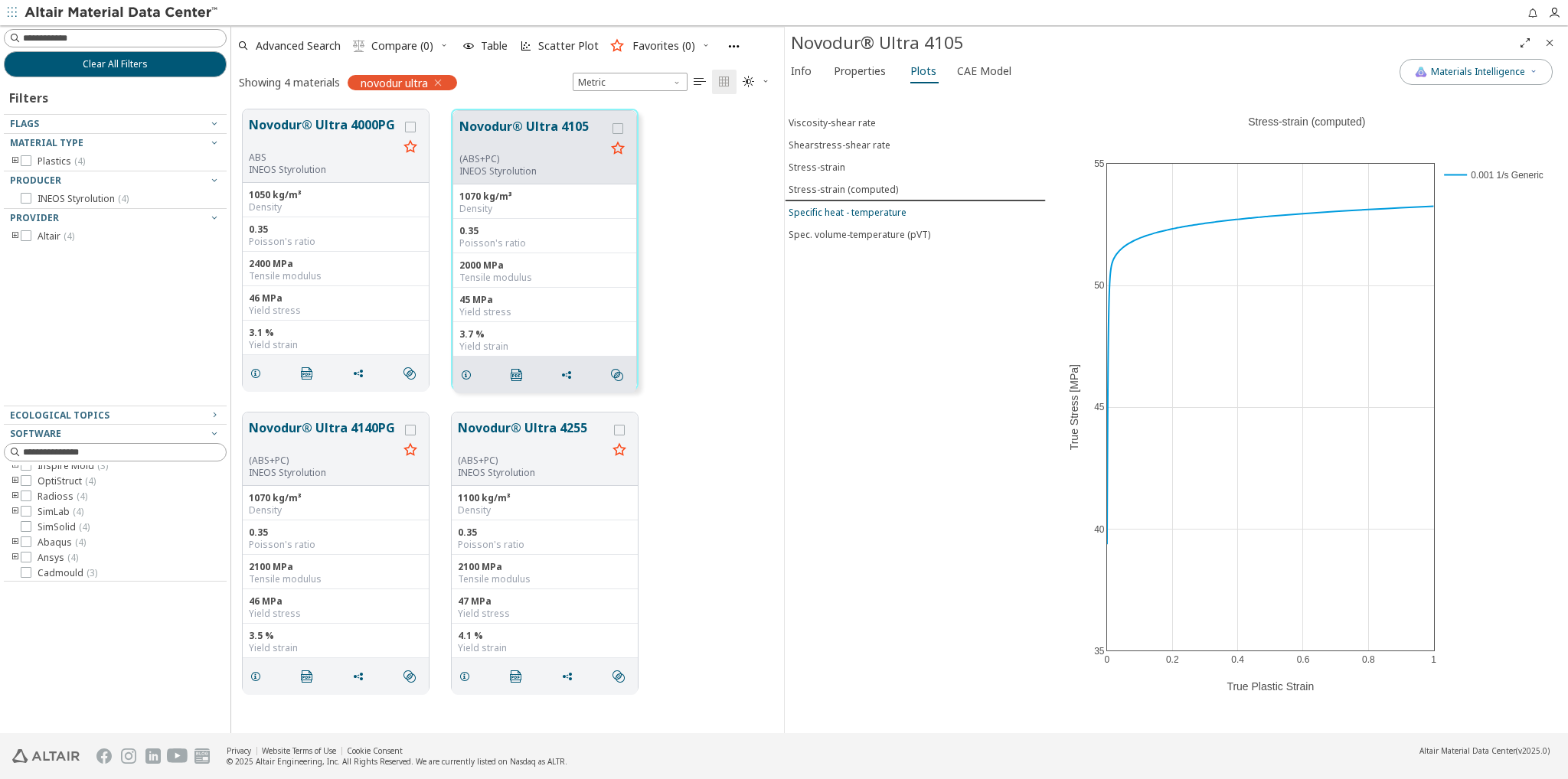 click on "Specific heat - temperature" at bounding box center (848, 211) 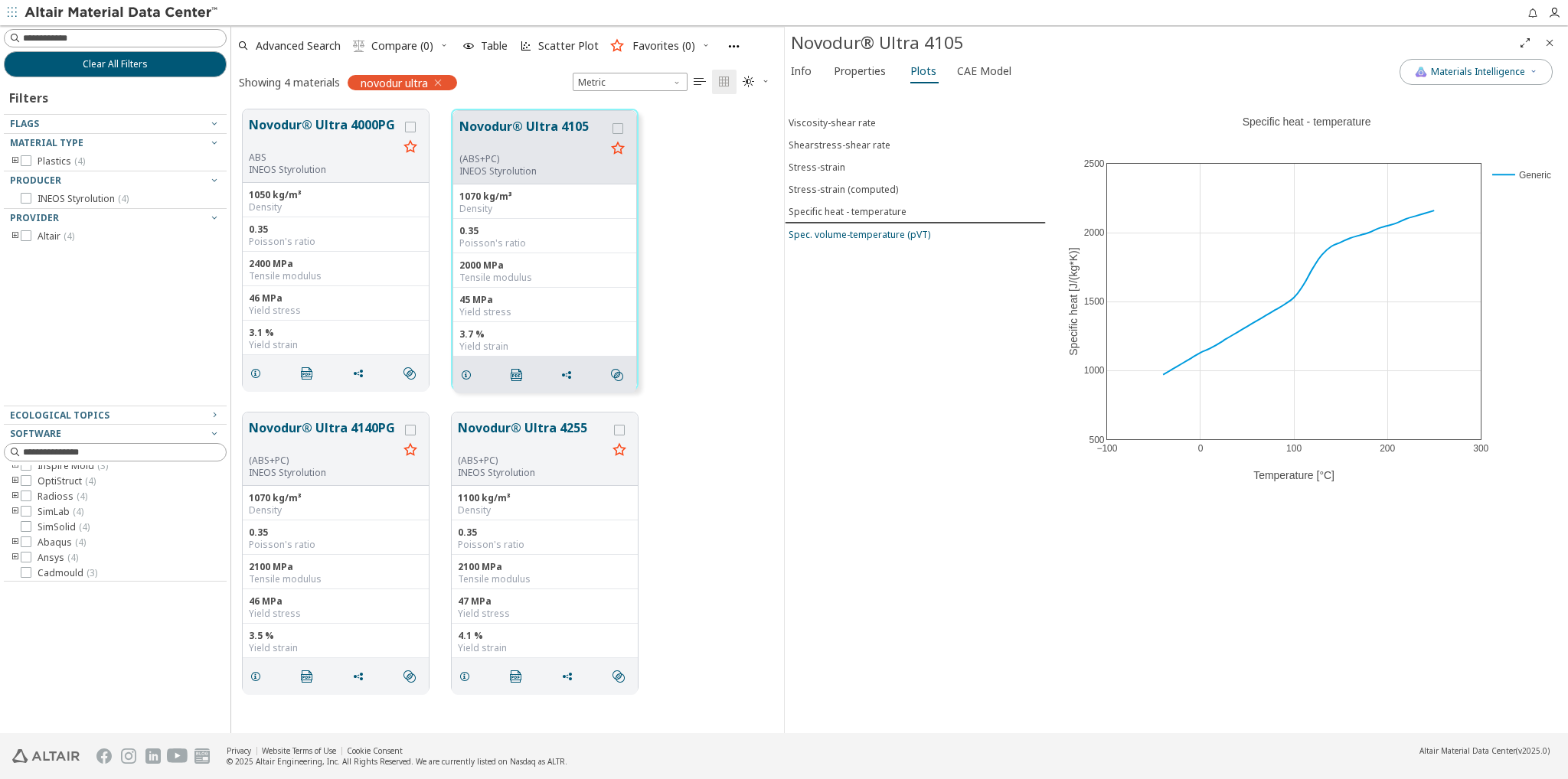 click on "Spec. volume-temperature (pVT)" at bounding box center (859, 233) 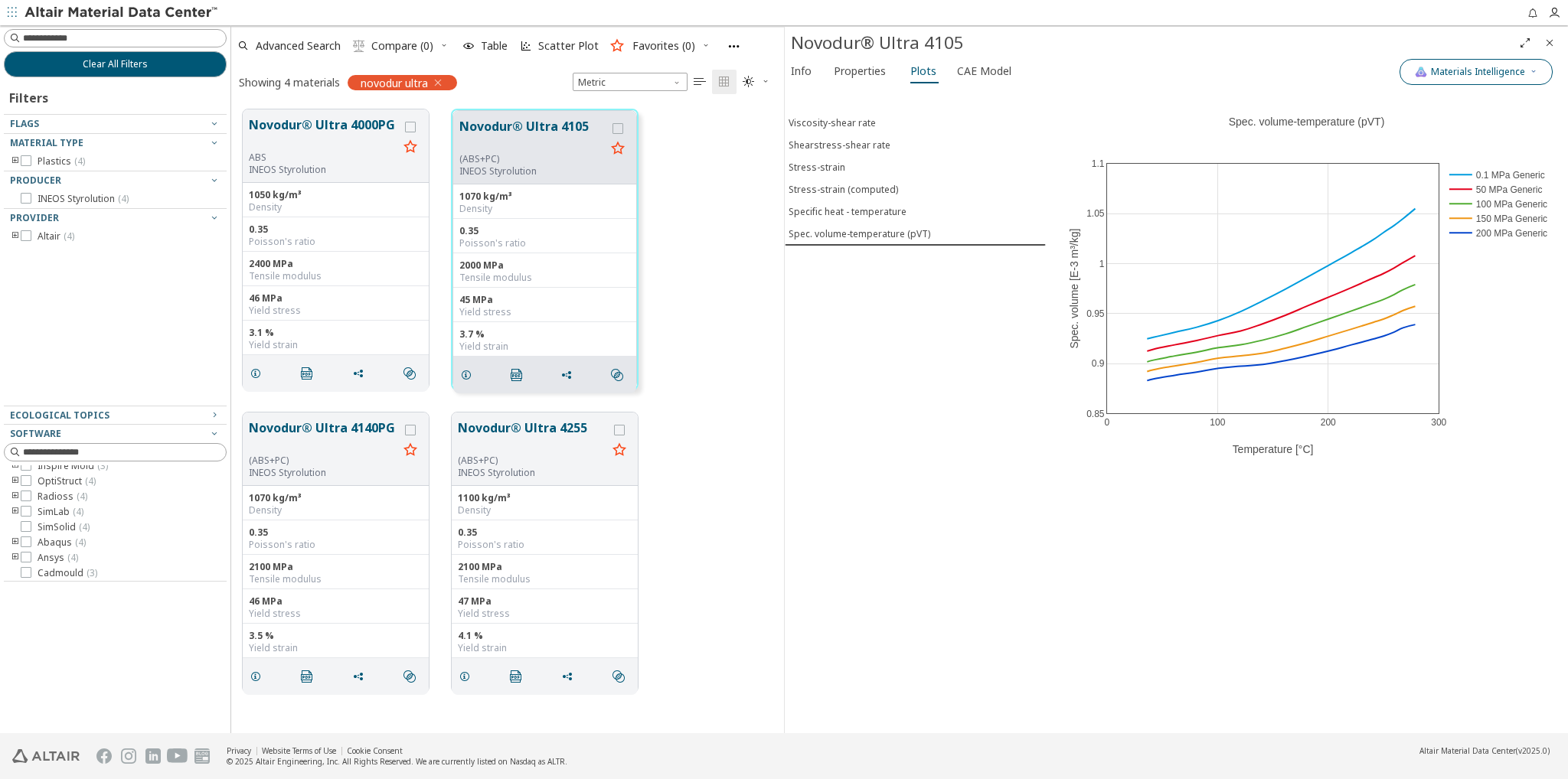click at bounding box center (1534, 70) 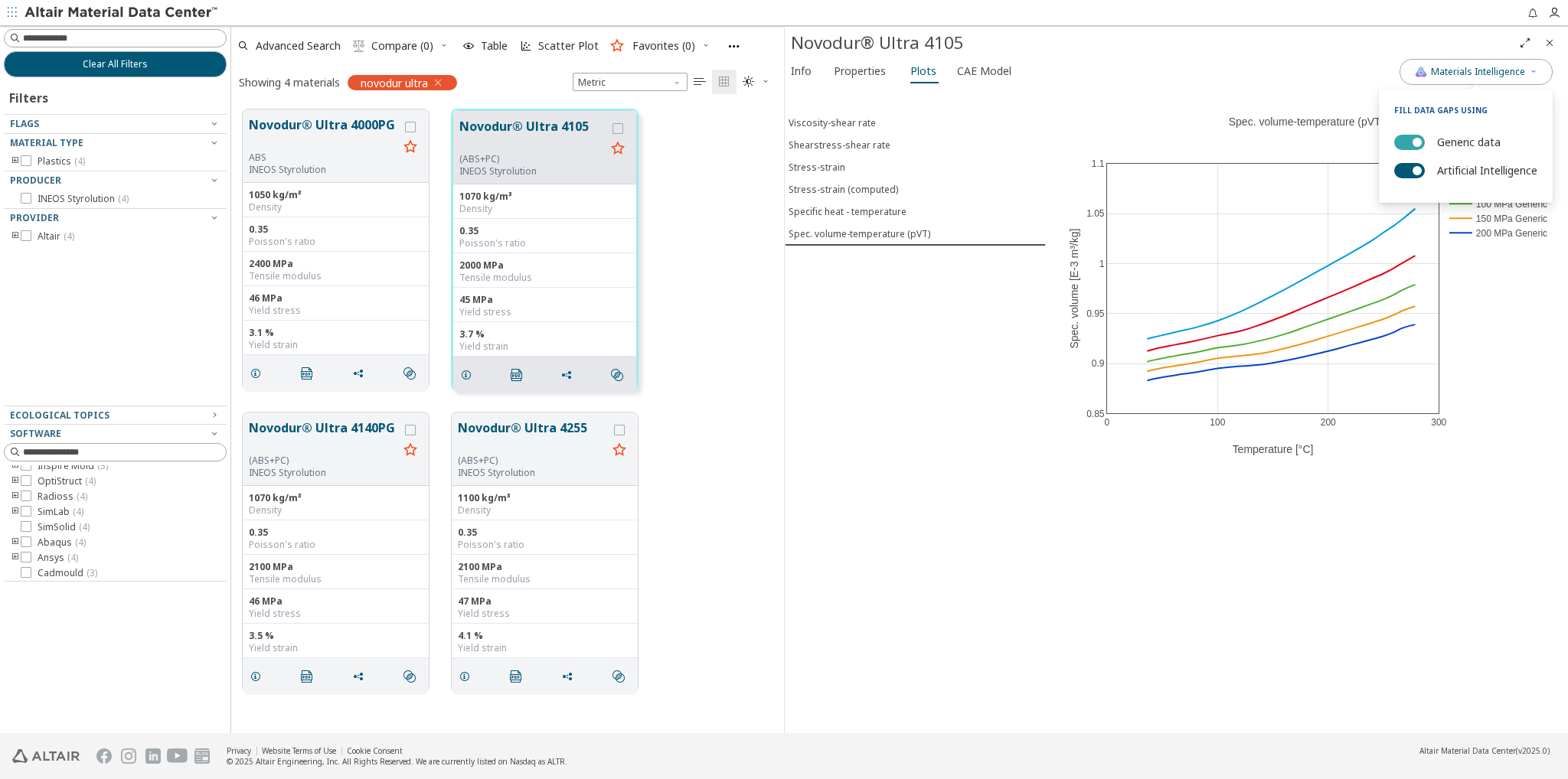 click on "Generic data" at bounding box center [1410, 142] 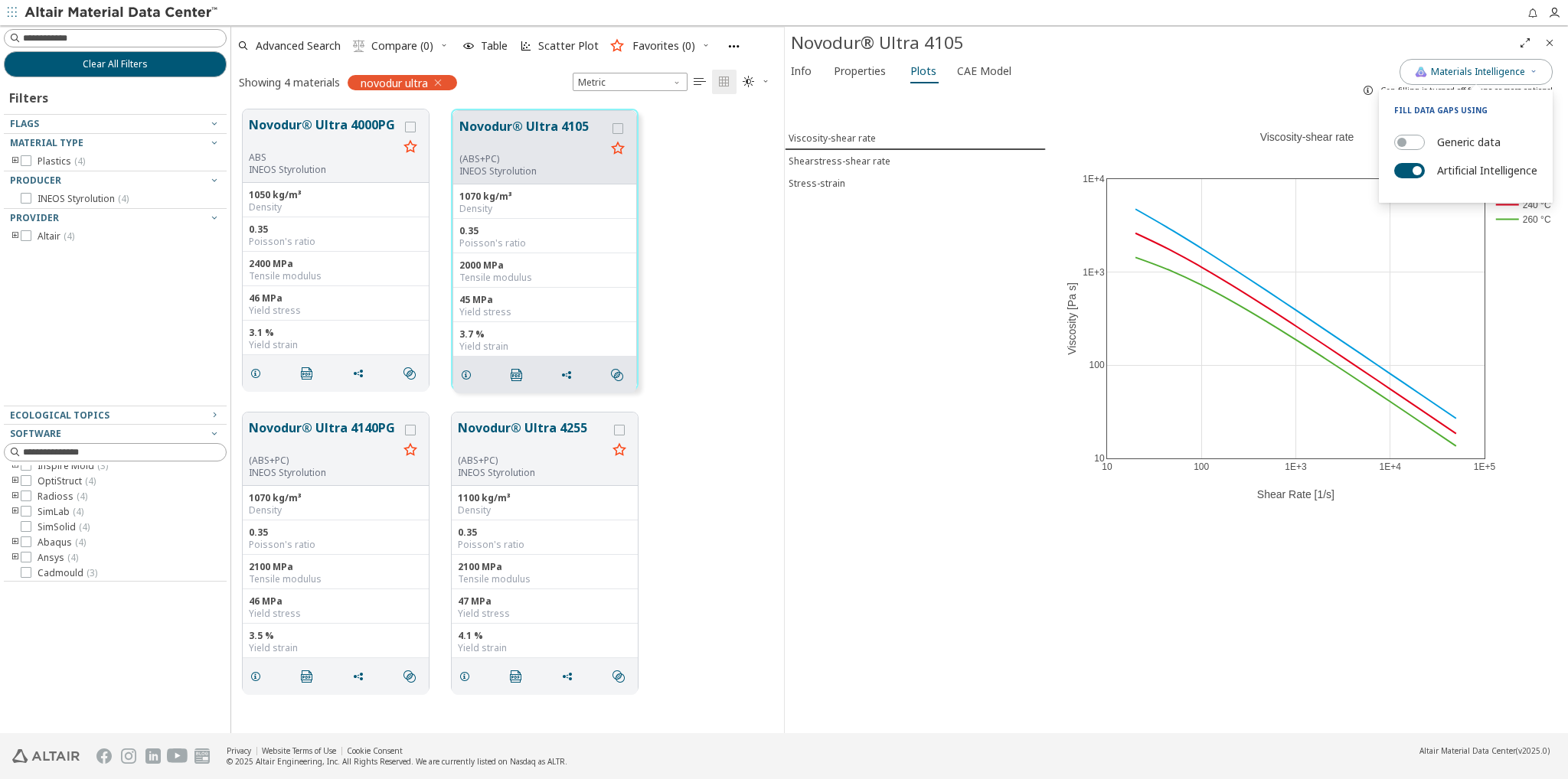 drag, startPoint x: 845, startPoint y: 328, endPoint x: 851, endPoint y: 298, distance: 30.594117 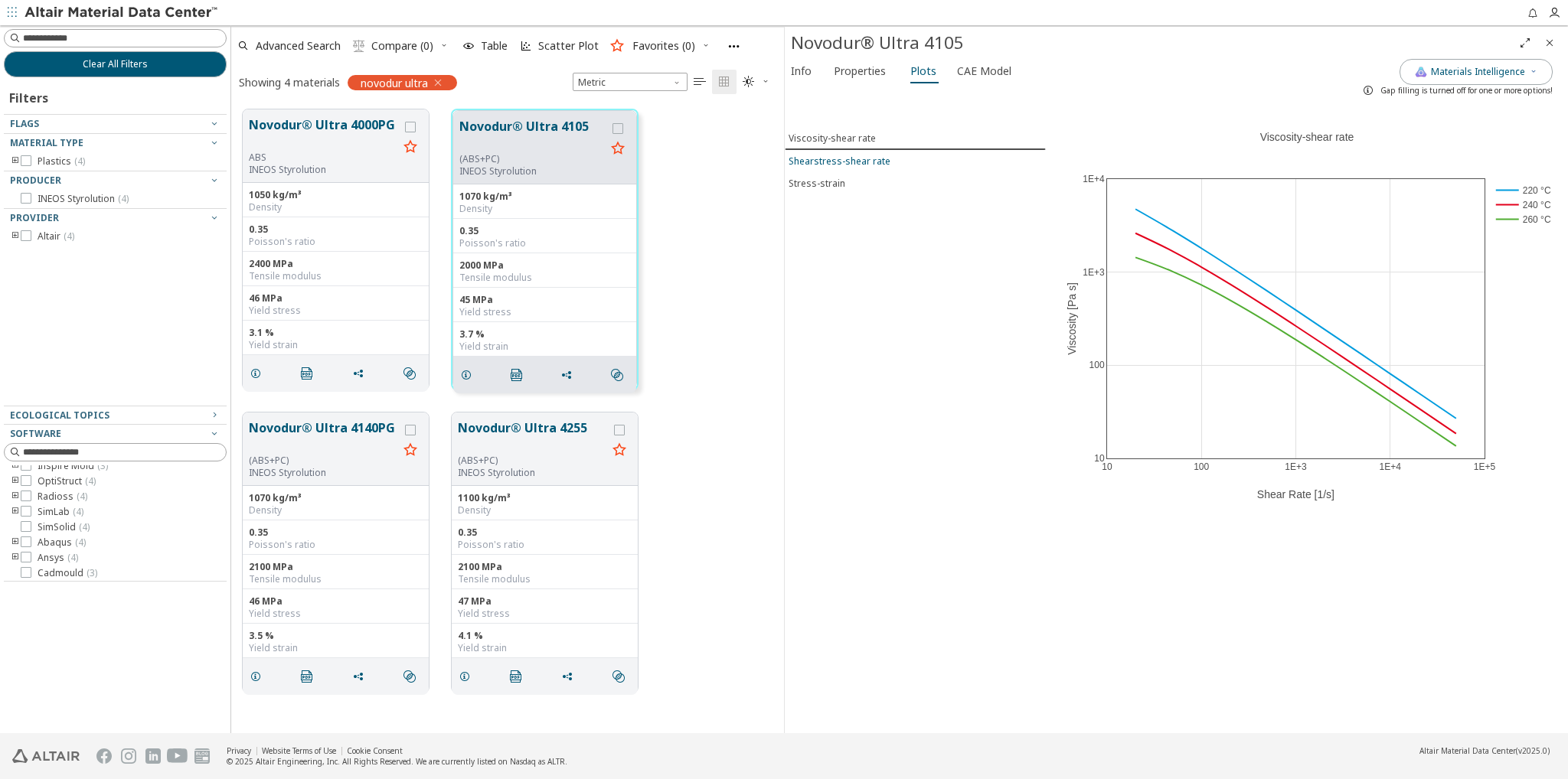 click on "Shearstress-shear rate" at bounding box center [839, 160] 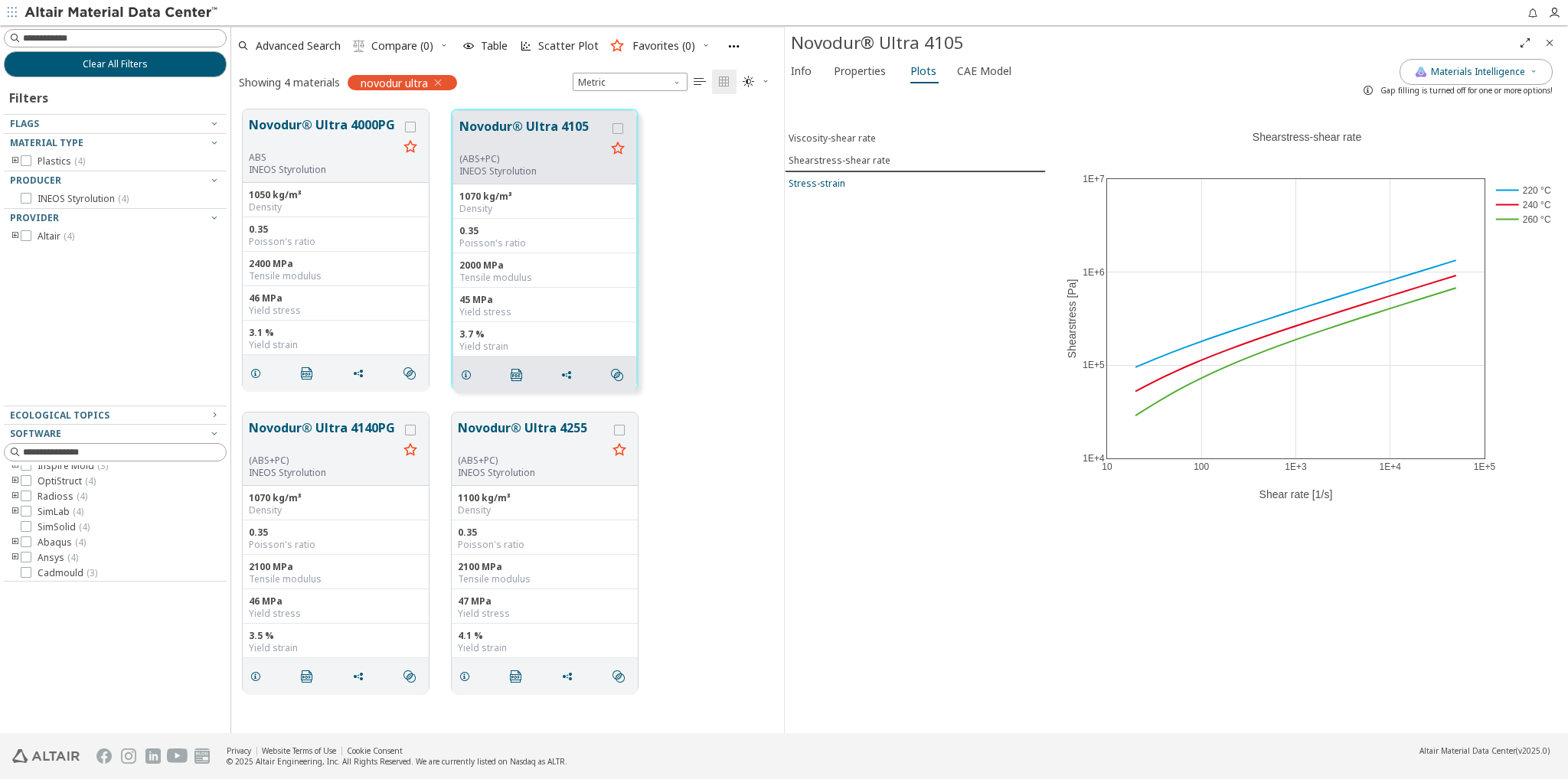 click on "Stress-strain" at bounding box center (817, 182) 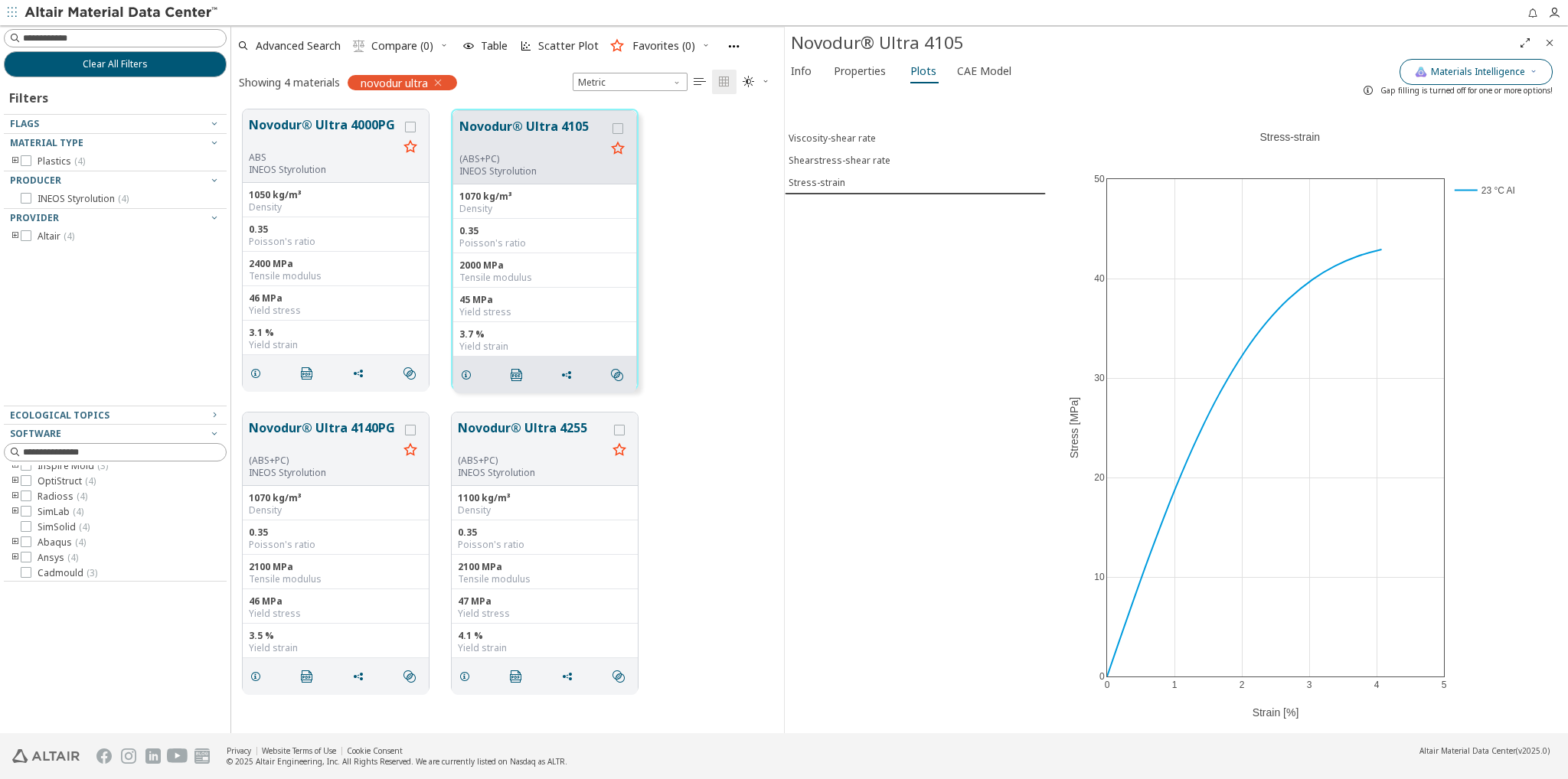 click on "Materials Intelligence" at bounding box center (1478, 71) 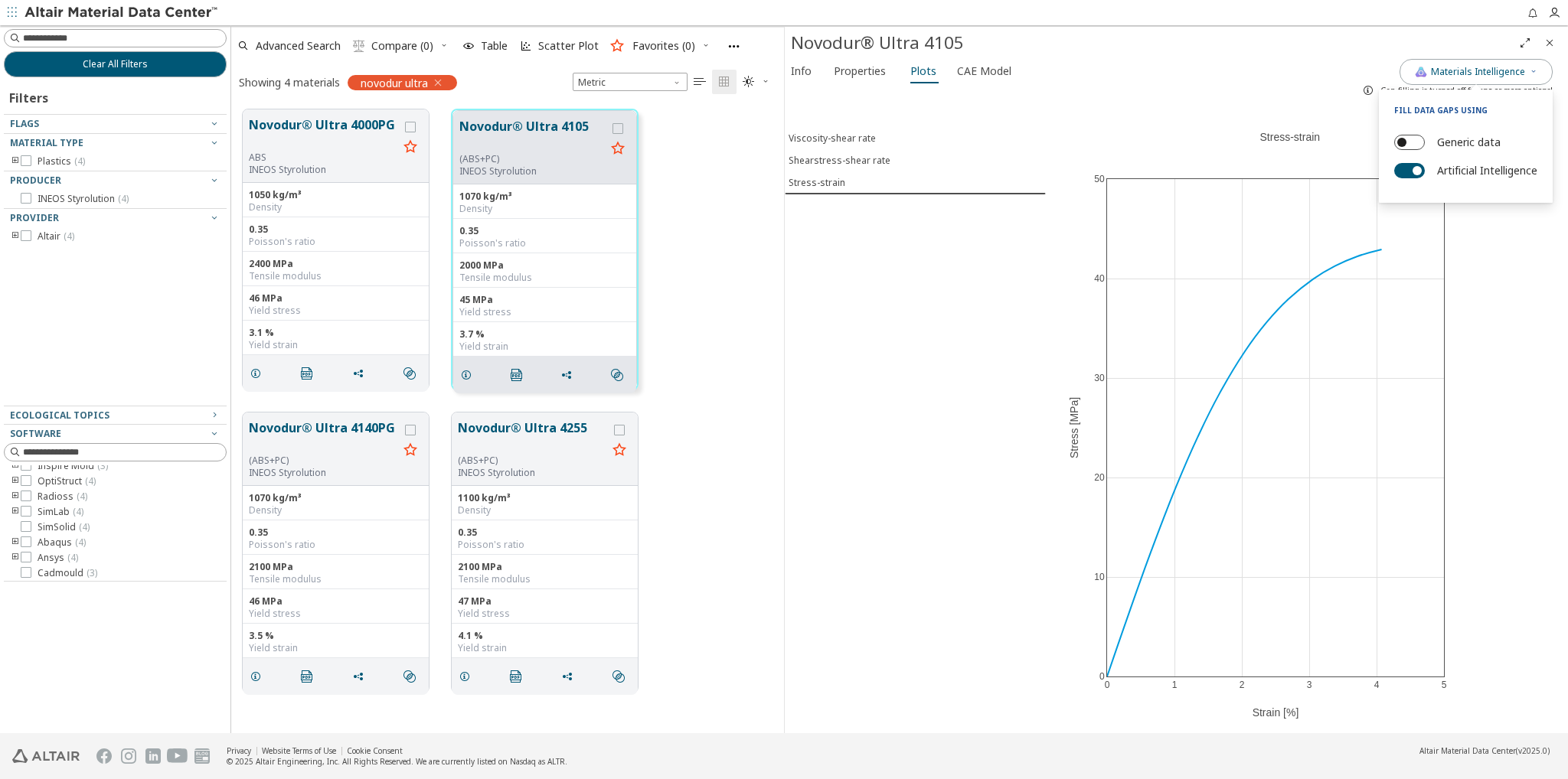 click at bounding box center [1402, 142] 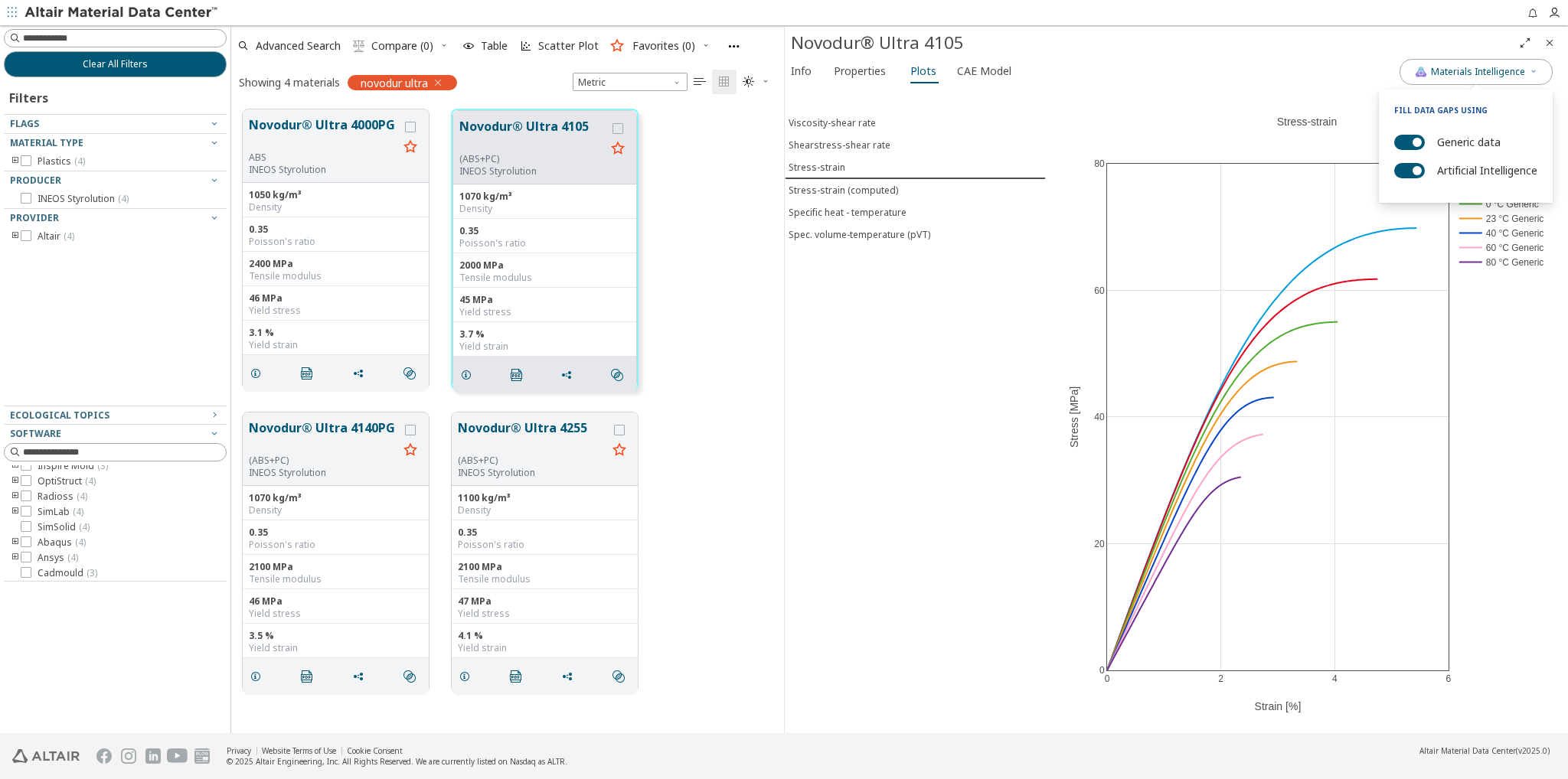 click on "Viscosity-shear rate Shearstress-shear rate Stress-strain Stress-strain (computed) Specific heat - temperature Spec. volume-temperature (pVT)" at bounding box center (915, 409) 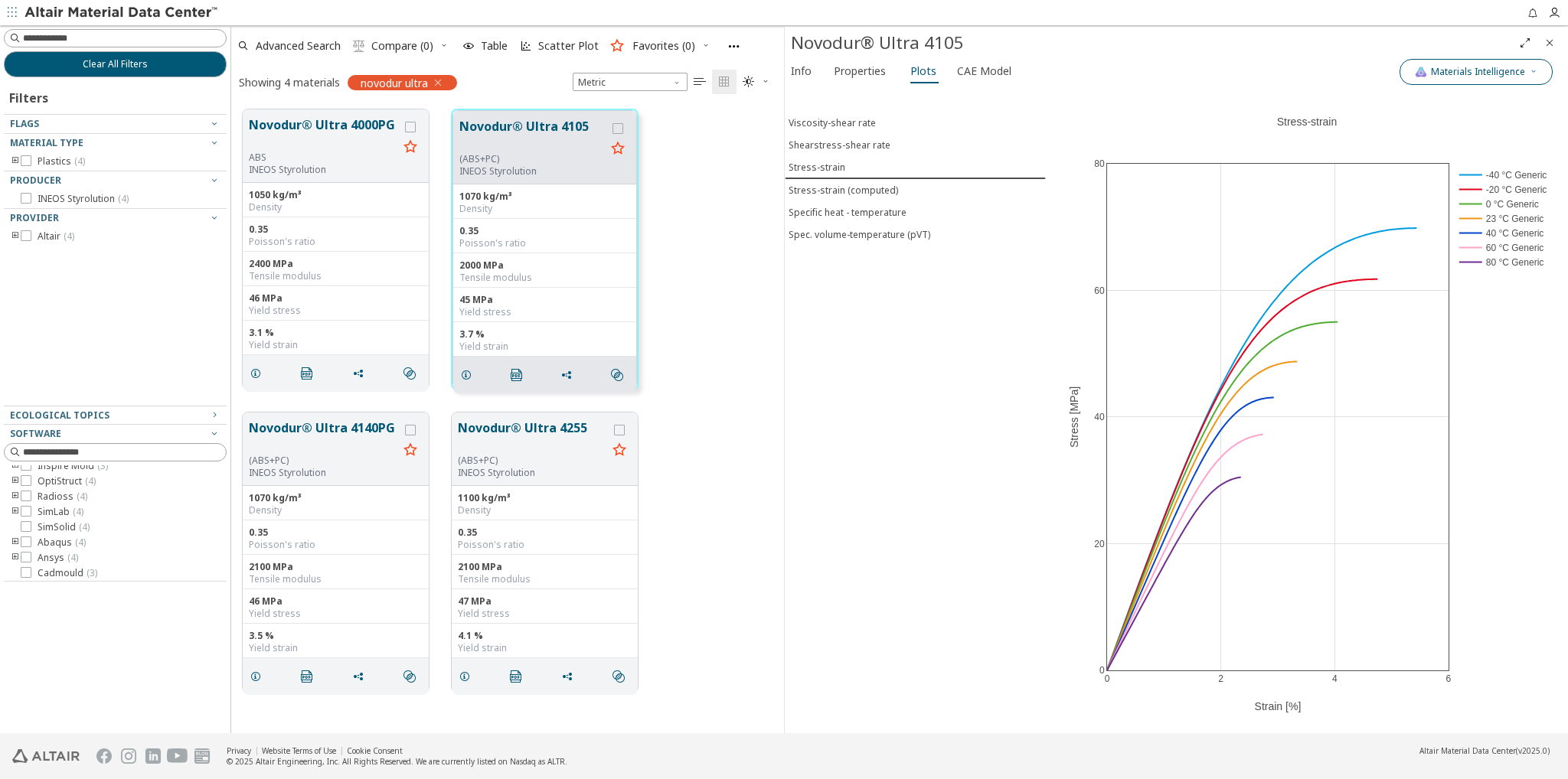 click at bounding box center (1534, 70) 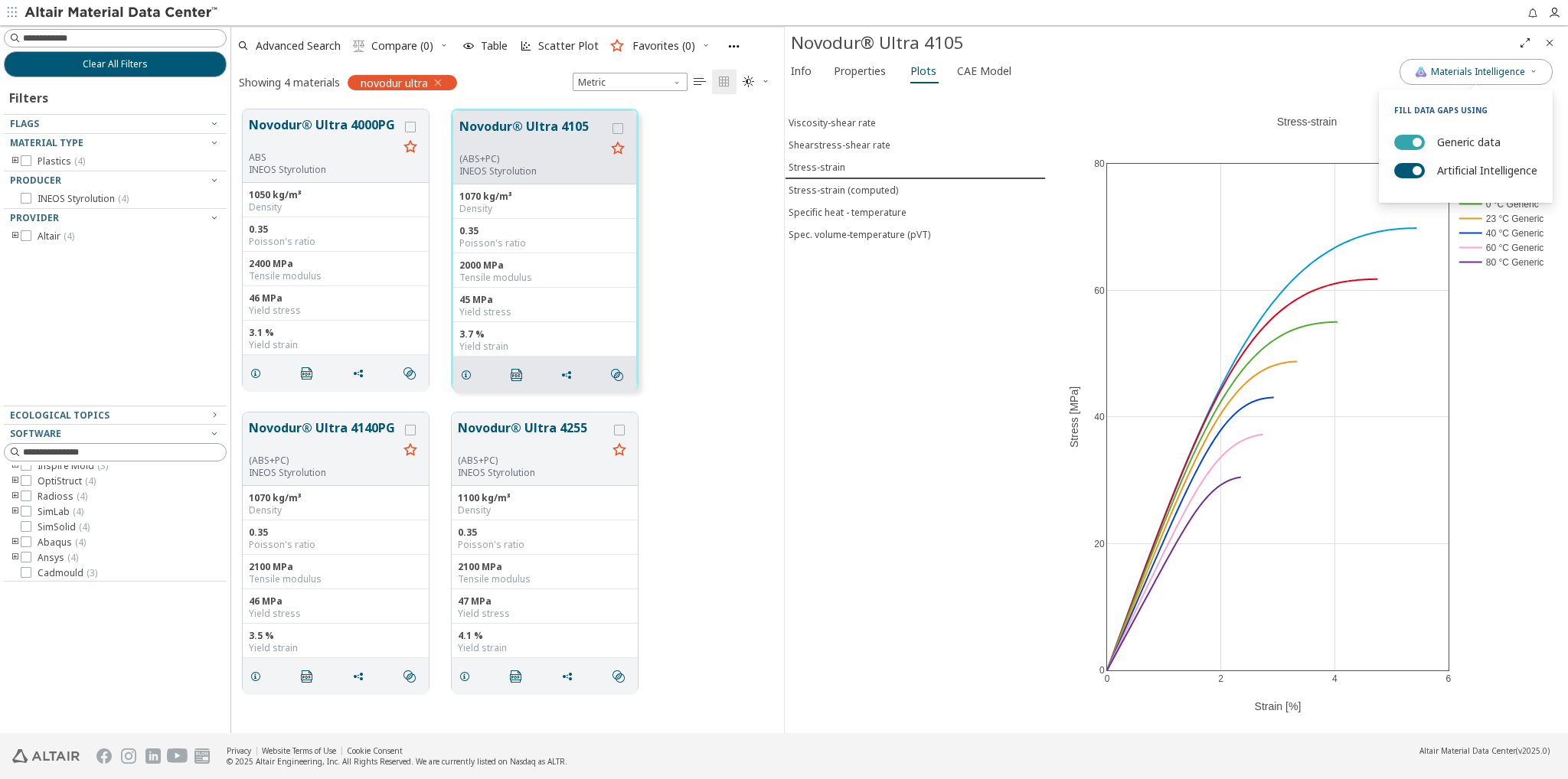 click on "Generic data" at bounding box center [1410, 142] 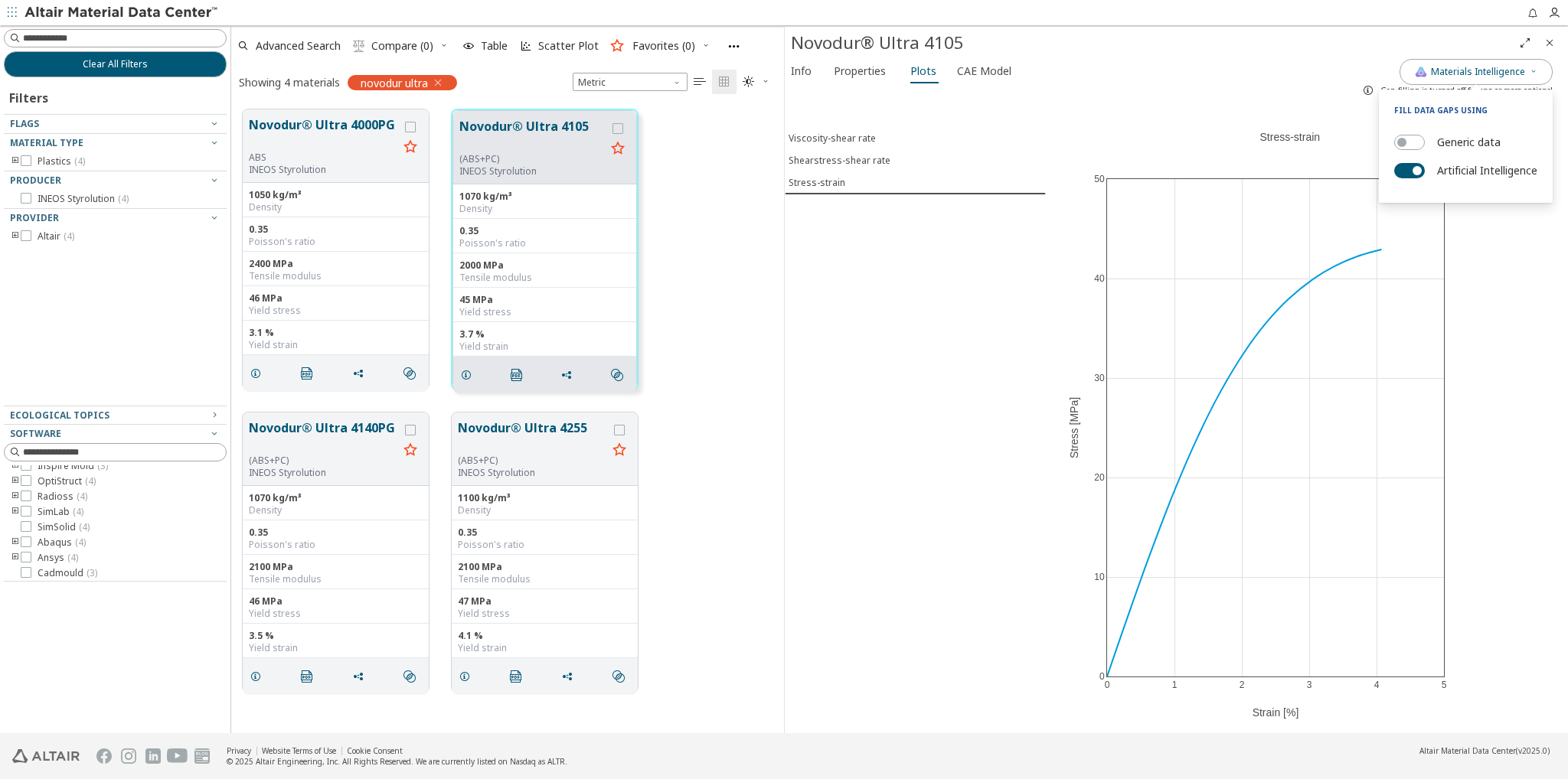 drag, startPoint x: 893, startPoint y: 334, endPoint x: 916, endPoint y: 328, distance: 23.769729 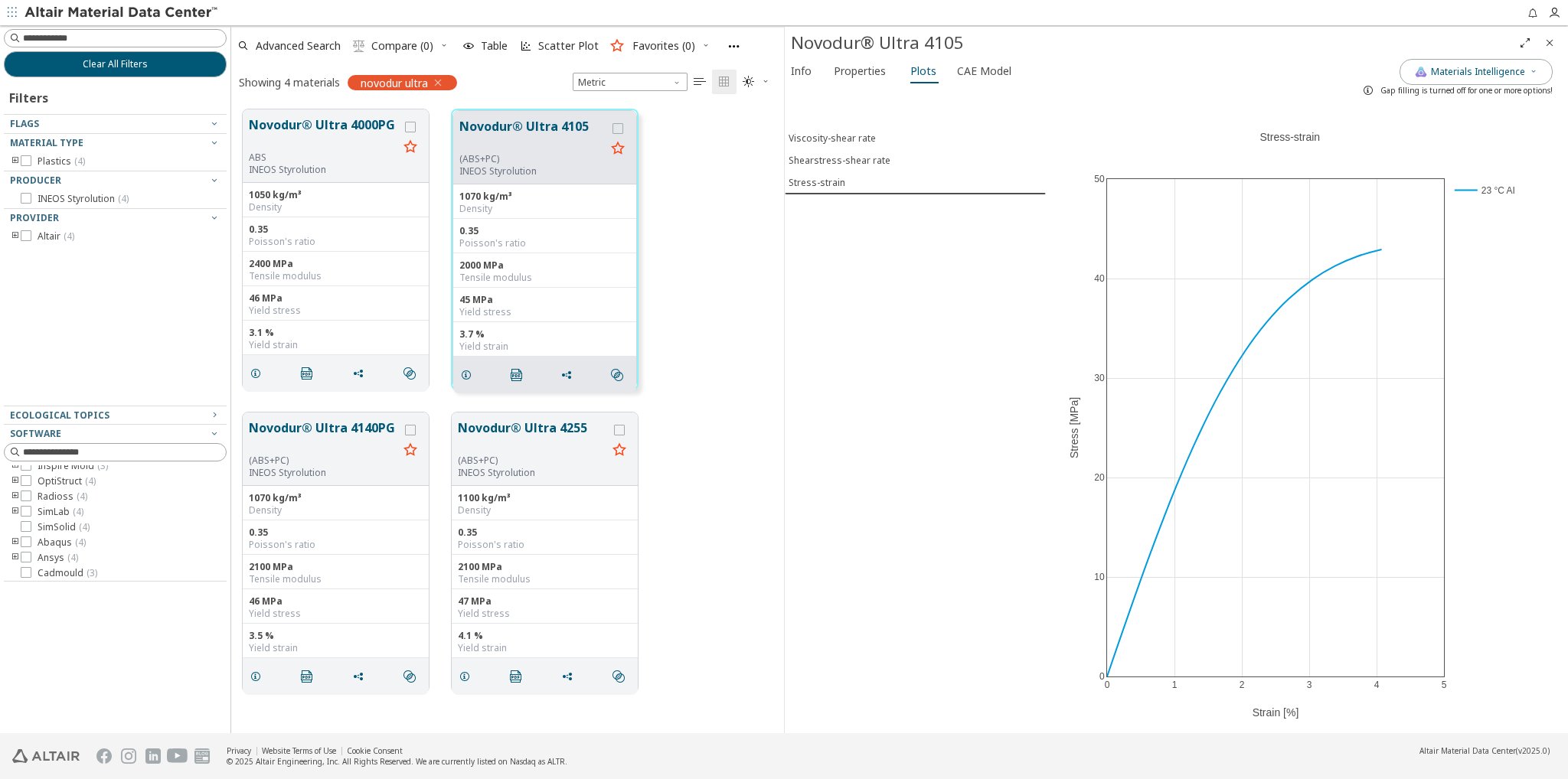 click on "Viscosity-shear rate Shearstress-shear rate Stress-strain" at bounding box center [915, 417] 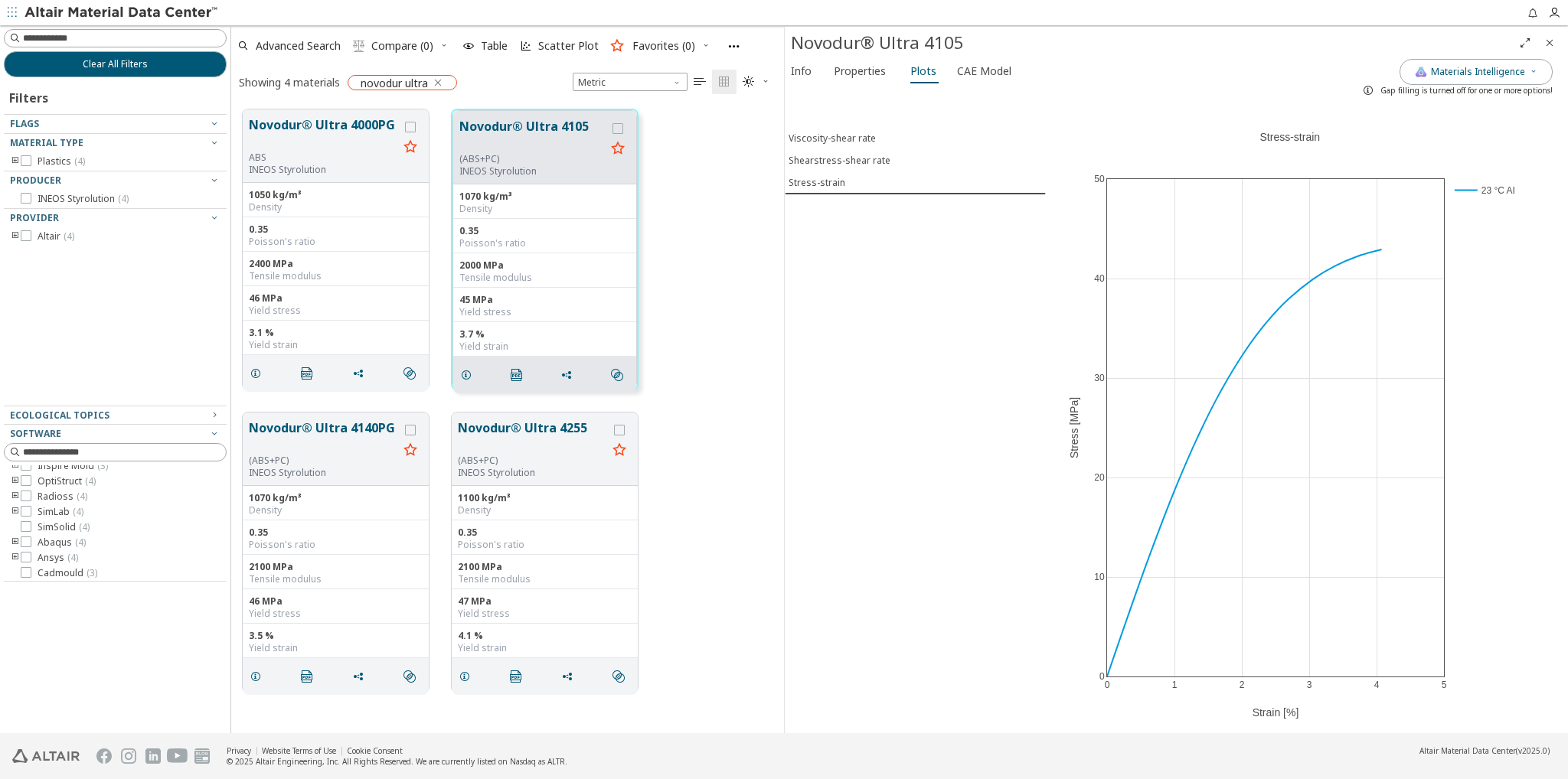 click at bounding box center (438, 82) 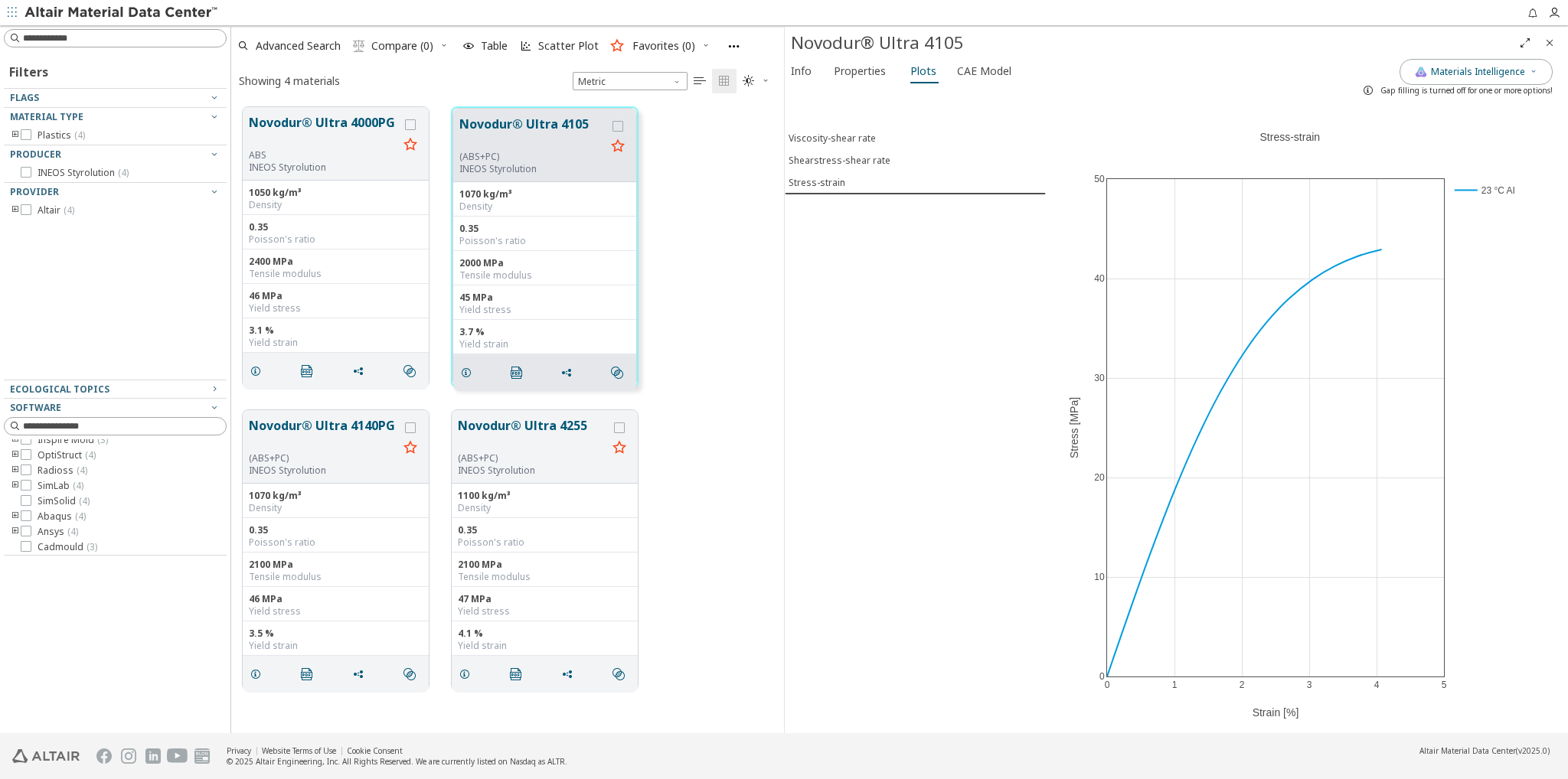 scroll, scrollTop: 2, scrollLeft: 1, axis: both 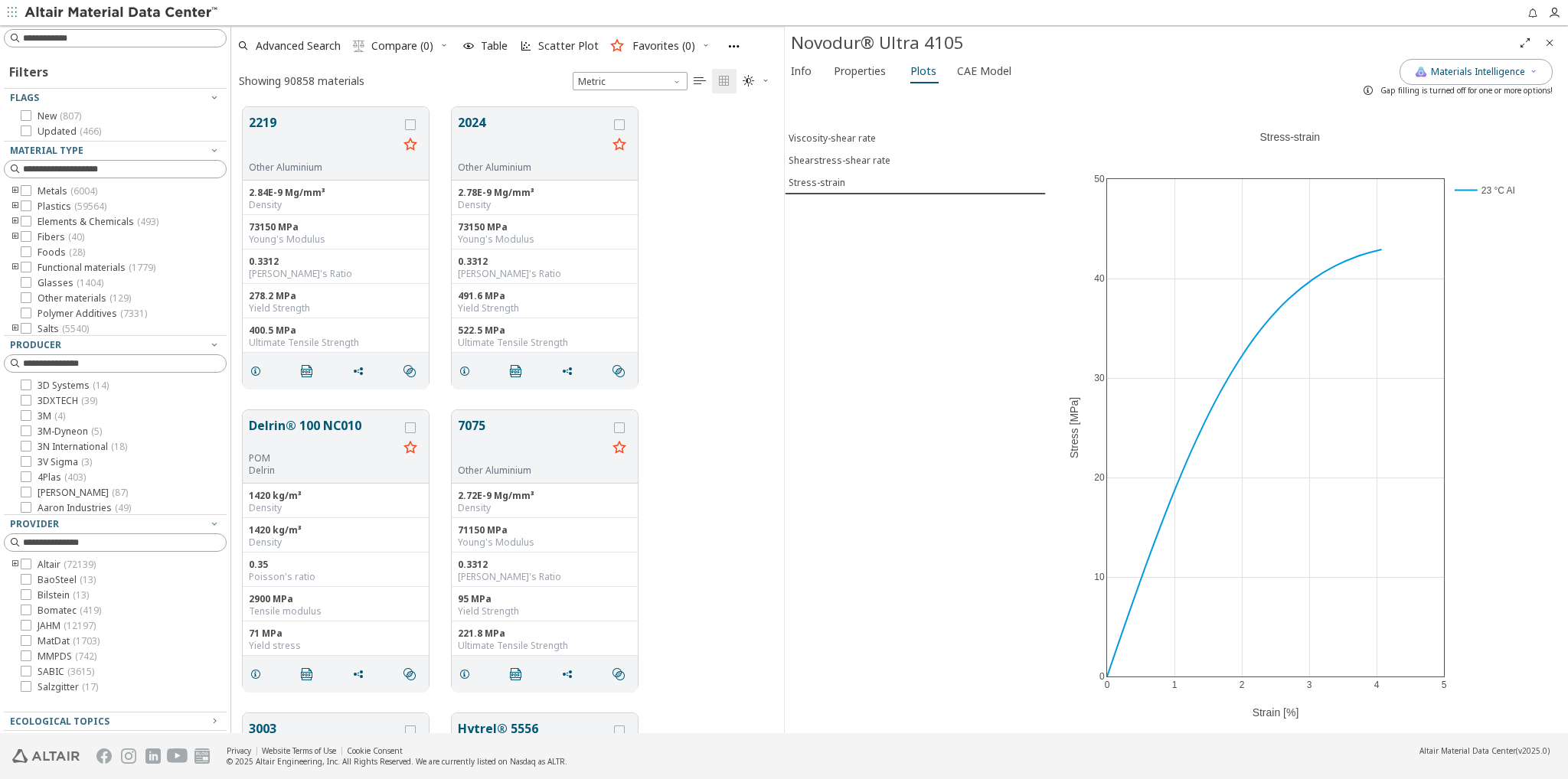 click at bounding box center [122, 12] 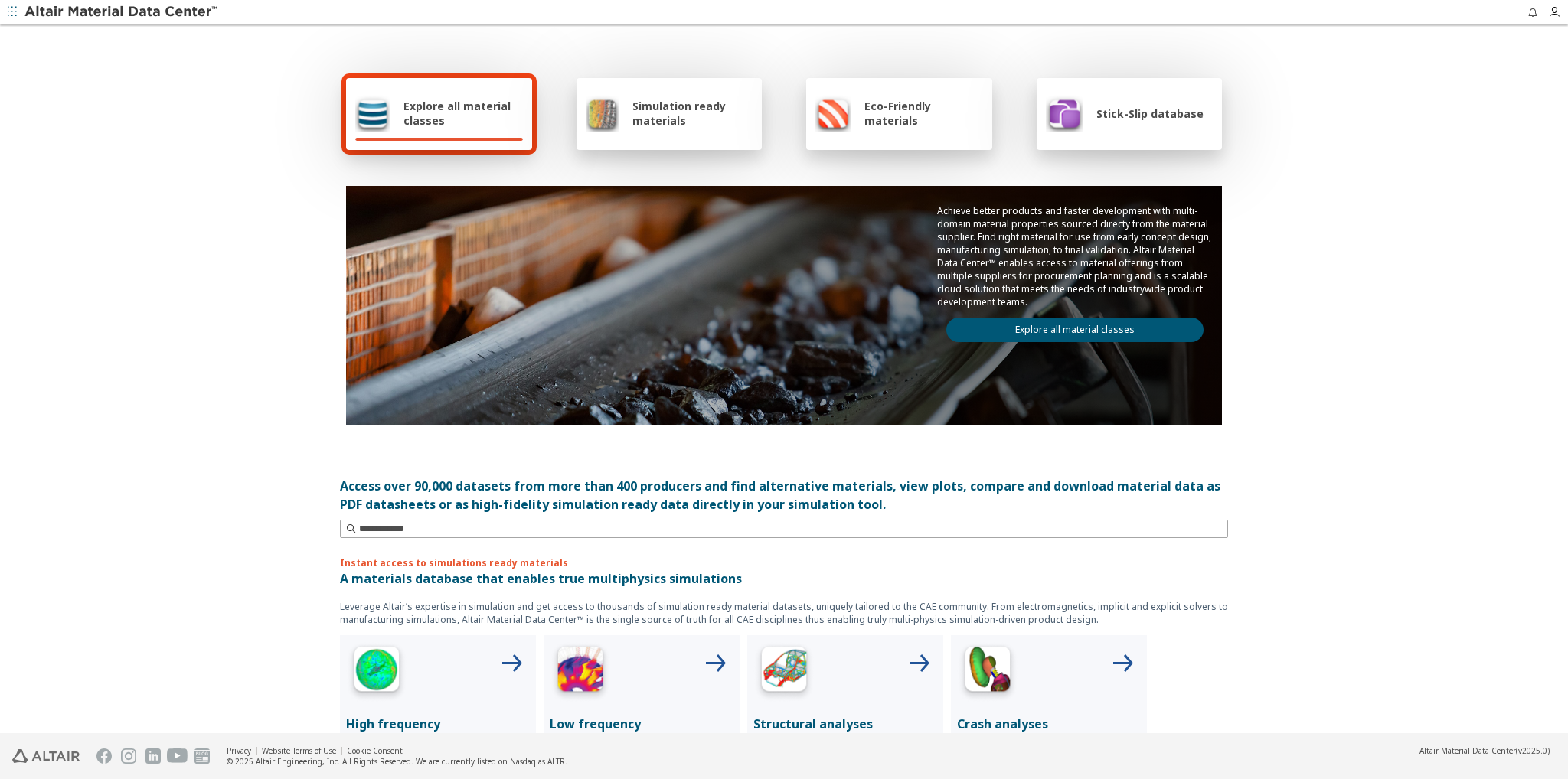 scroll, scrollTop: 0, scrollLeft: 0, axis: both 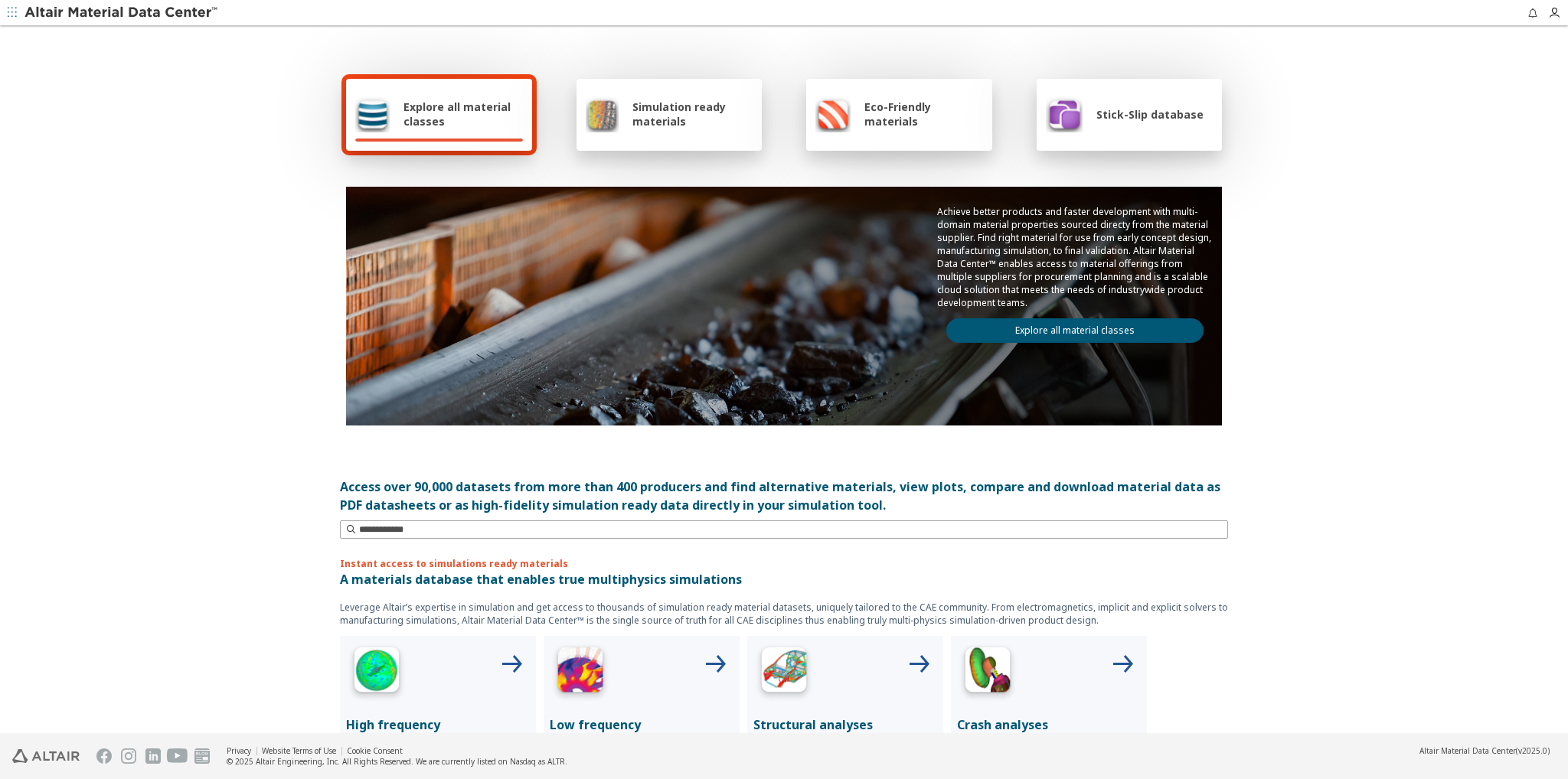 click on "Explore all material classes Simulation ready materials Eco-Friendly materials Stick-Slip database Achieve better products and faster development with multi-domain material properties sourced directy from the material supplier. Find right material for use from early concept design, manufacturing simulation, to final validation. Altair Material Data Center™ enables access to material offerings from multiple suppliers for procurement planning and is a scalable cloud solution that meets the needs of industrywide product development teams. Explore all material classes Access over 90,000 datasets from more than 400 producers and find alternative materials, view plots, compare and download material data as PDF datasheets or as high-fidelity simulation ready data directly in your simulation tool. Instant access to simulations ready materials A materials database that enables true multiphysics simulations High frequency electromagnetics Low frequency electromagnetics Structural analyses Crash analyses 3D printing" at bounding box center (784, 380) 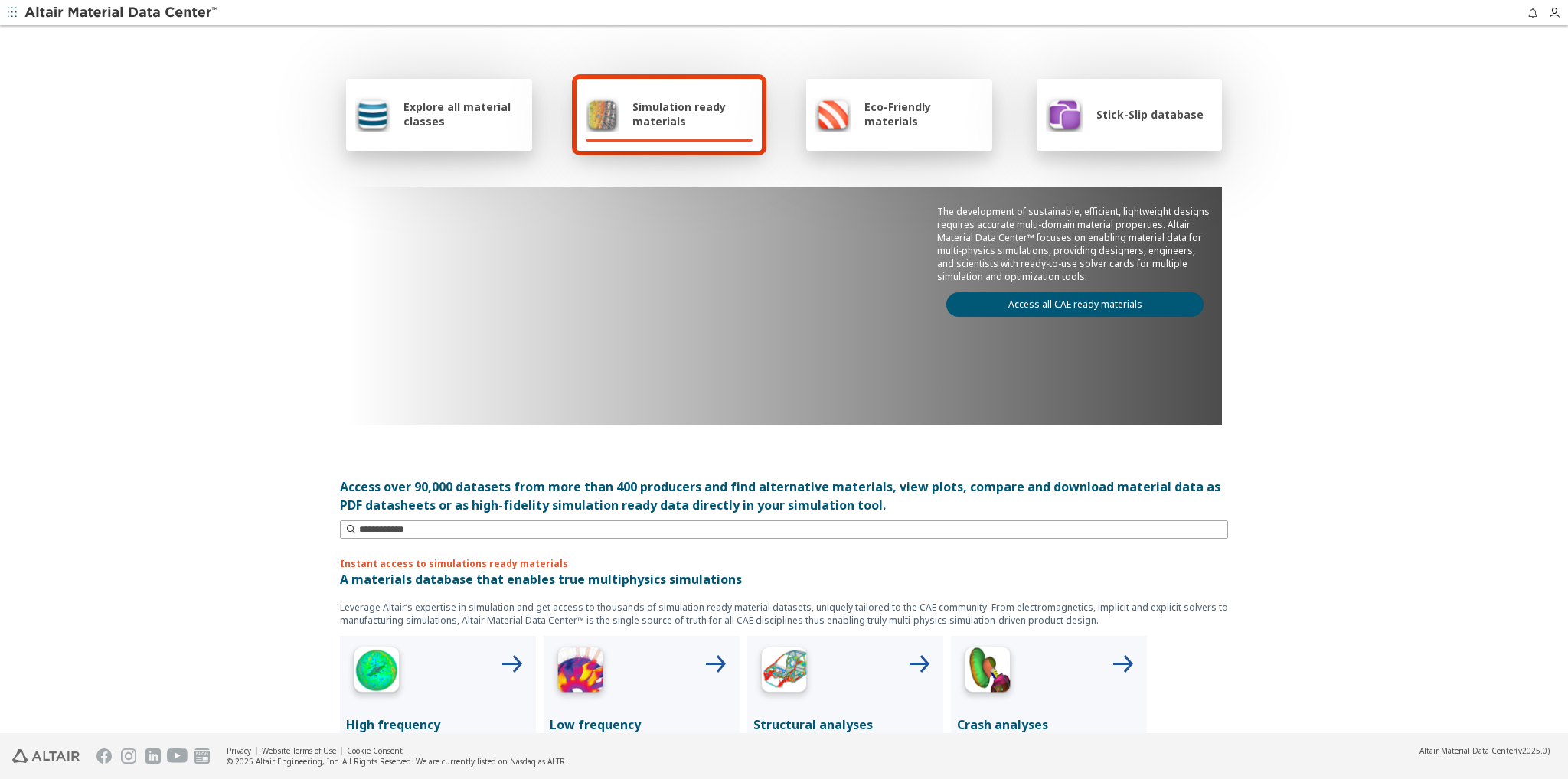 scroll, scrollTop: 0, scrollLeft: 0, axis: both 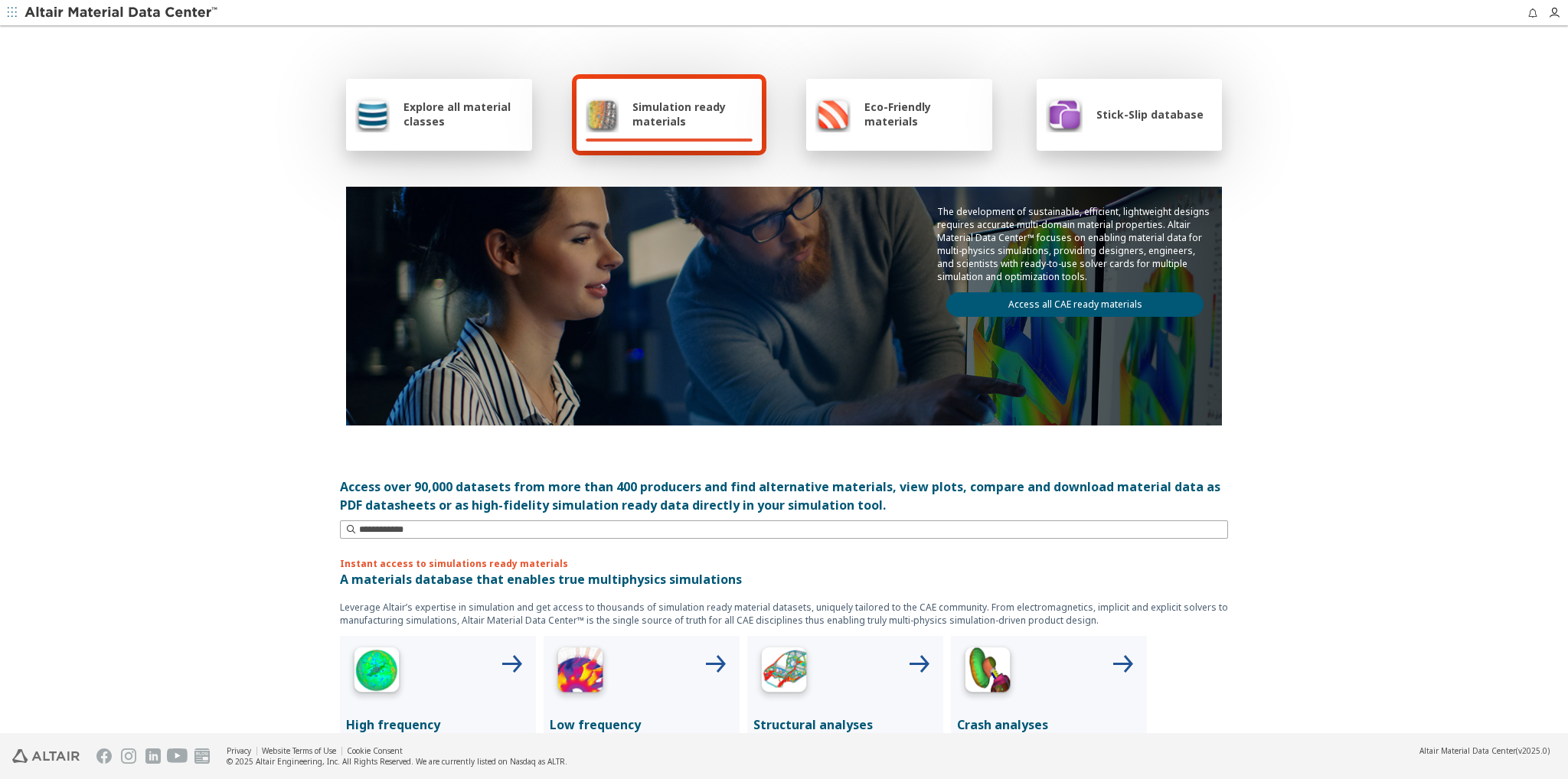 click on "Explore all material classes" at bounding box center [439, 114] 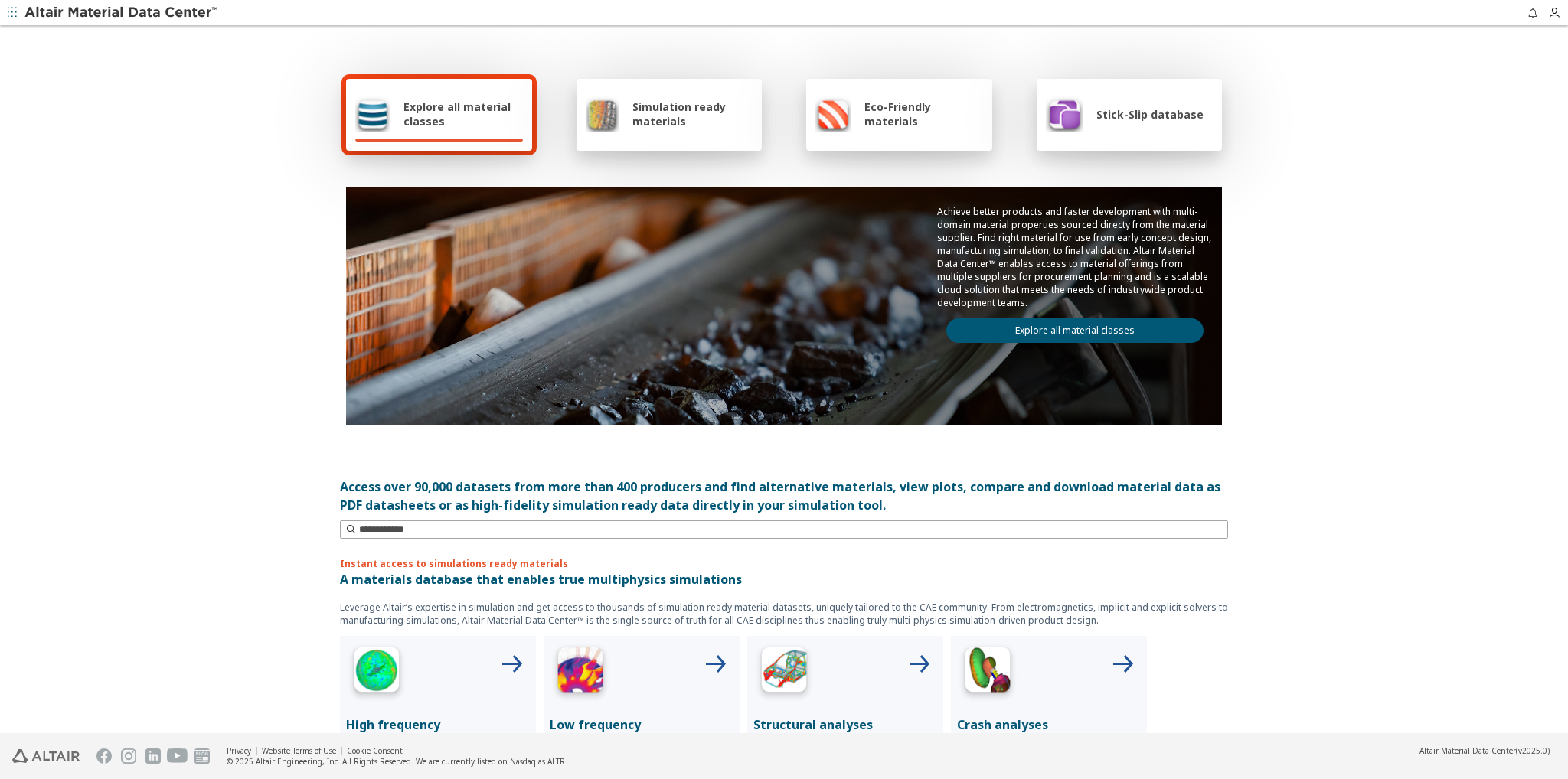 click on "Explore all material classes" at bounding box center (1075, 330) 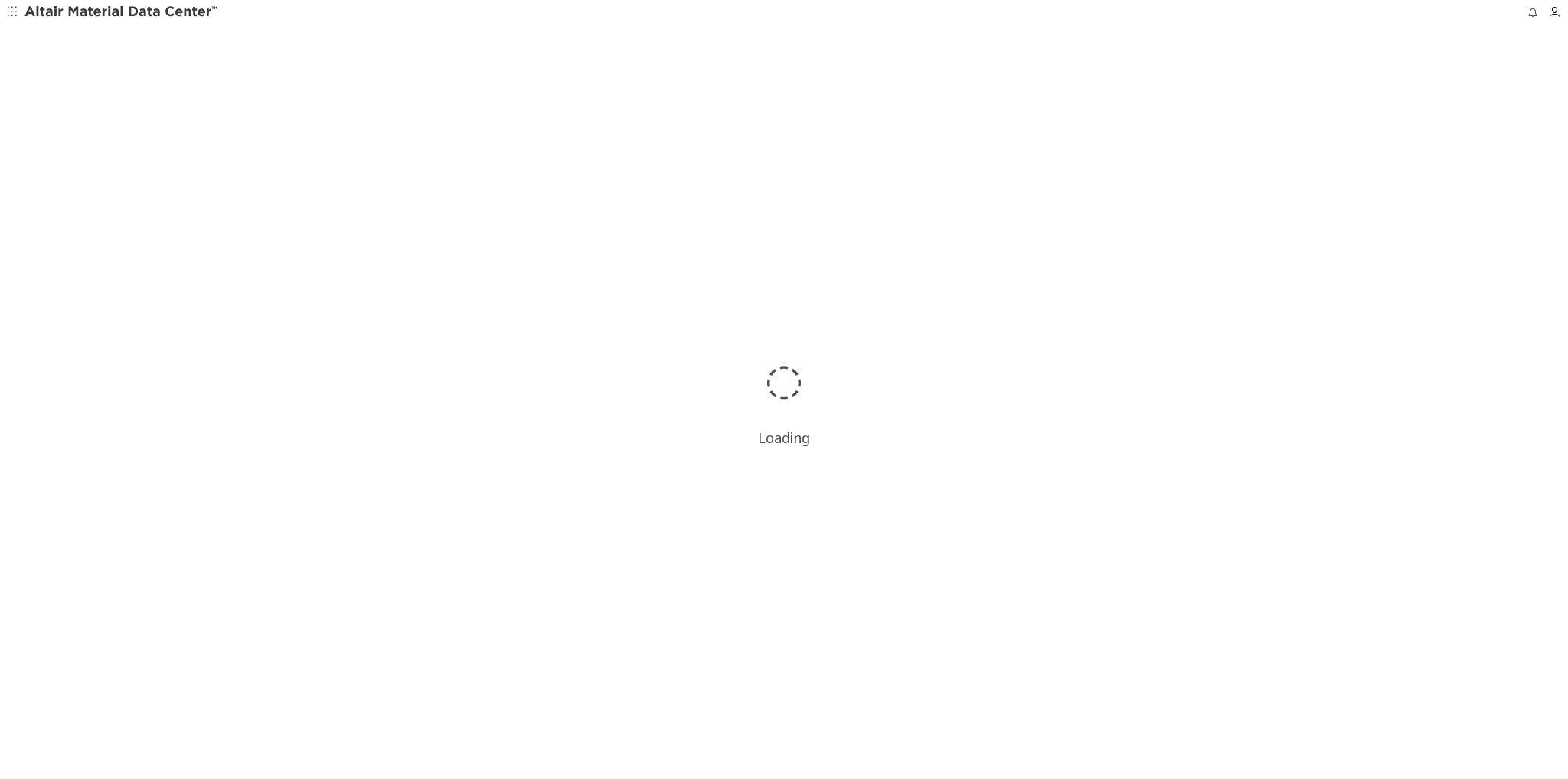 scroll, scrollTop: 0, scrollLeft: 0, axis: both 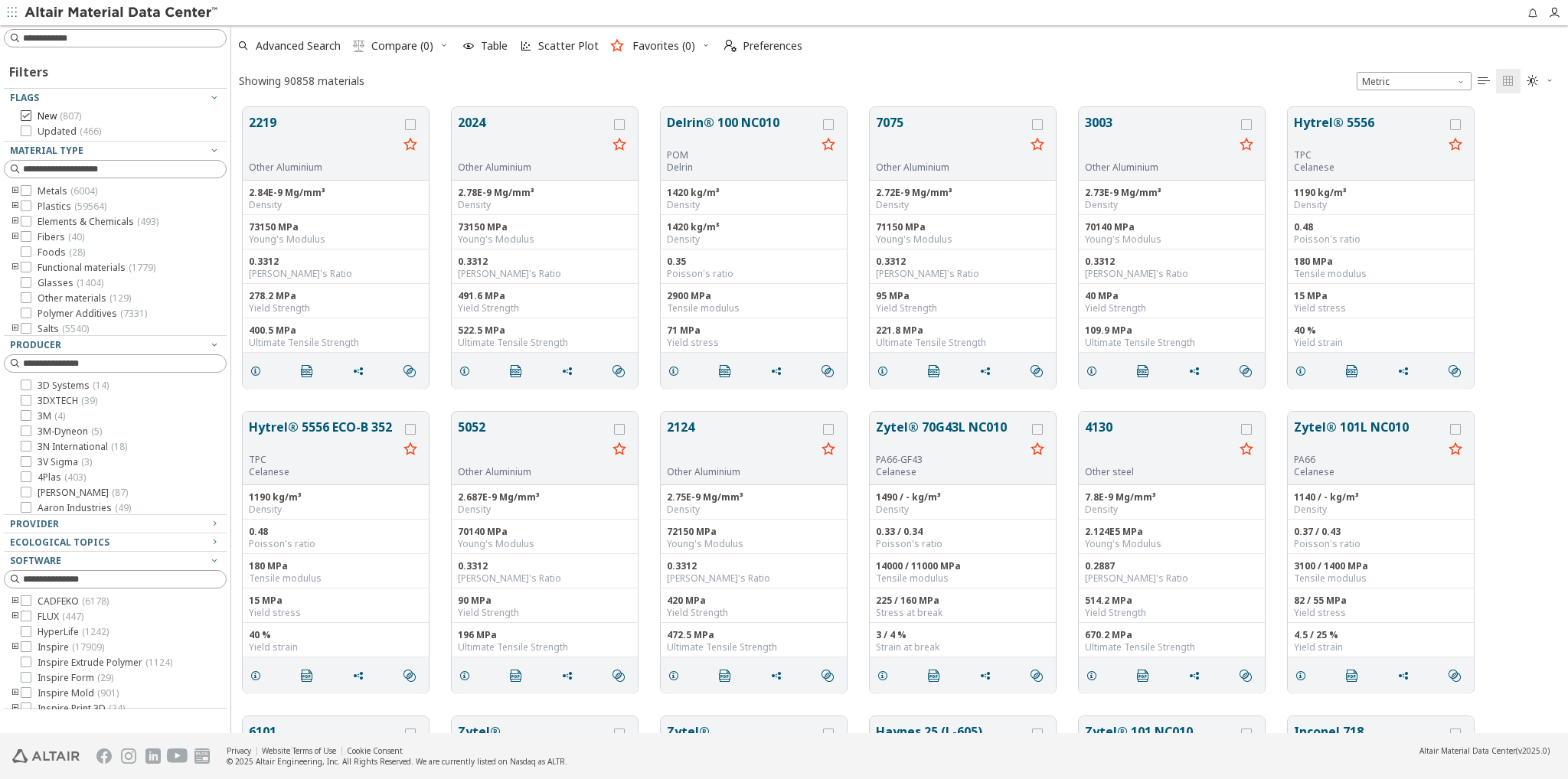 click at bounding box center [26, 115] 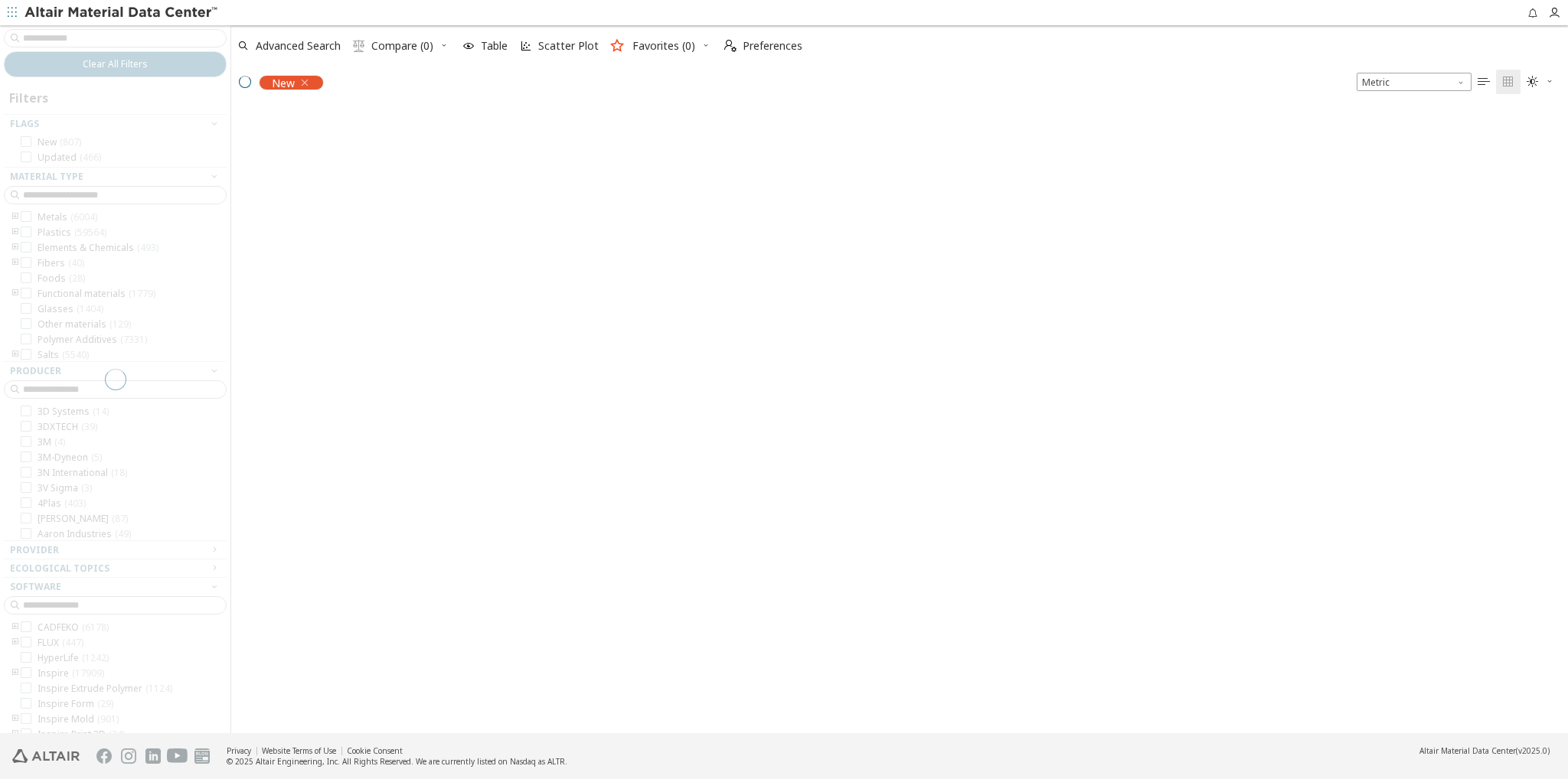 scroll, scrollTop: 637, scrollLeft: 1337, axis: both 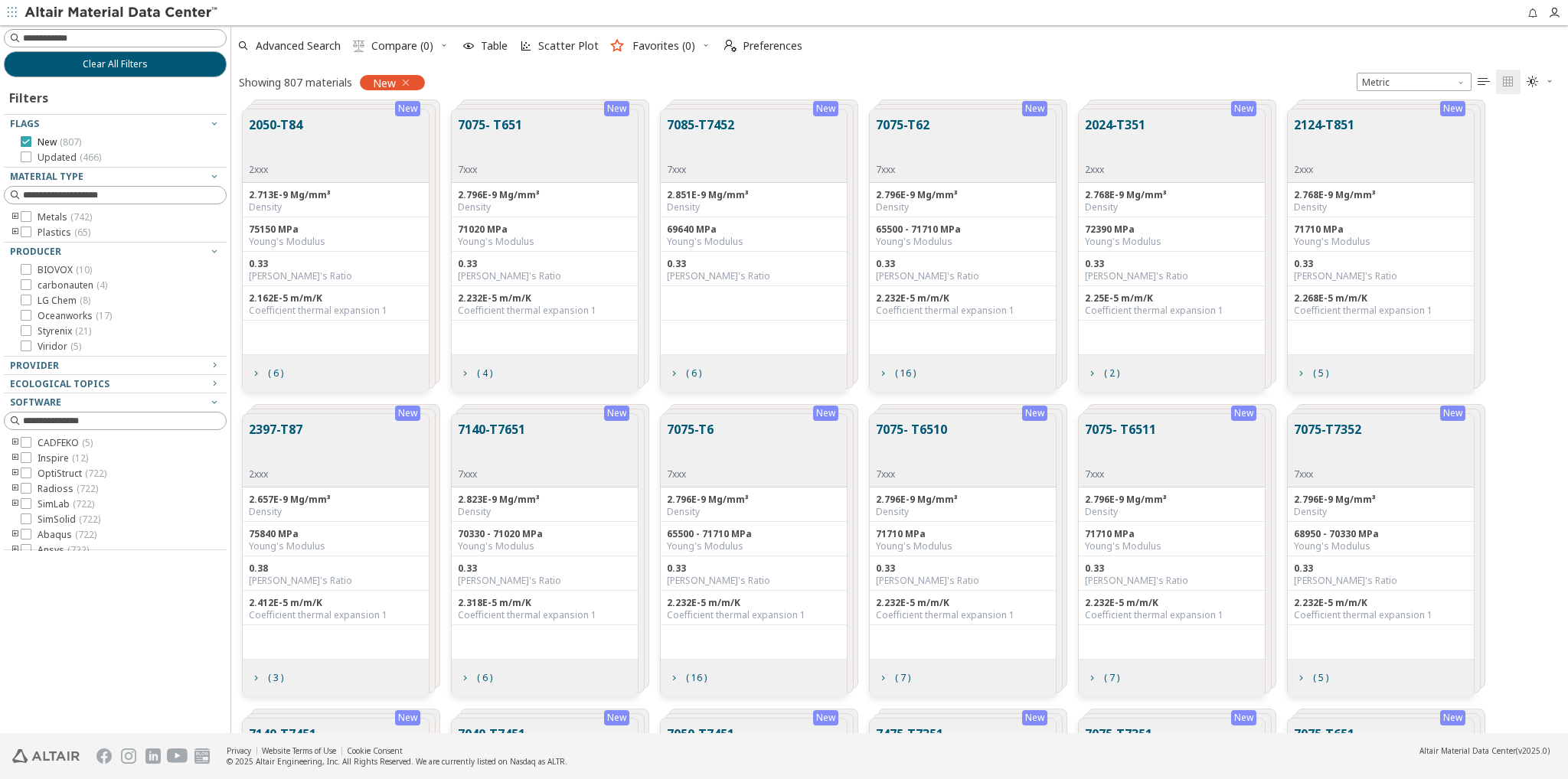click at bounding box center (26, 141) 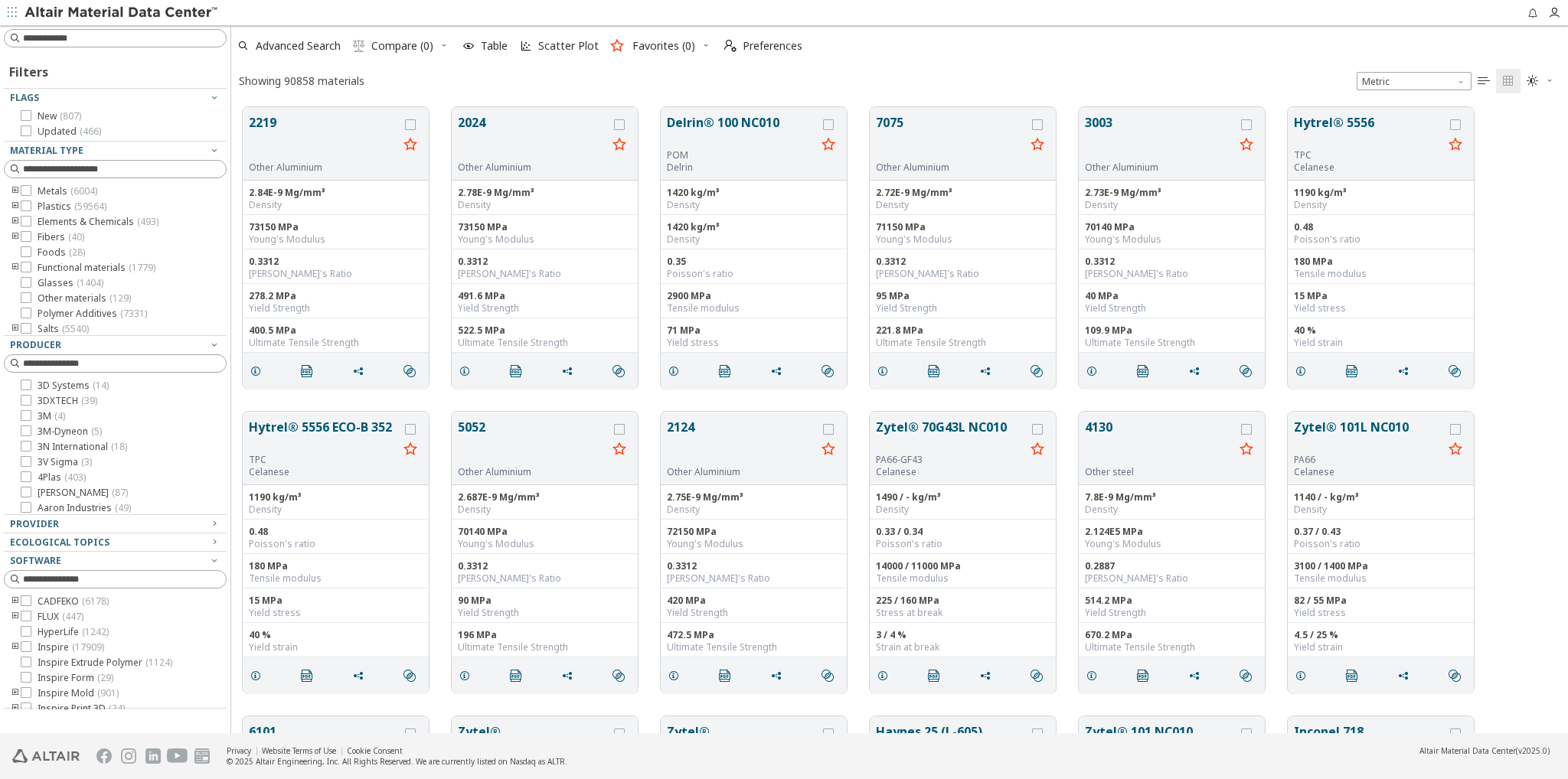 scroll, scrollTop: 639, scrollLeft: 1337, axis: both 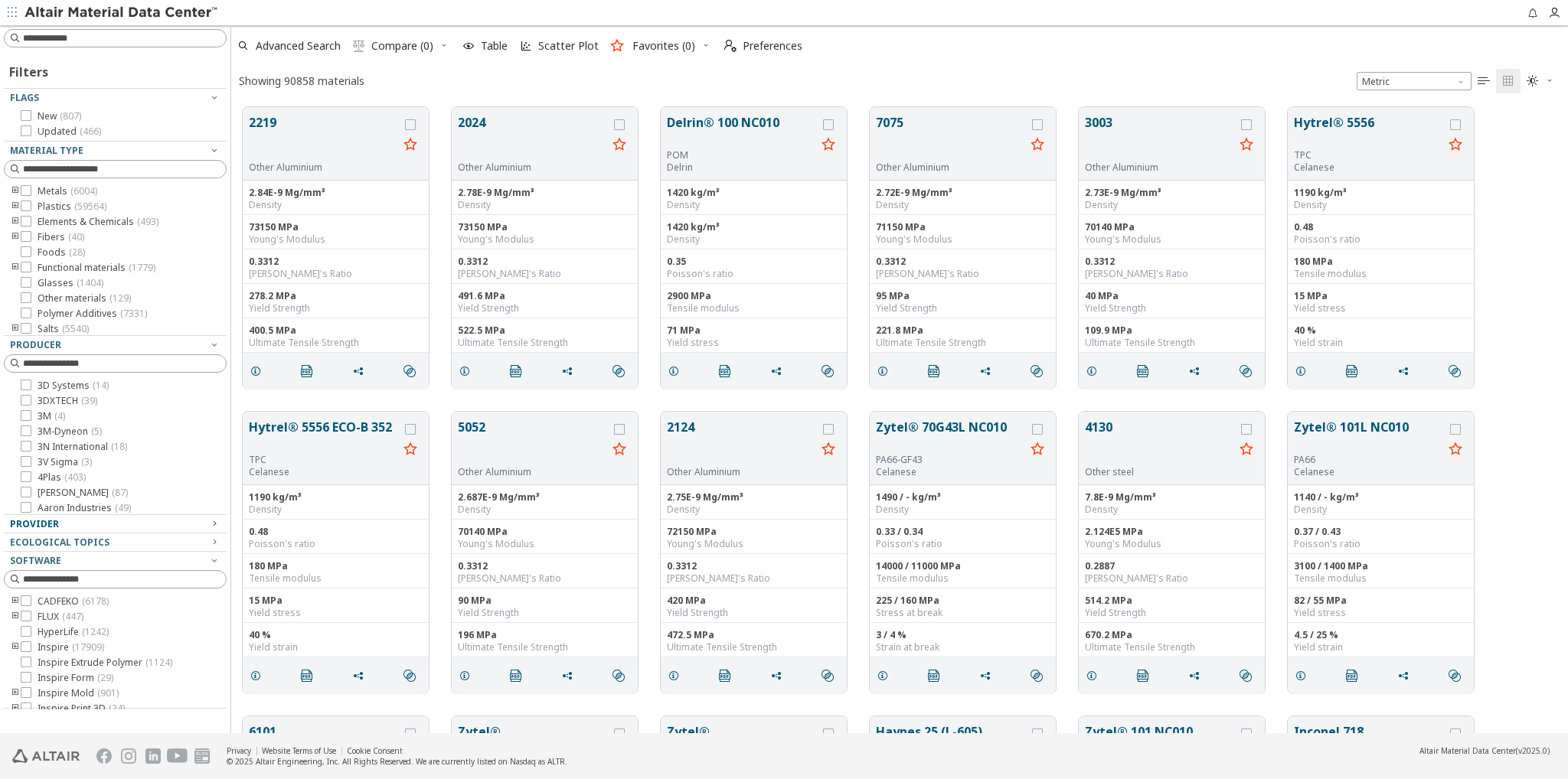 click at bounding box center (214, 523) 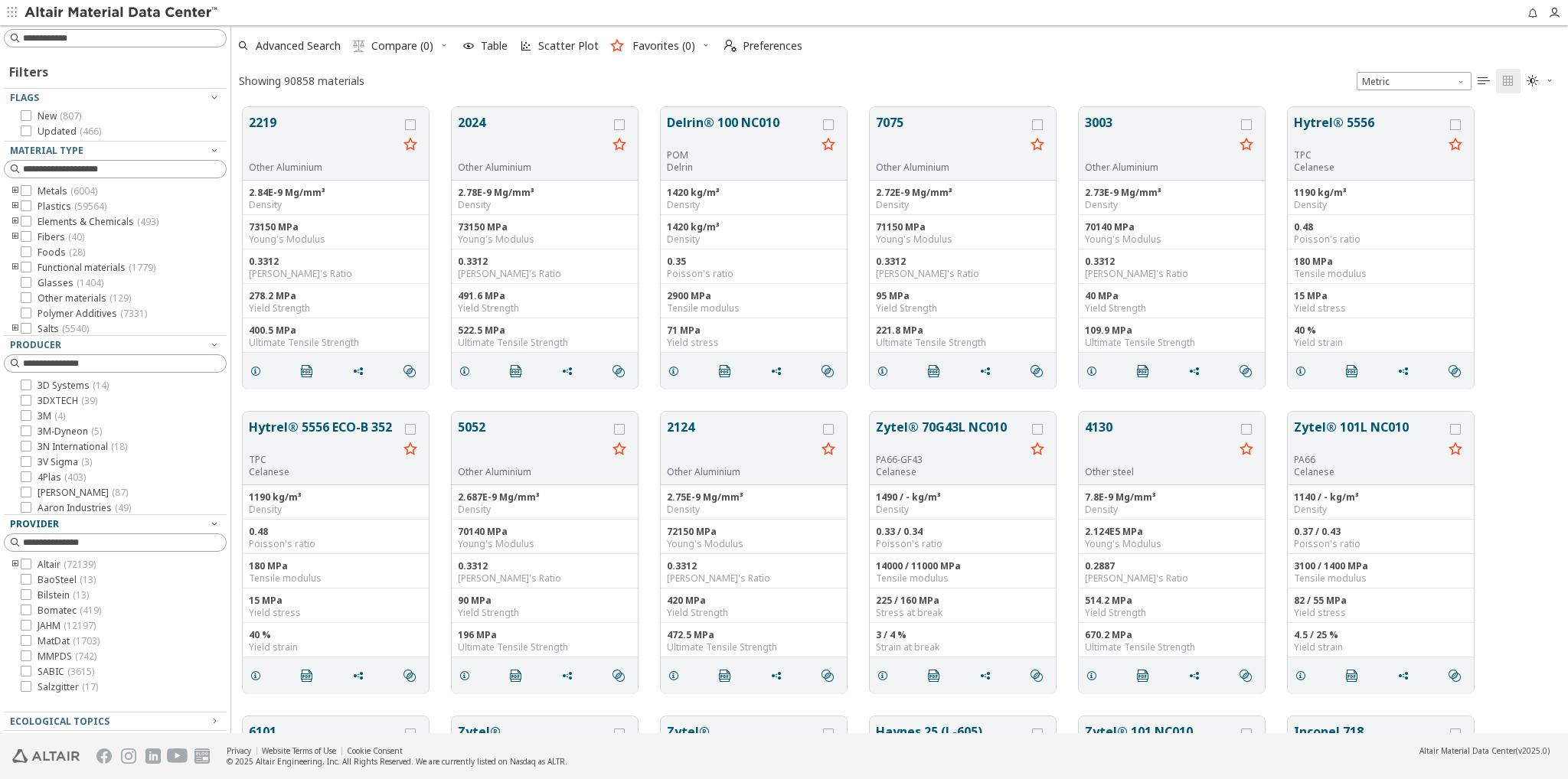 click at bounding box center (214, 523) 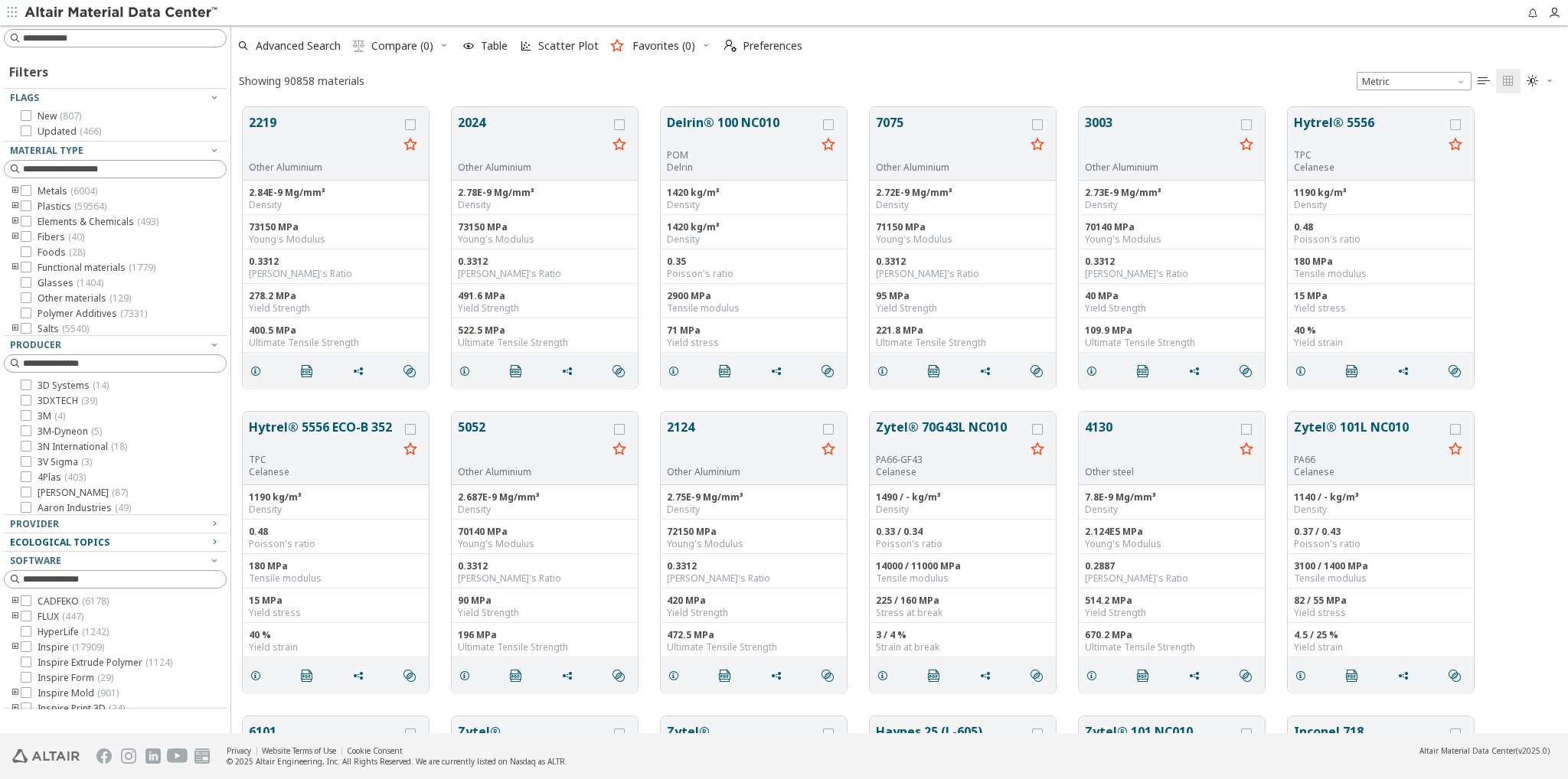 scroll, scrollTop: 0, scrollLeft: 0, axis: both 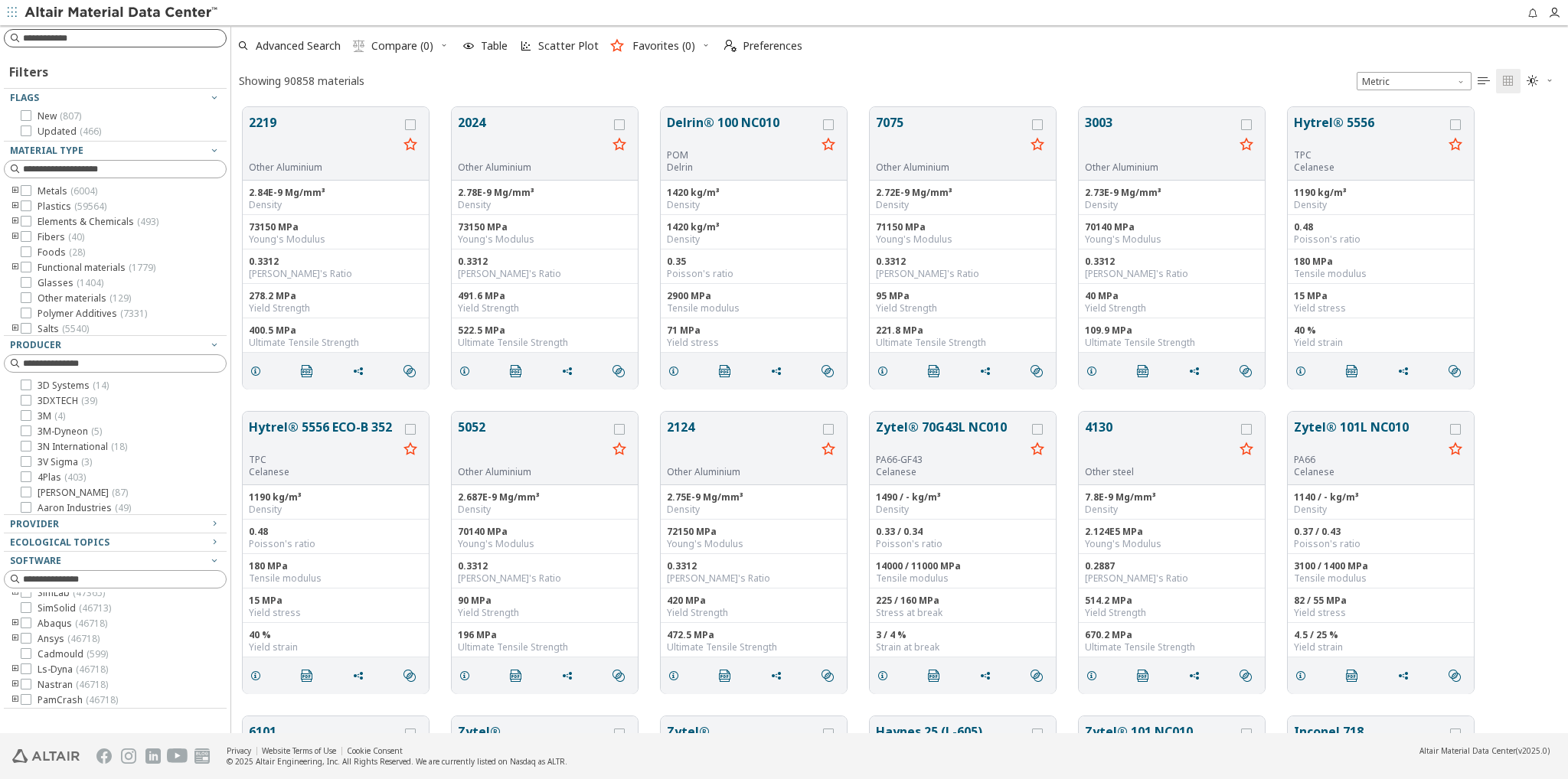 click at bounding box center (124, 37) 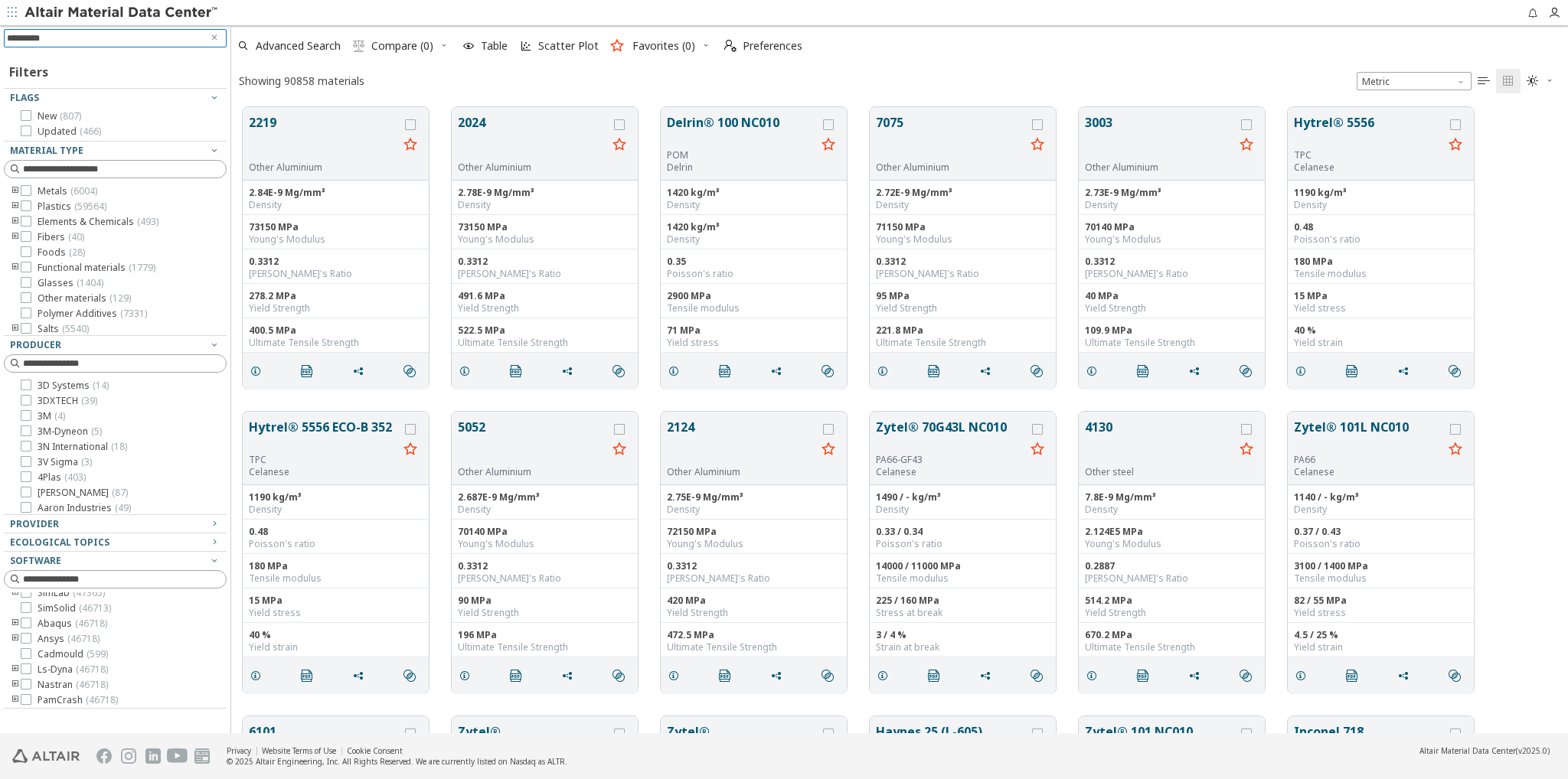 type on "**********" 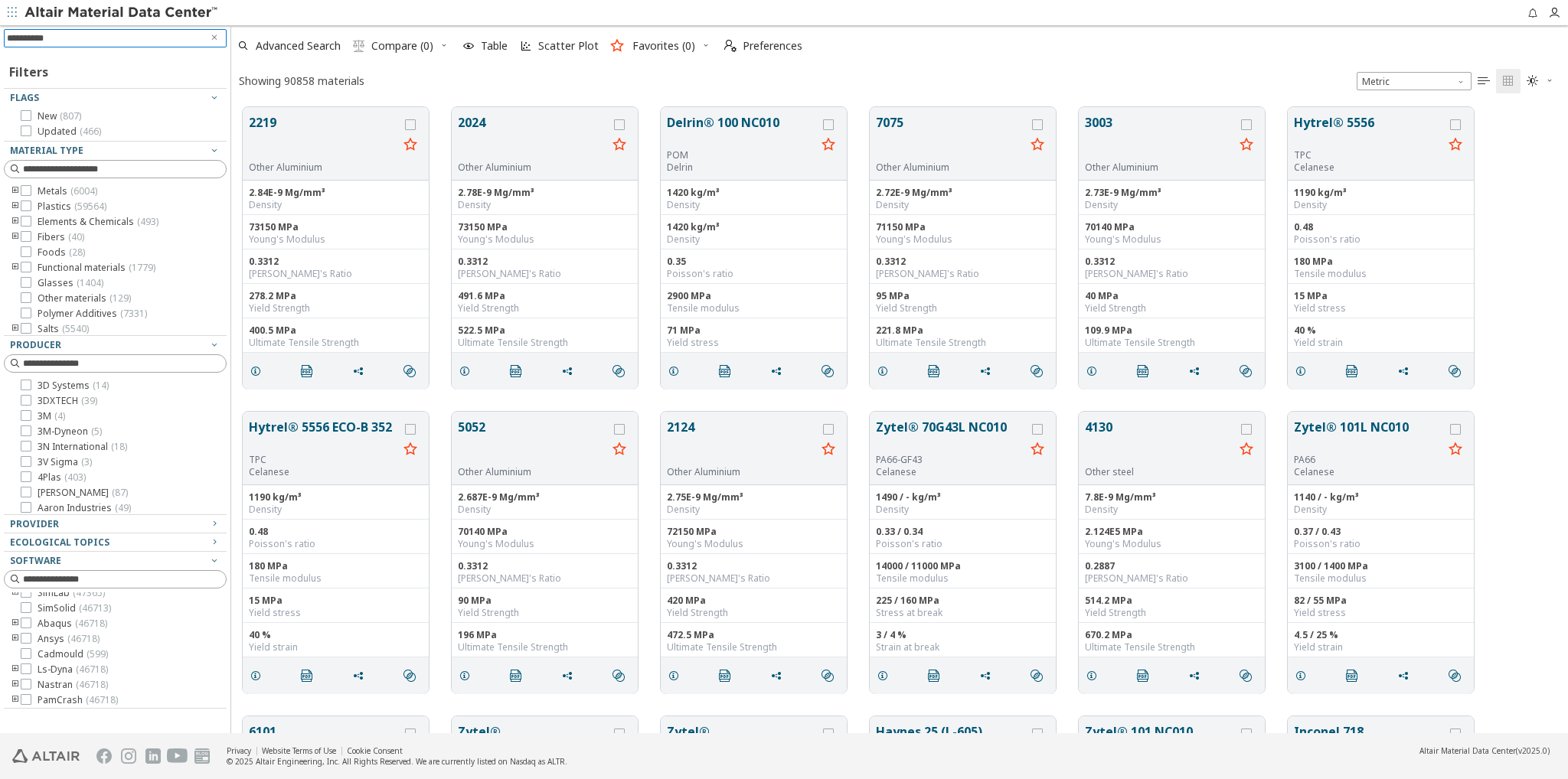 type 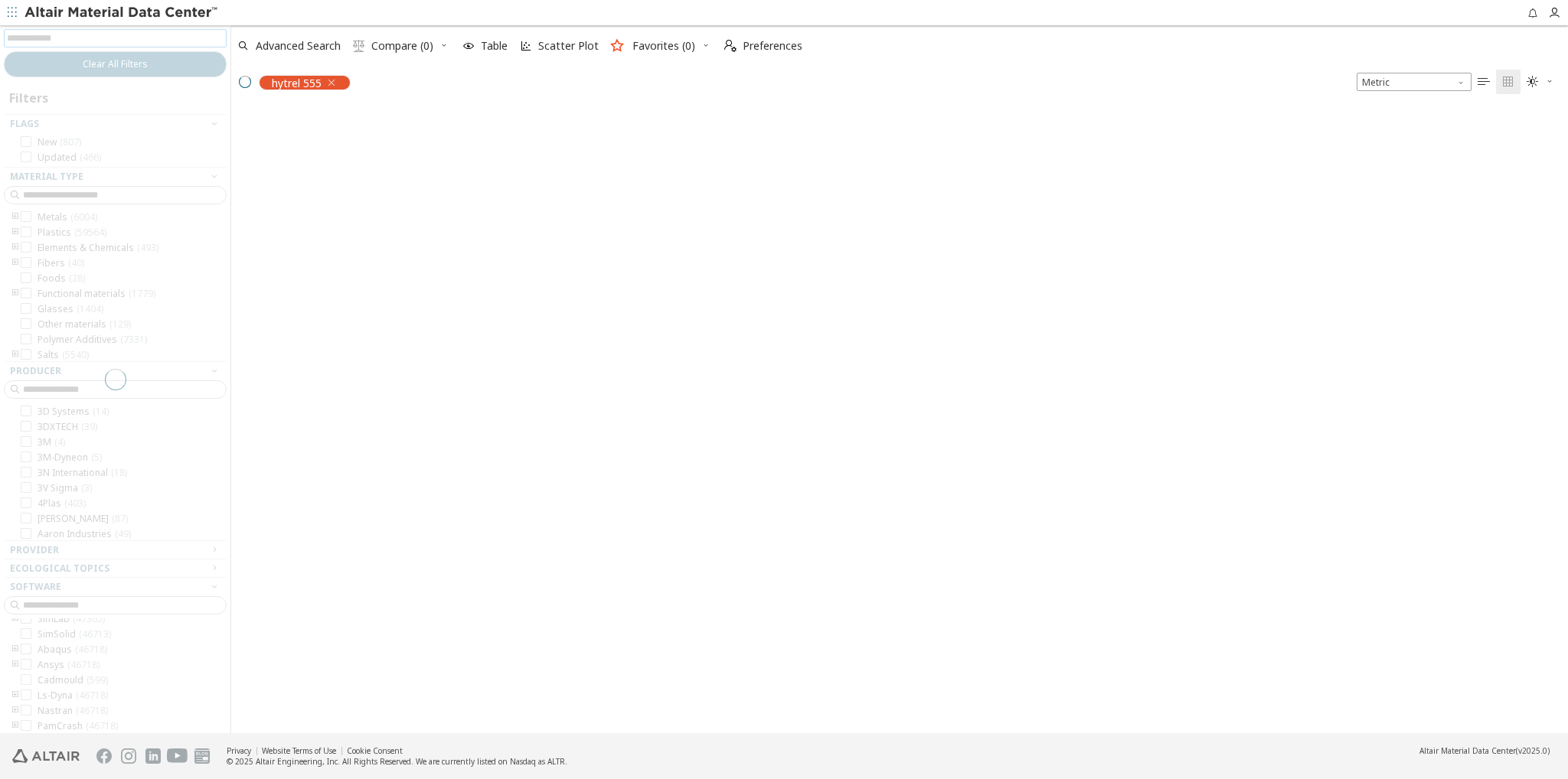 scroll, scrollTop: 637, scrollLeft: 1337, axis: both 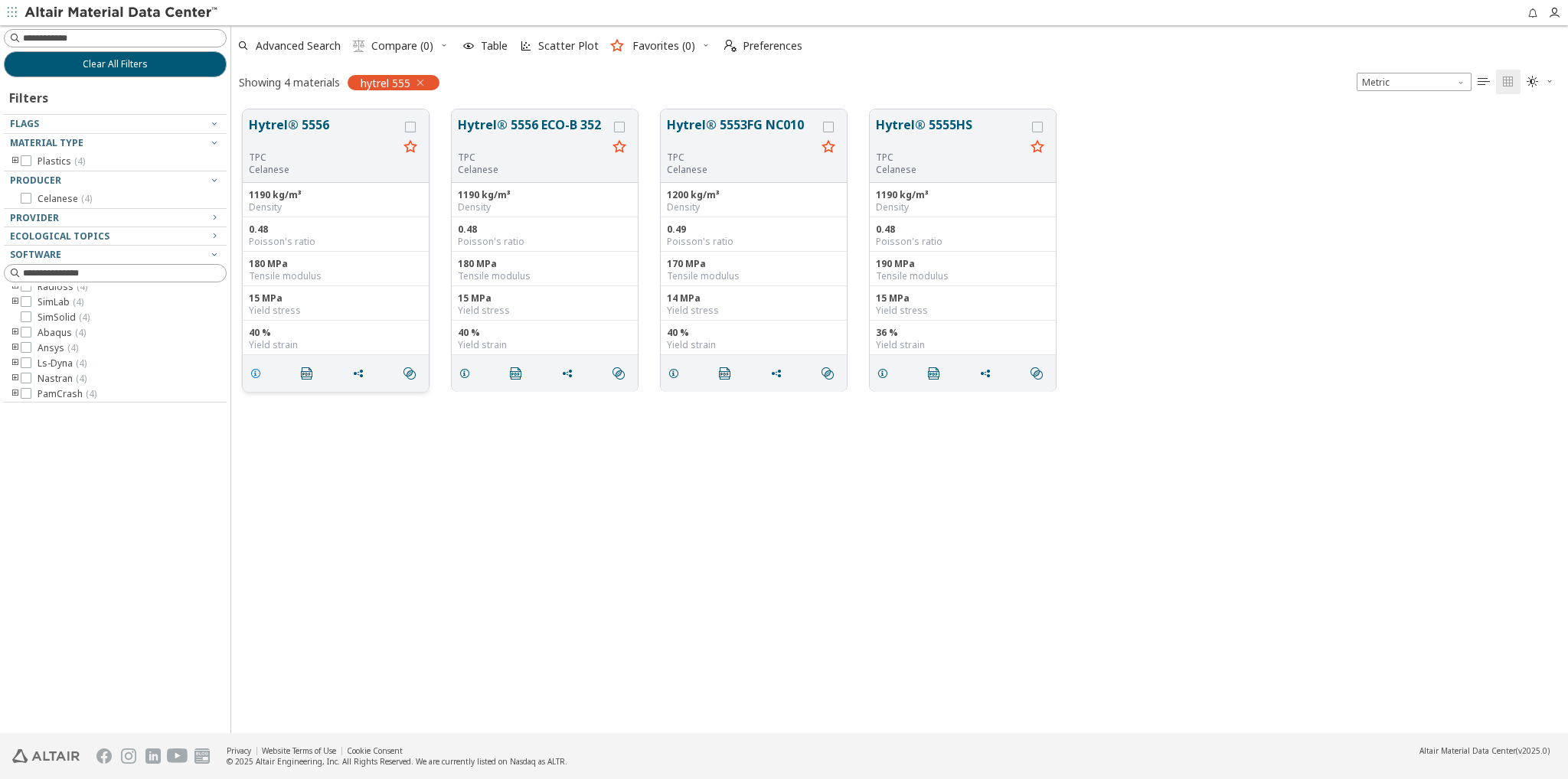 click at bounding box center (256, 373) 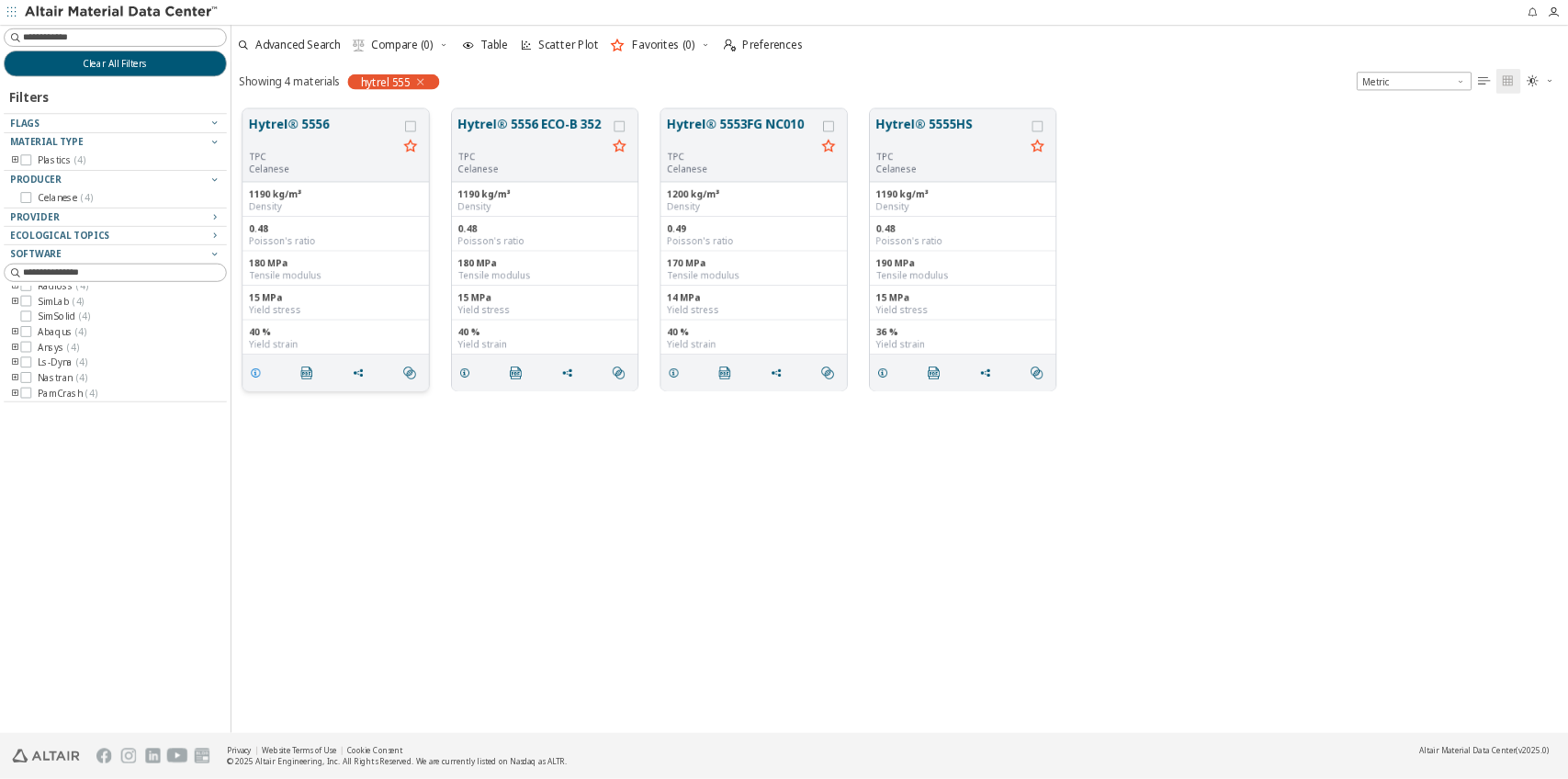 scroll, scrollTop: 764, scrollLeft: 663, axis: both 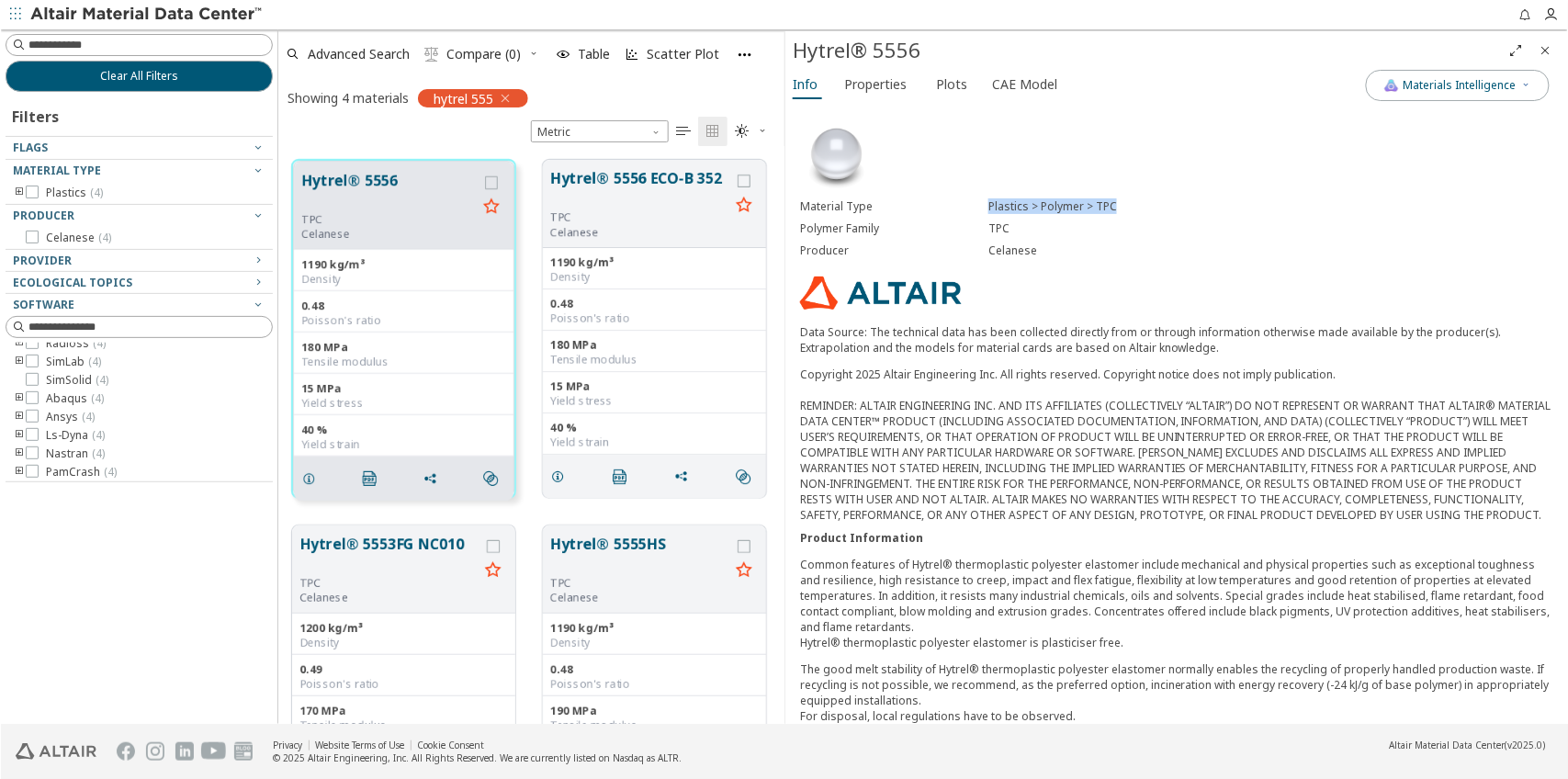 drag, startPoint x: 988, startPoint y: 198, endPoint x: 1139, endPoint y: 200, distance: 151.01324 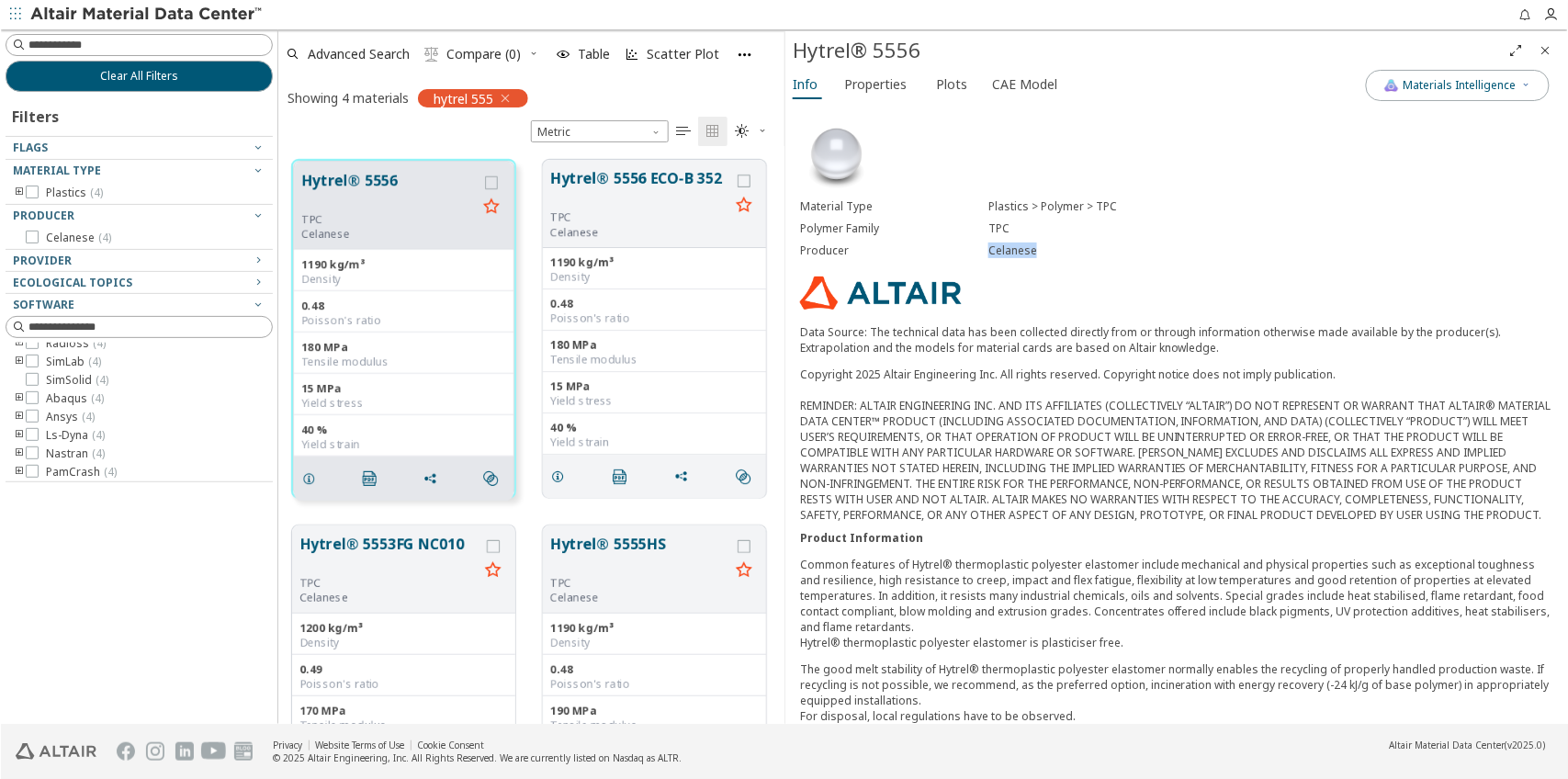 drag, startPoint x: 987, startPoint y: 243, endPoint x: 1045, endPoint y: 243, distance: 58 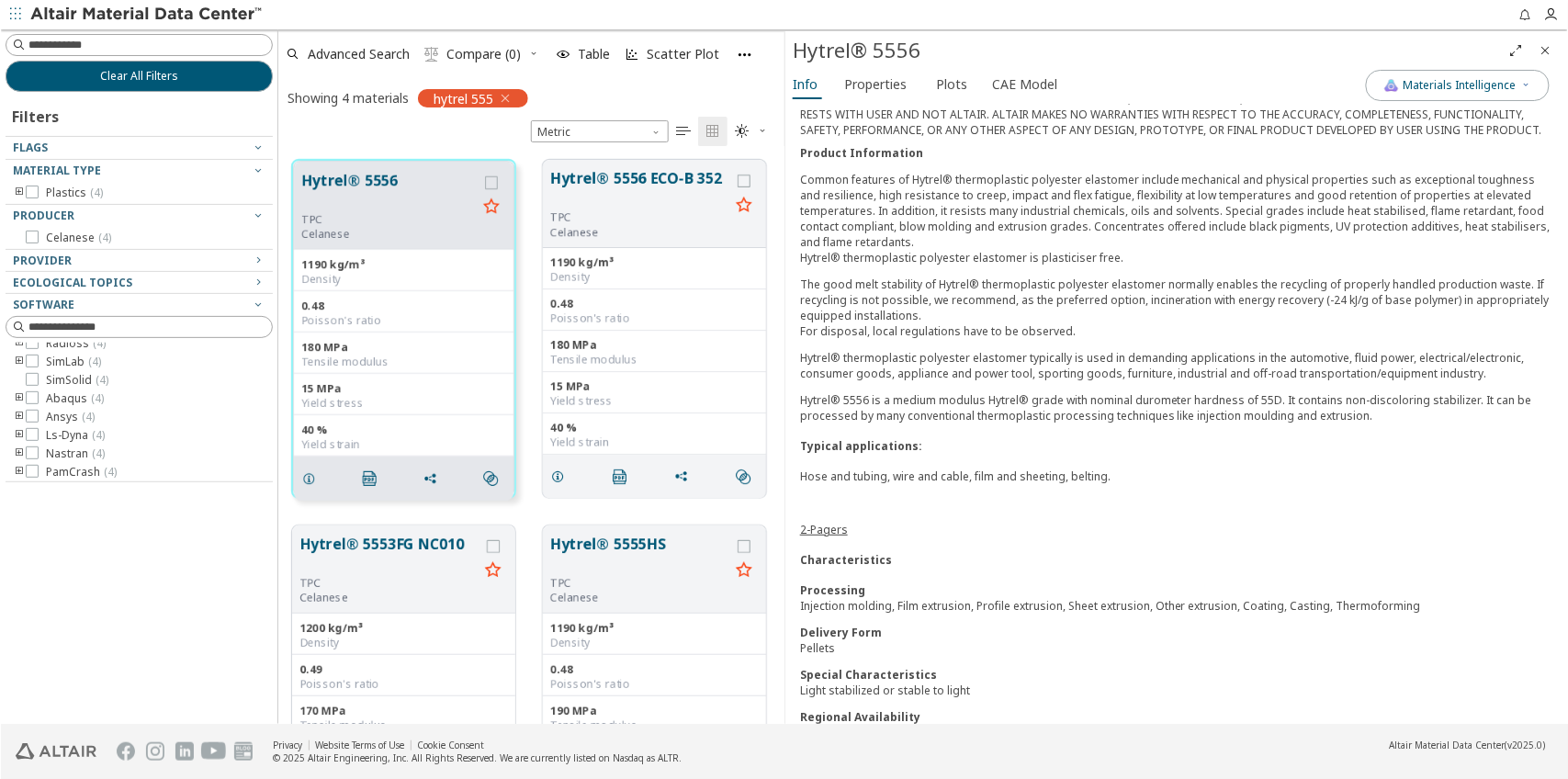 scroll, scrollTop: 384, scrollLeft: 0, axis: vertical 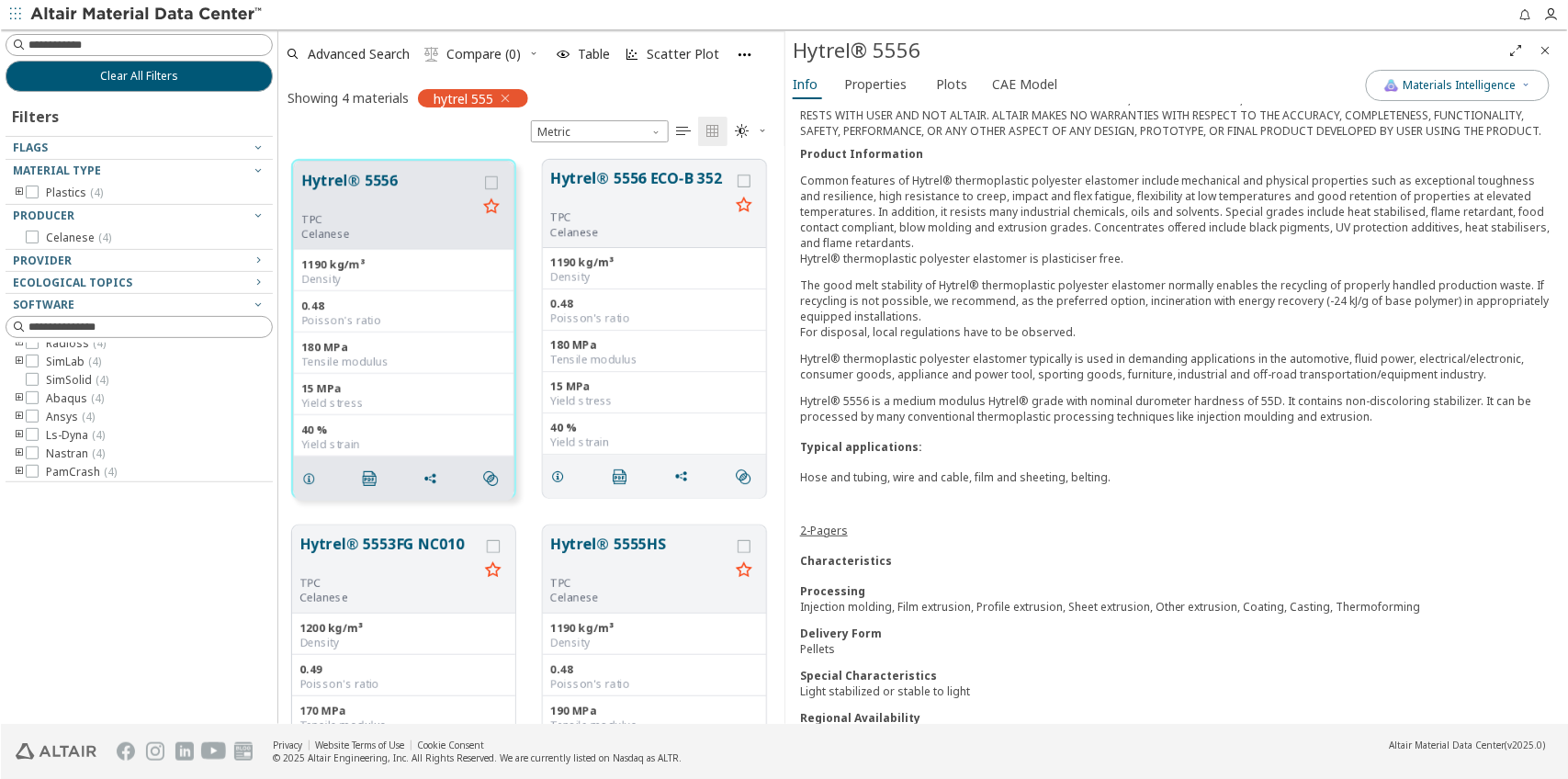 click on "2-Pagers" at bounding box center [823, 530] 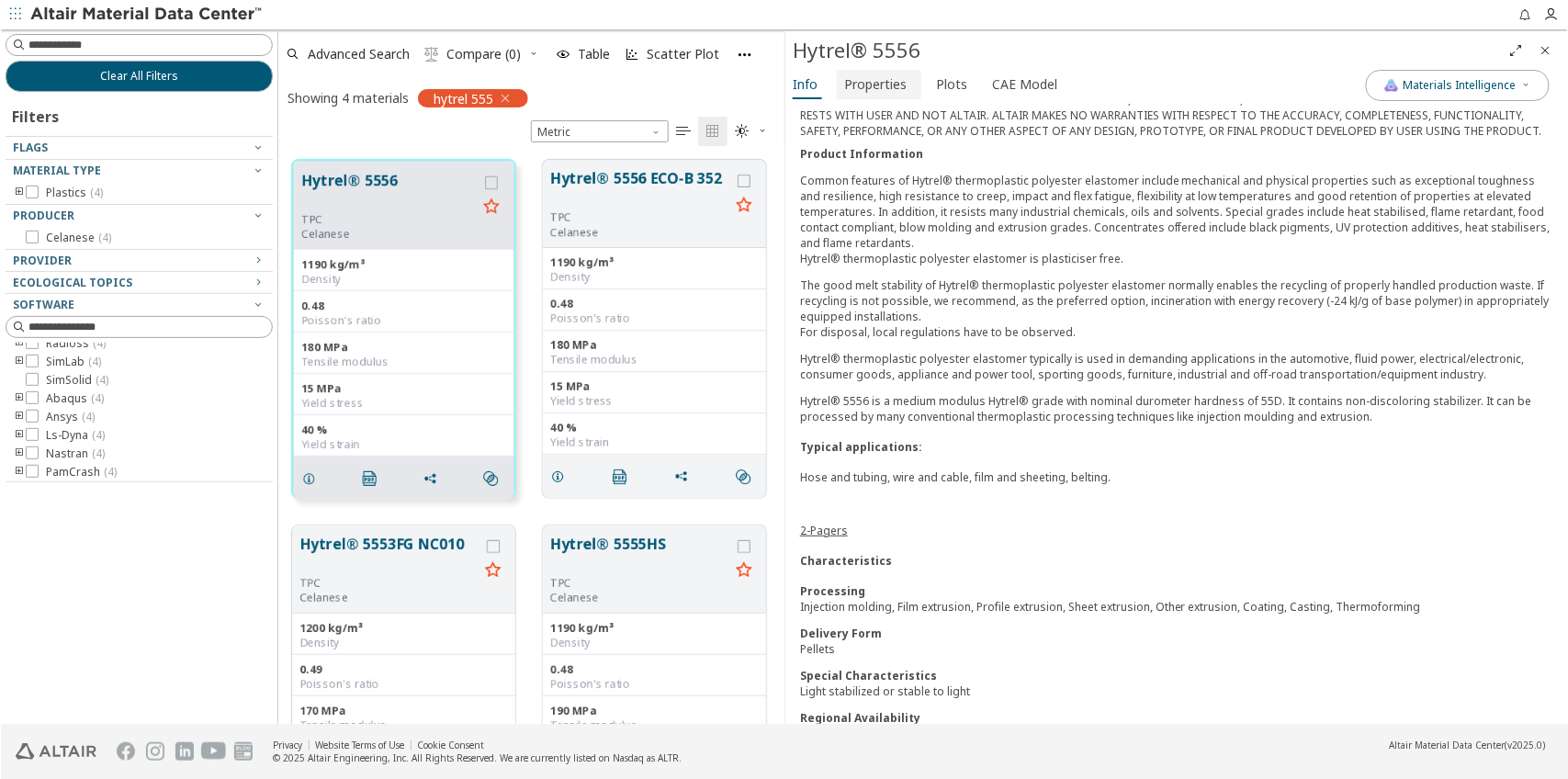 click on "Properties" at bounding box center [874, 85] 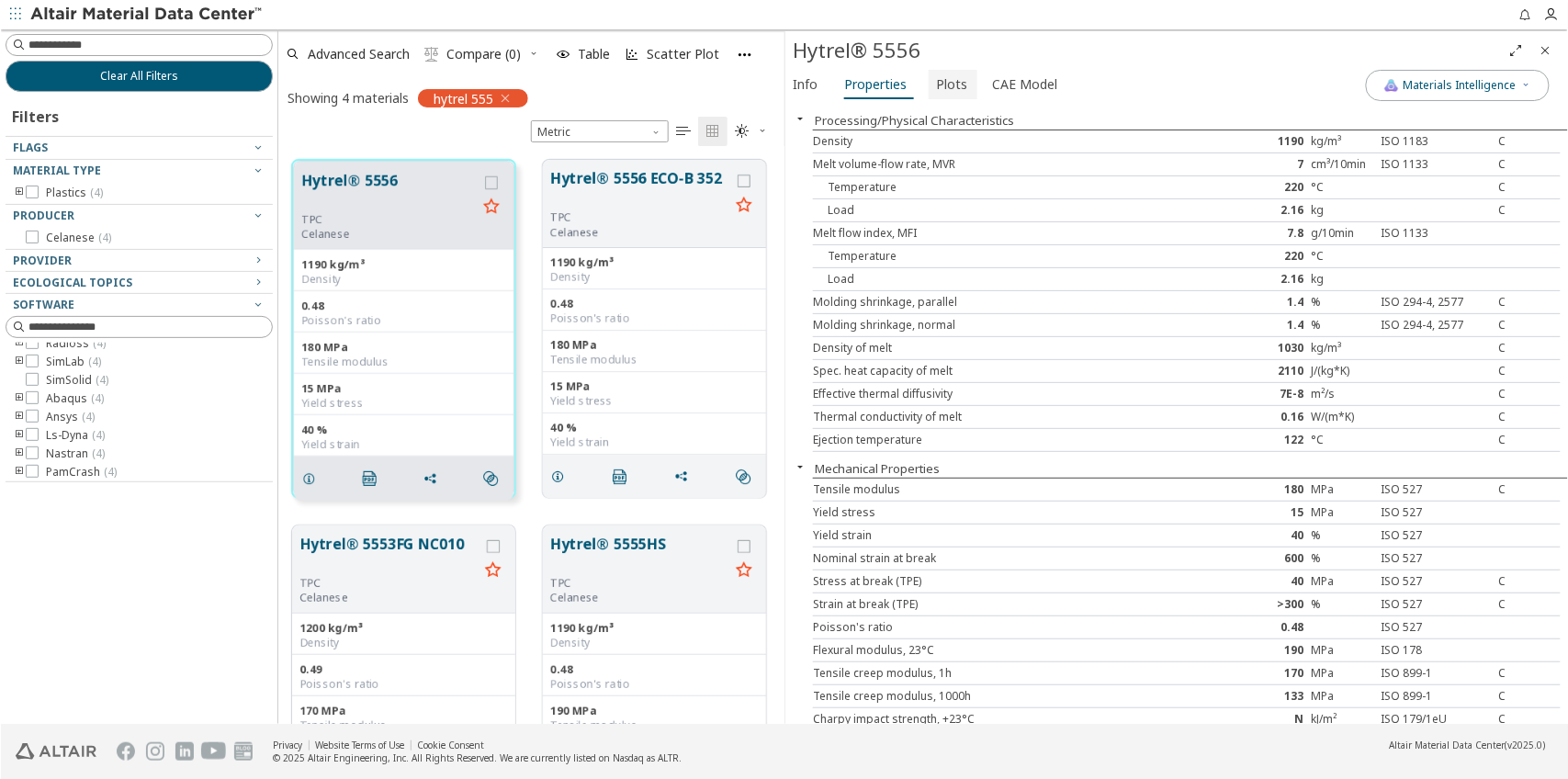 click on "Plots" at bounding box center [951, 85] 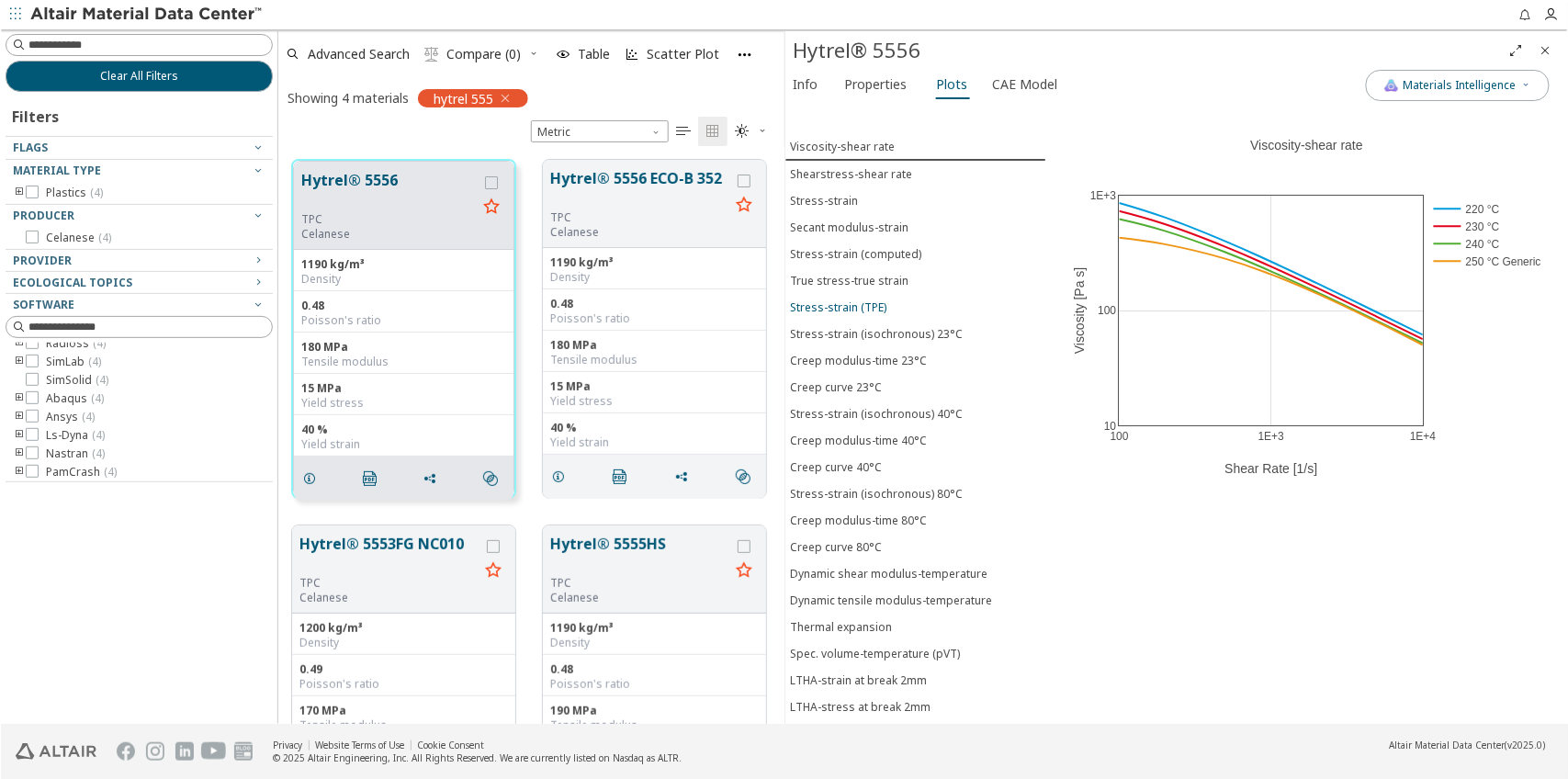scroll, scrollTop: 0, scrollLeft: 0, axis: both 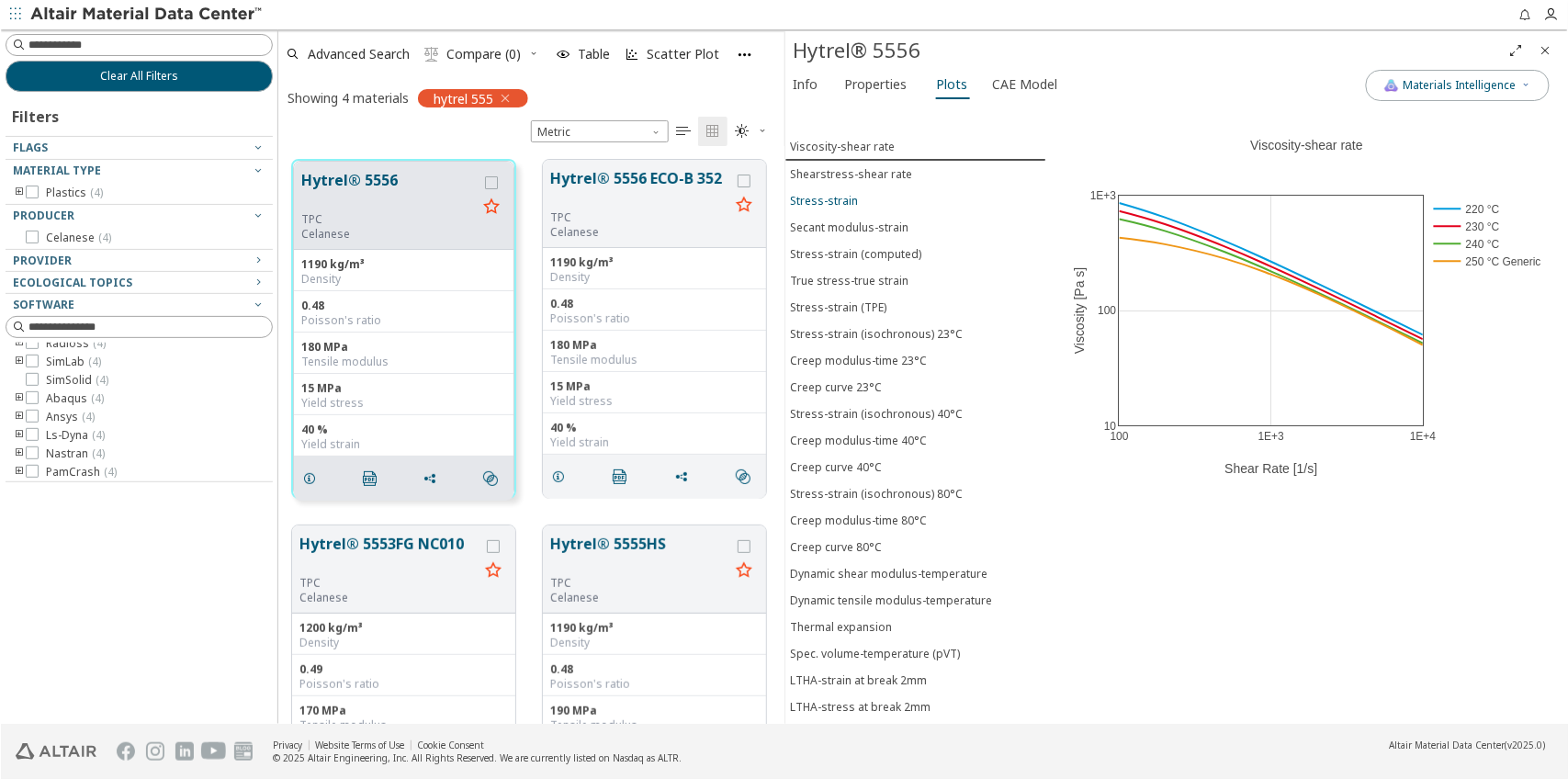 click on "Stress-strain" at bounding box center (823, 200) 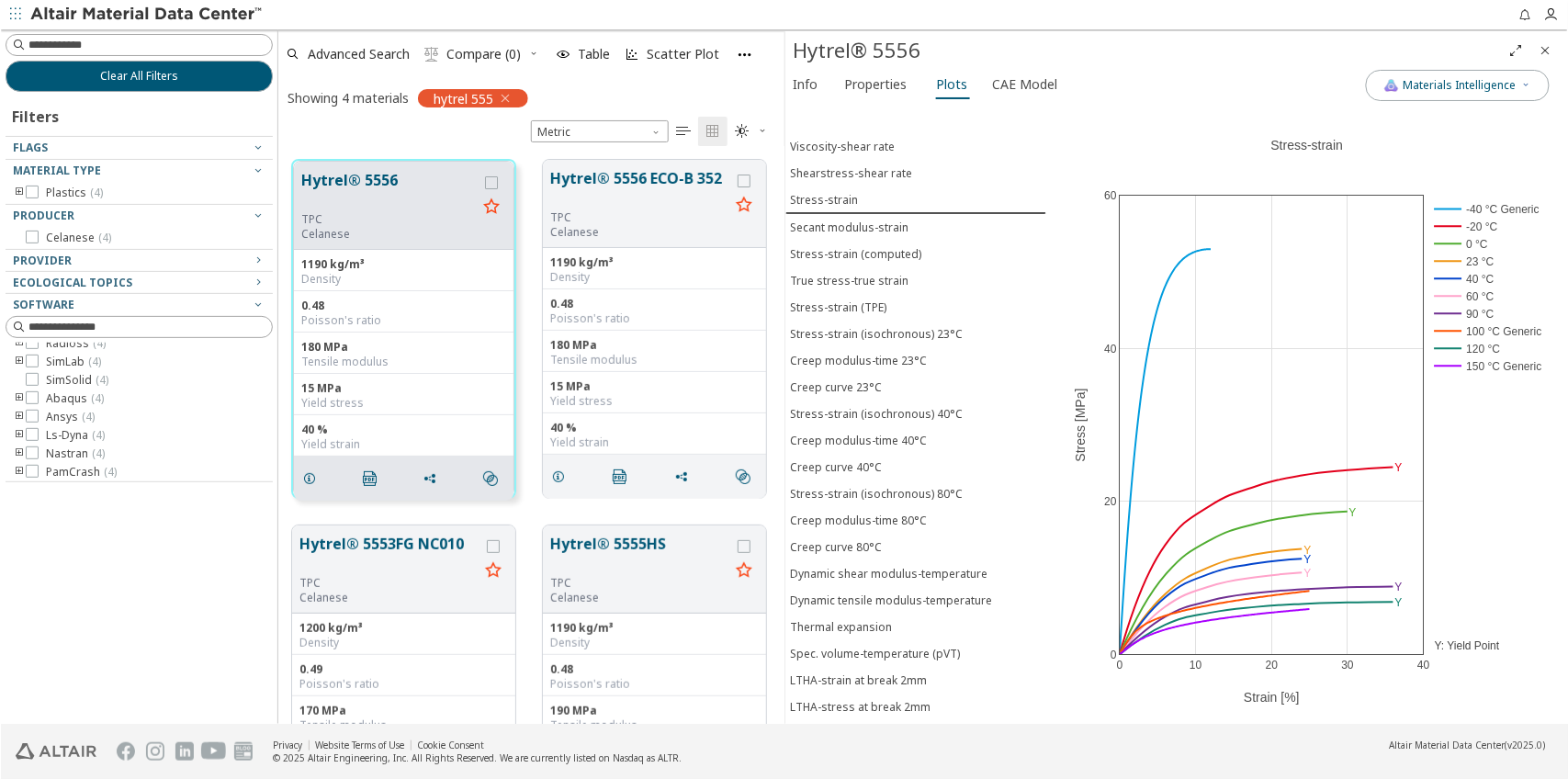 scroll, scrollTop: 0, scrollLeft: 0, axis: both 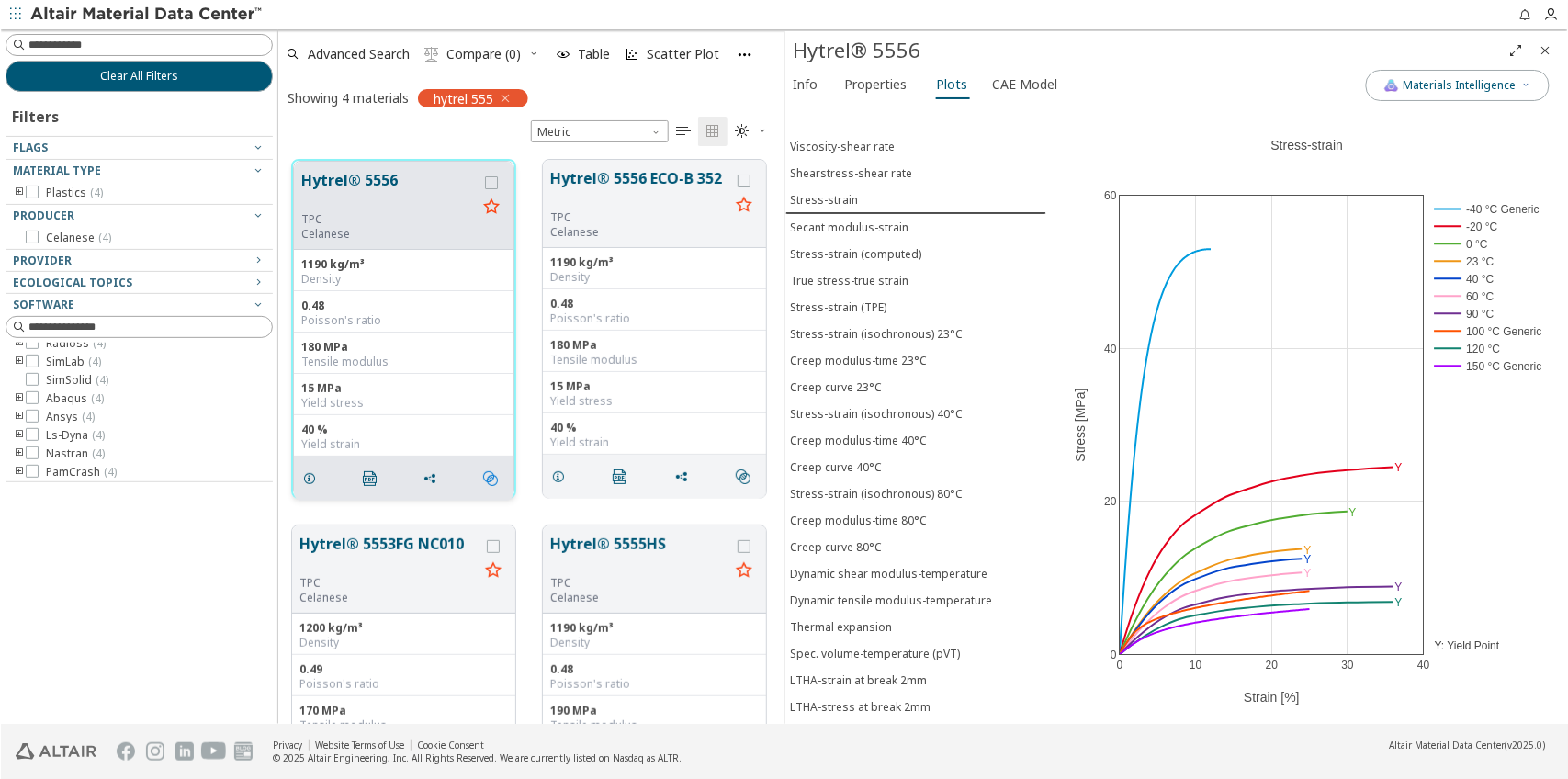 click on "" at bounding box center [490, 479] 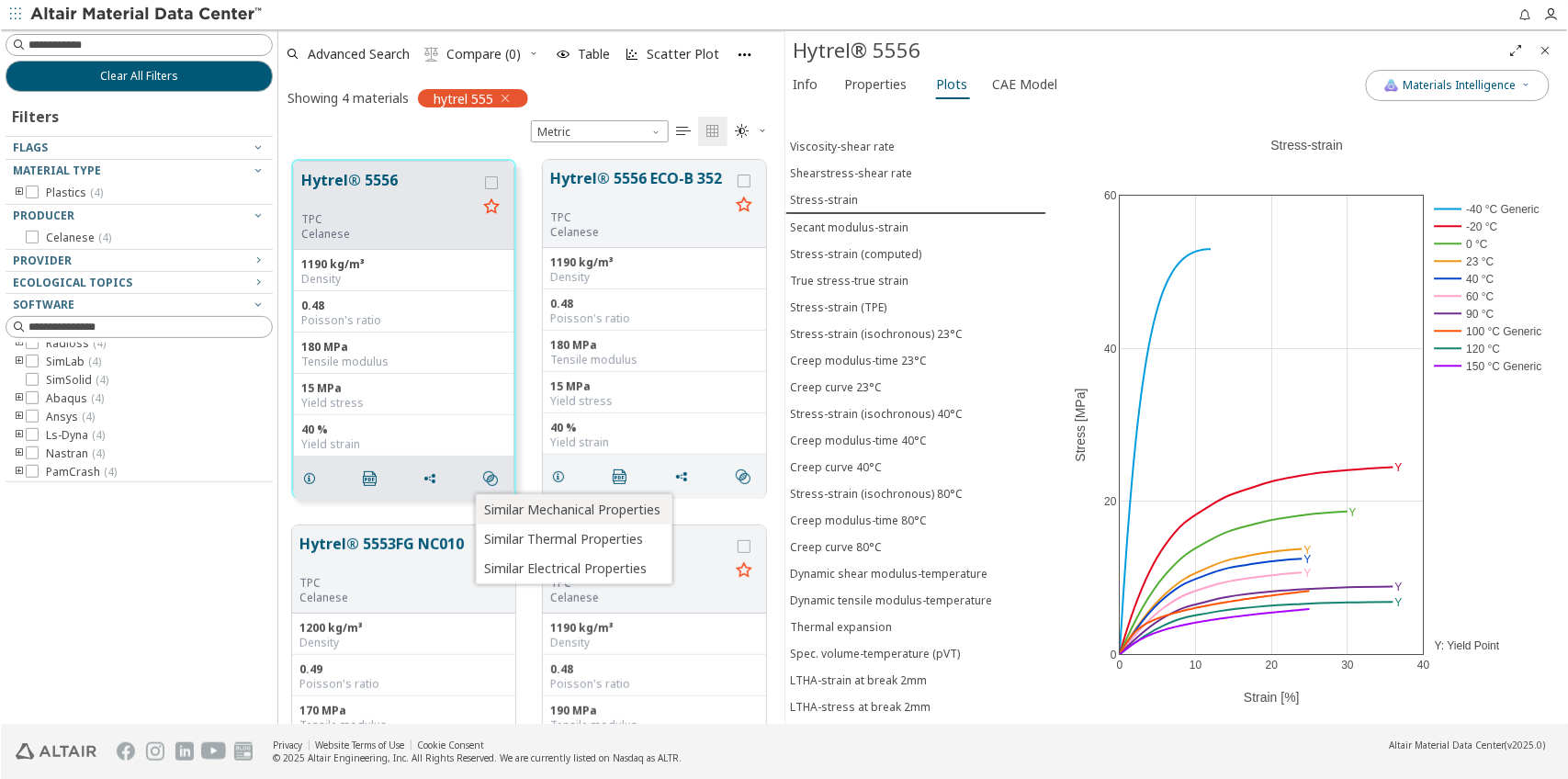 click on "Similar Mechanical Properties" at bounding box center [571, 510] 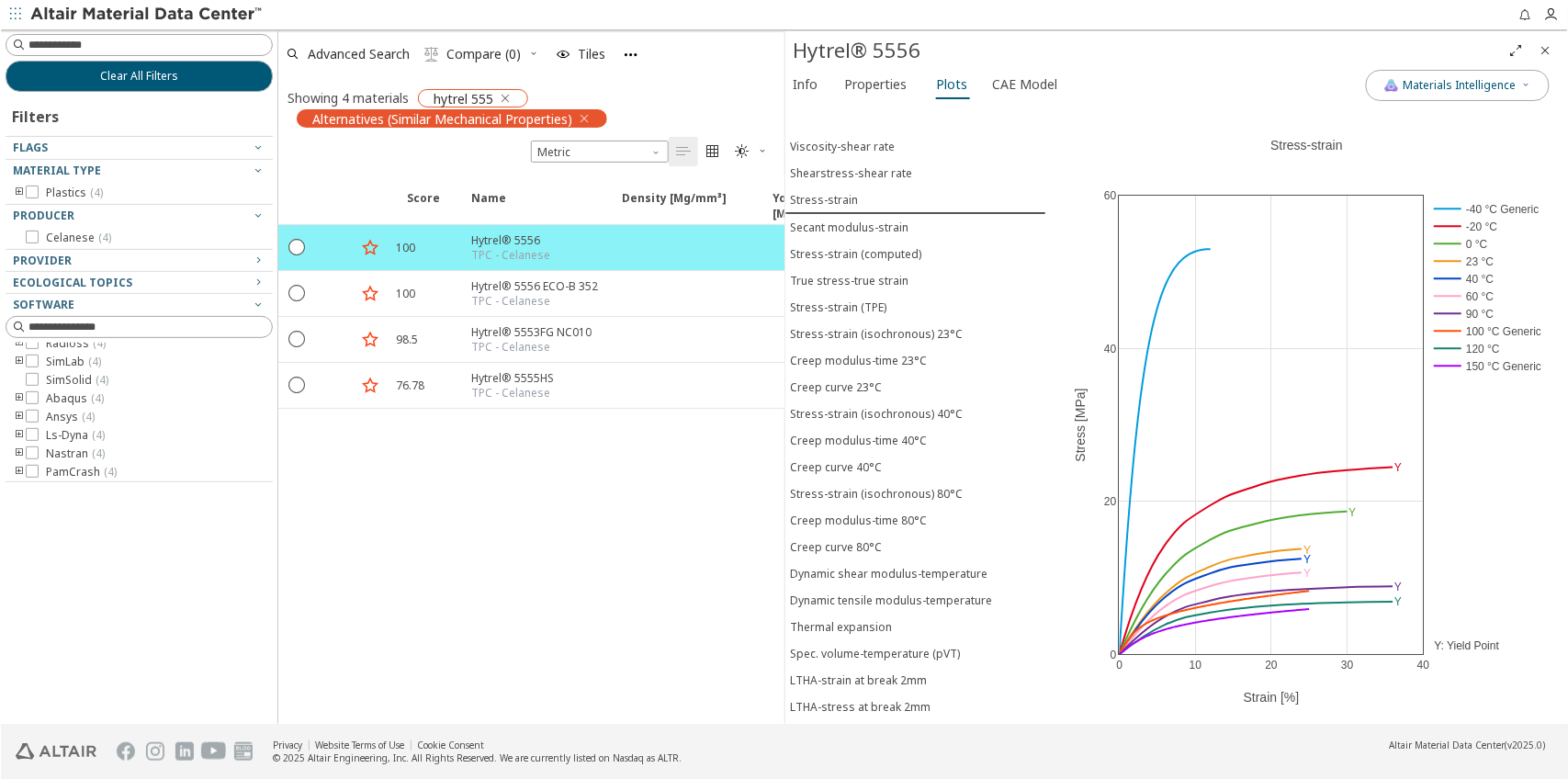 click at bounding box center (504, 98) 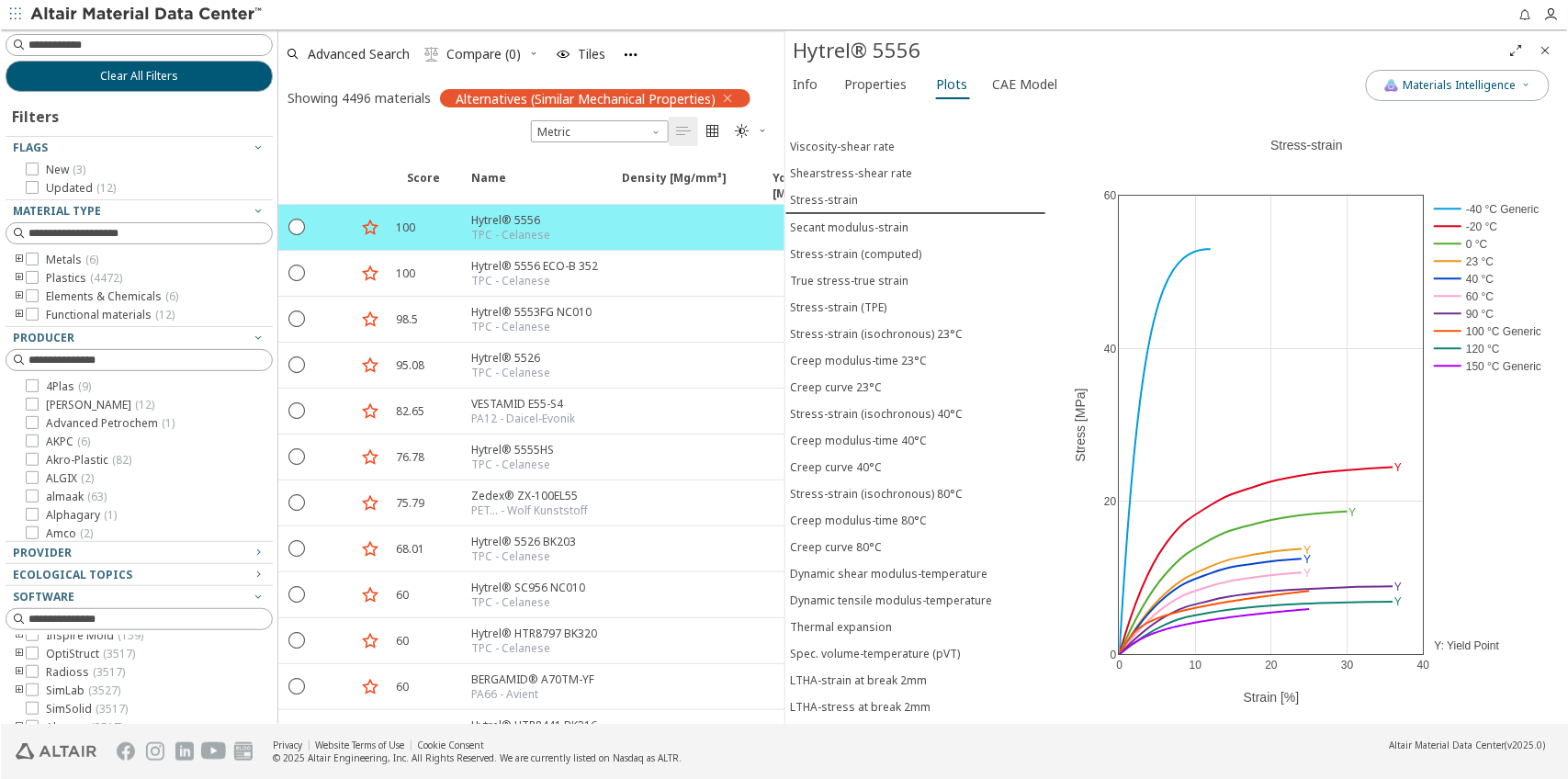 click on "Showing 4496 materials Alternatives (Similar Mechanical Properties) Metric   " at bounding box center [530, 112] 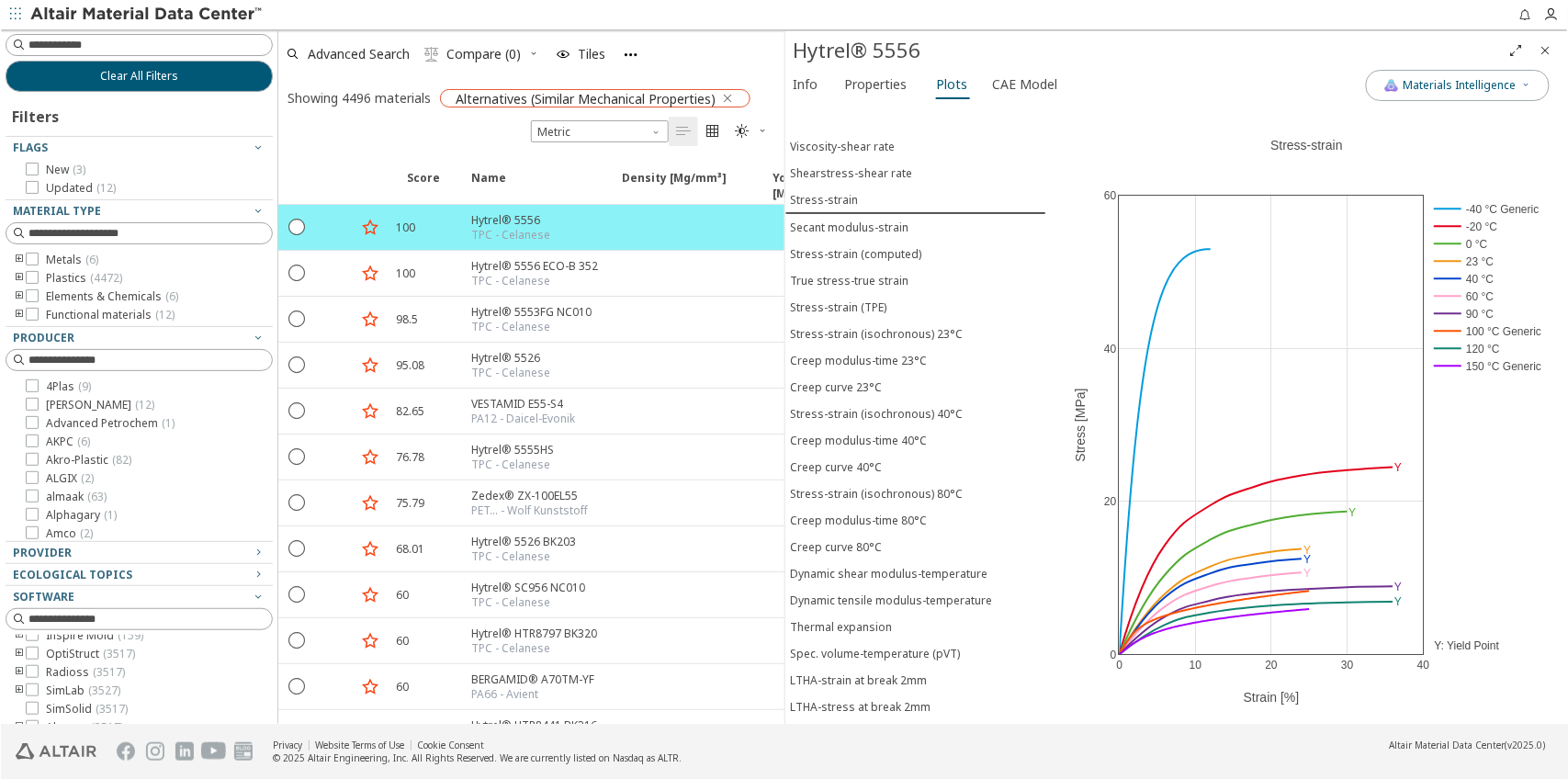 click at bounding box center [727, 98] 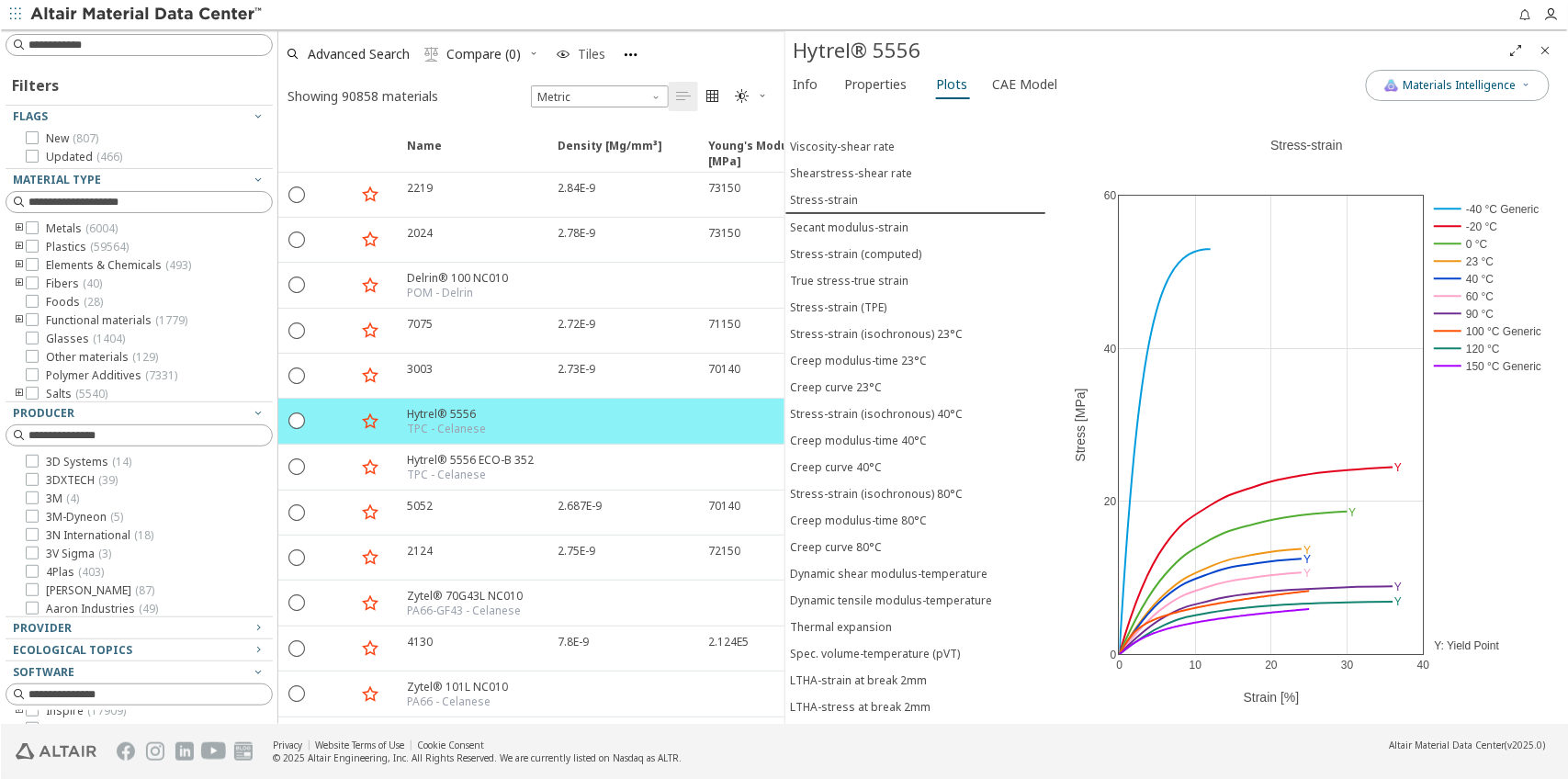 click on "Tiles" at bounding box center (591, 54) 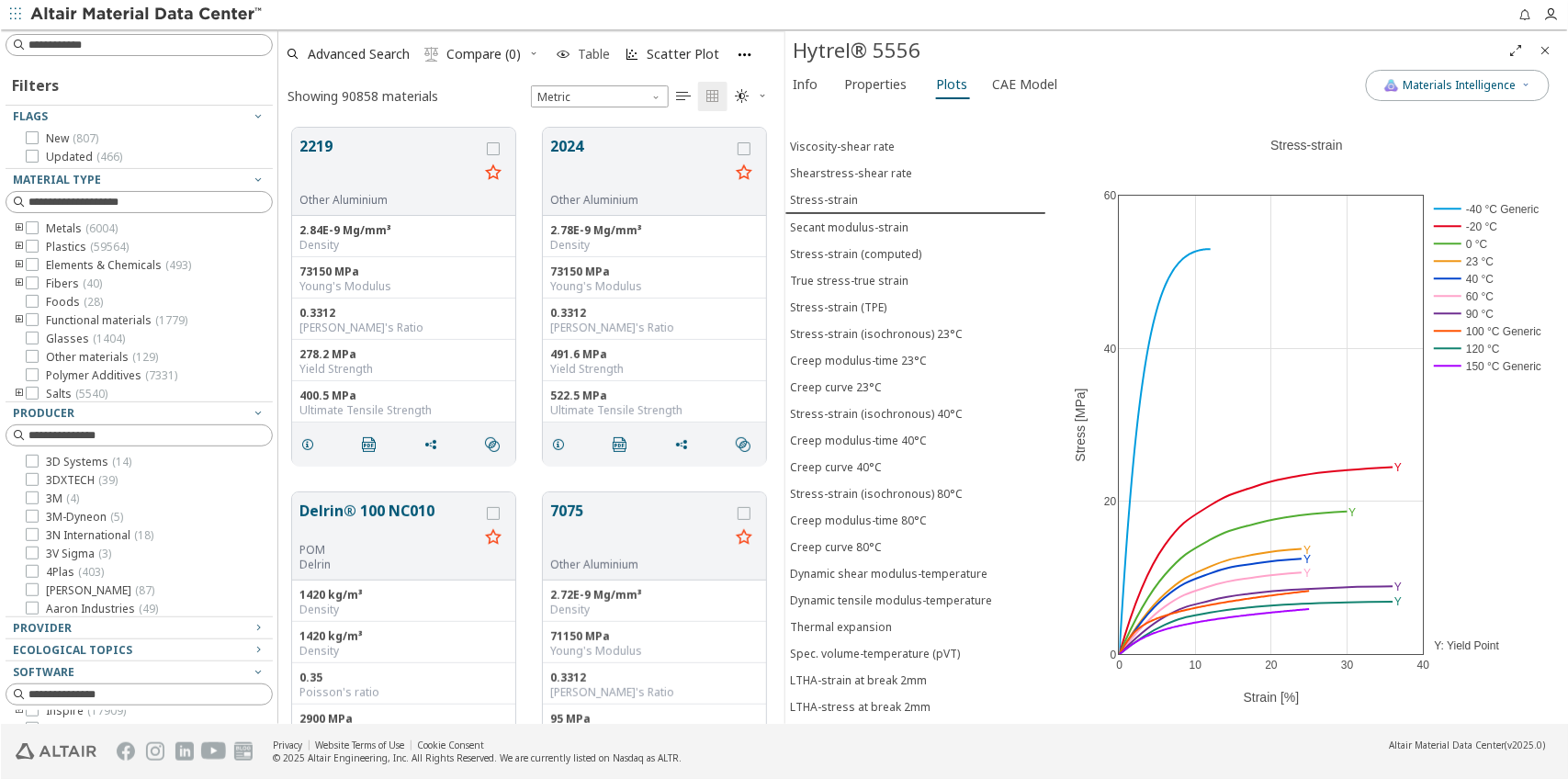 scroll, scrollTop: 611, scrollLeft: 507, axis: both 